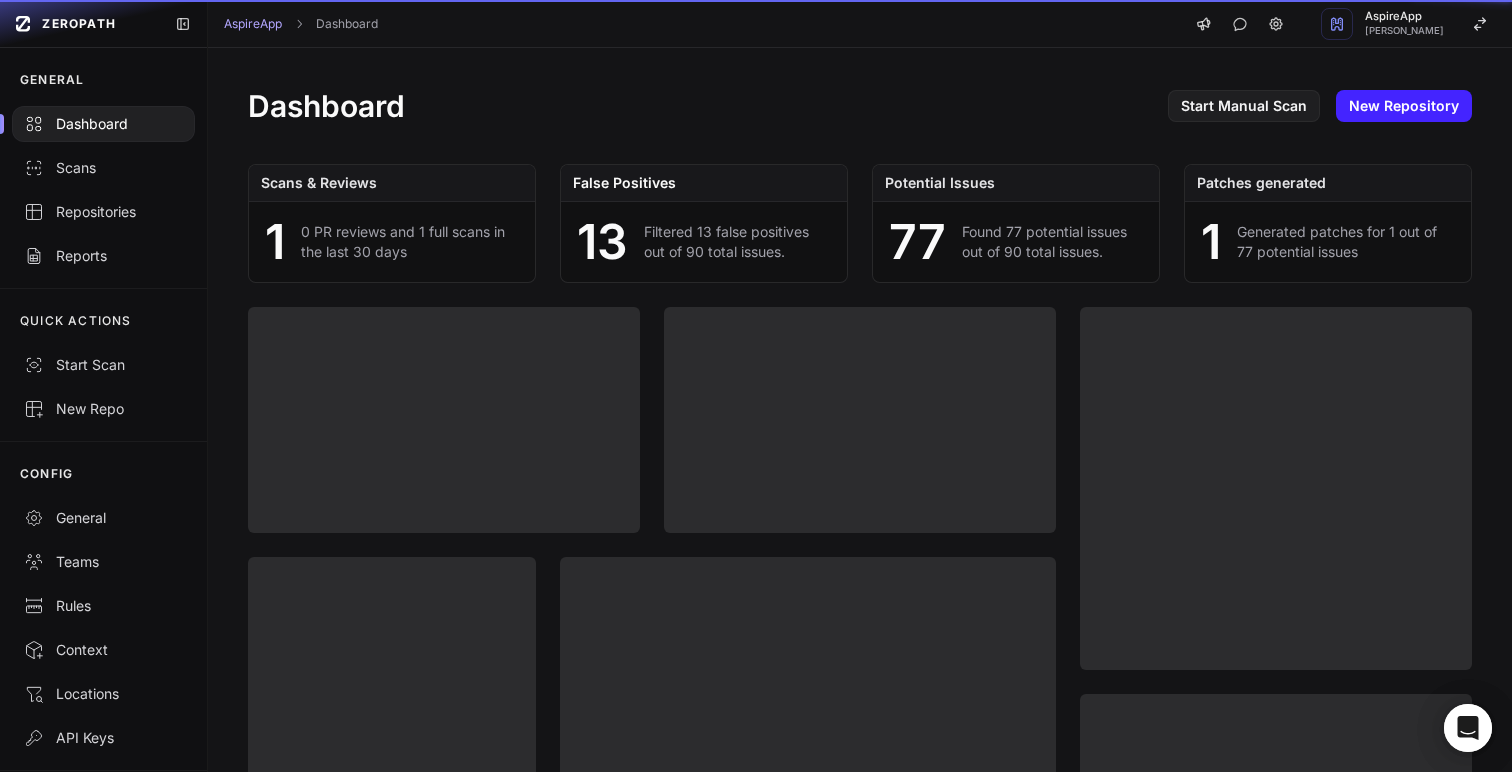 scroll, scrollTop: 0, scrollLeft: 0, axis: both 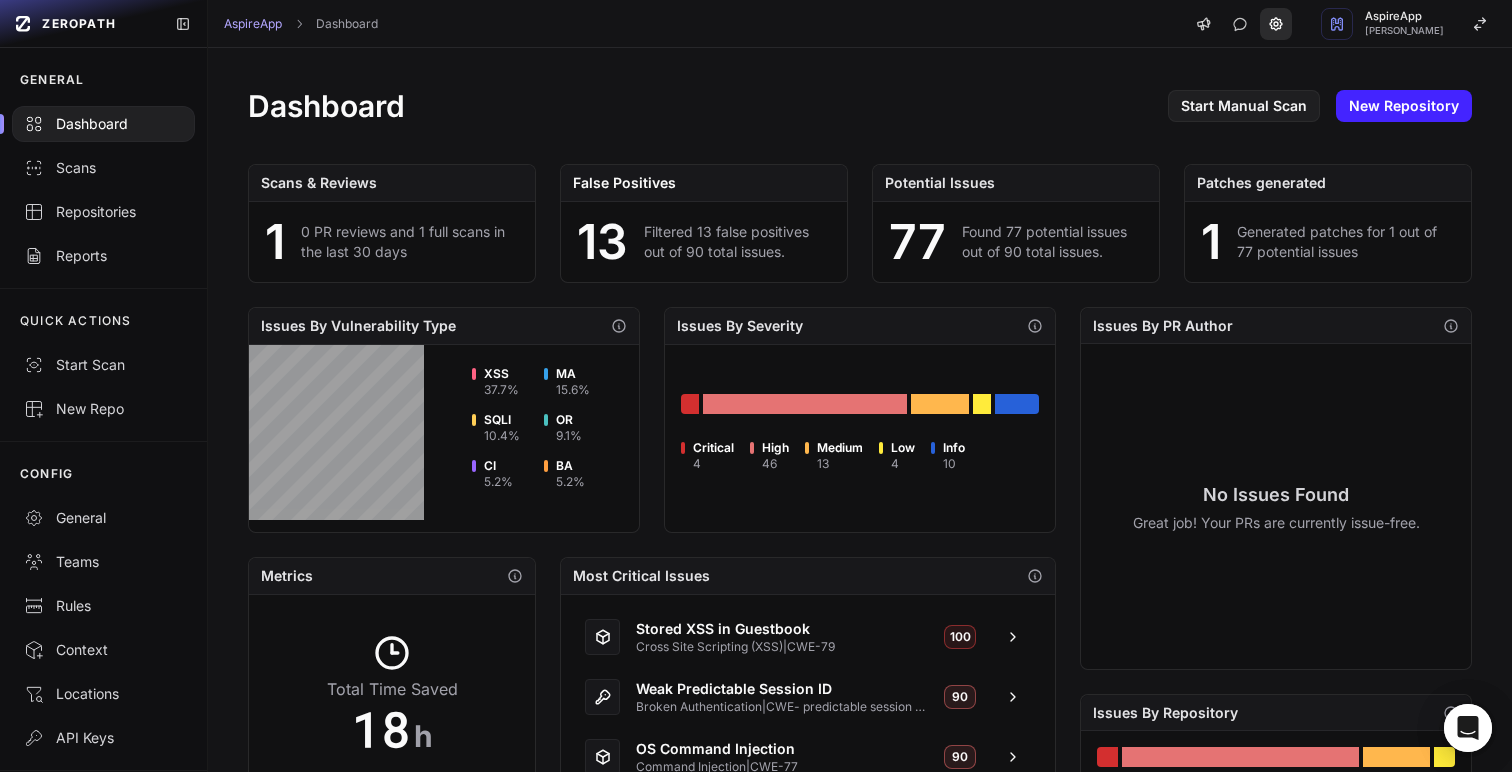 click 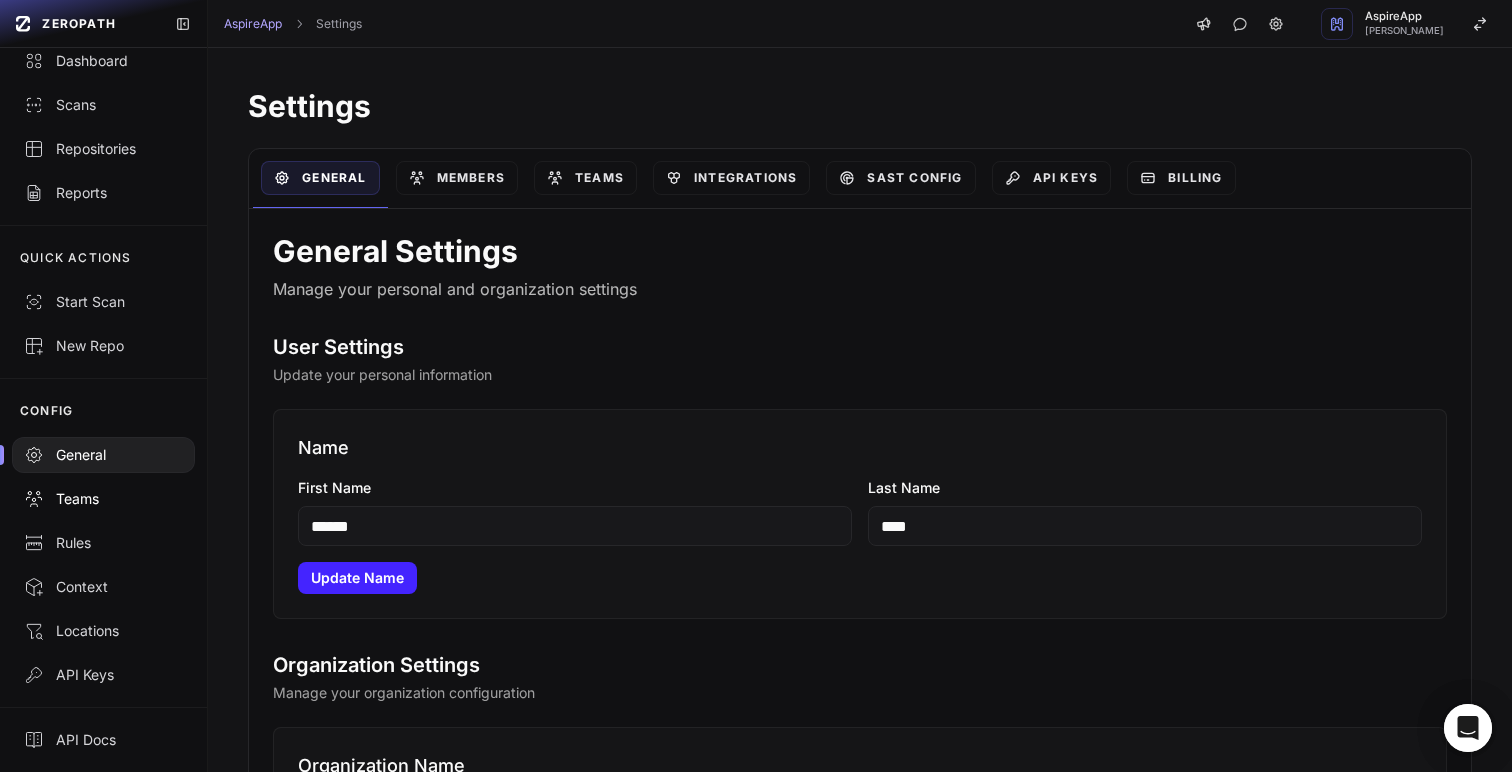 scroll, scrollTop: 0, scrollLeft: 0, axis: both 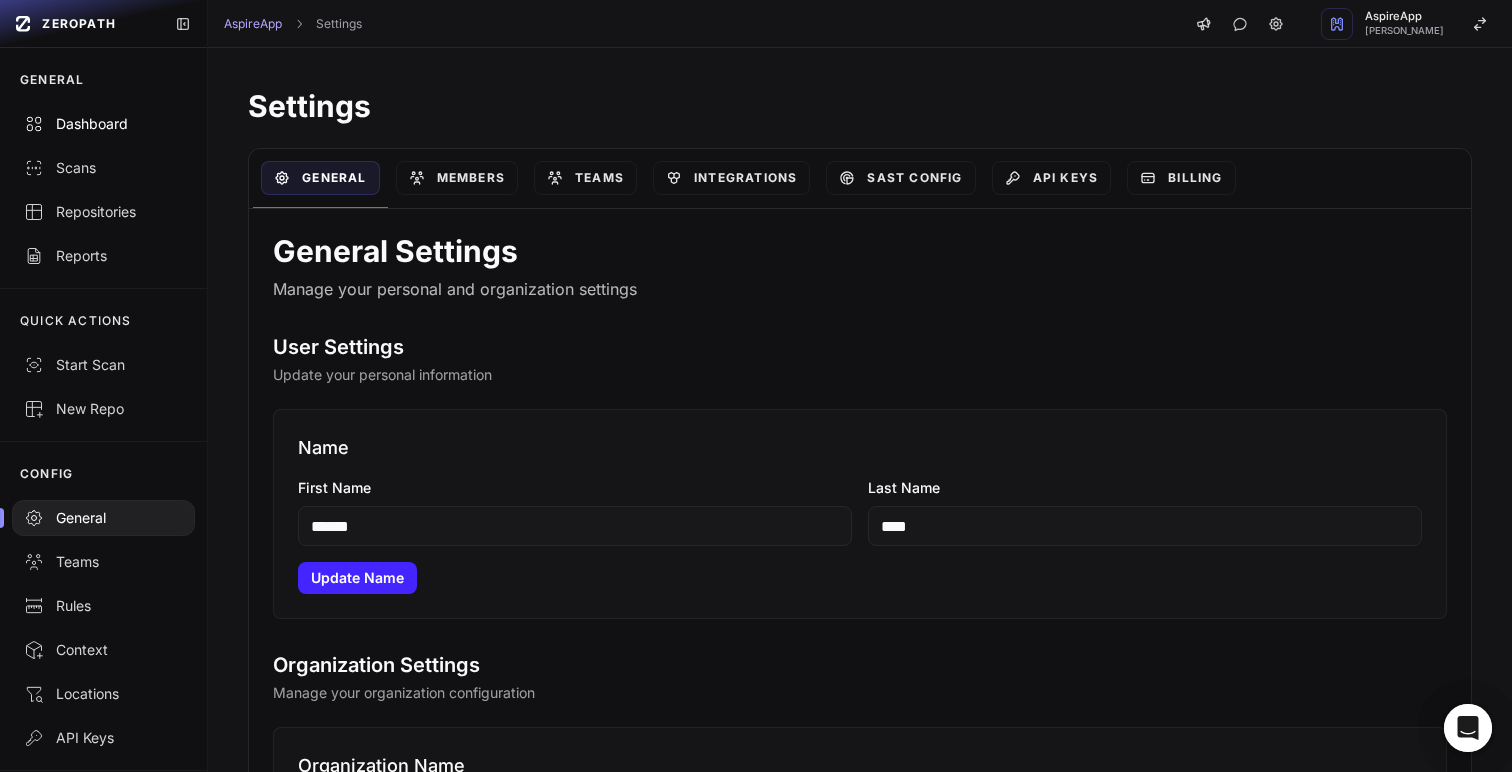 click on "Dashboard" at bounding box center (103, 124) 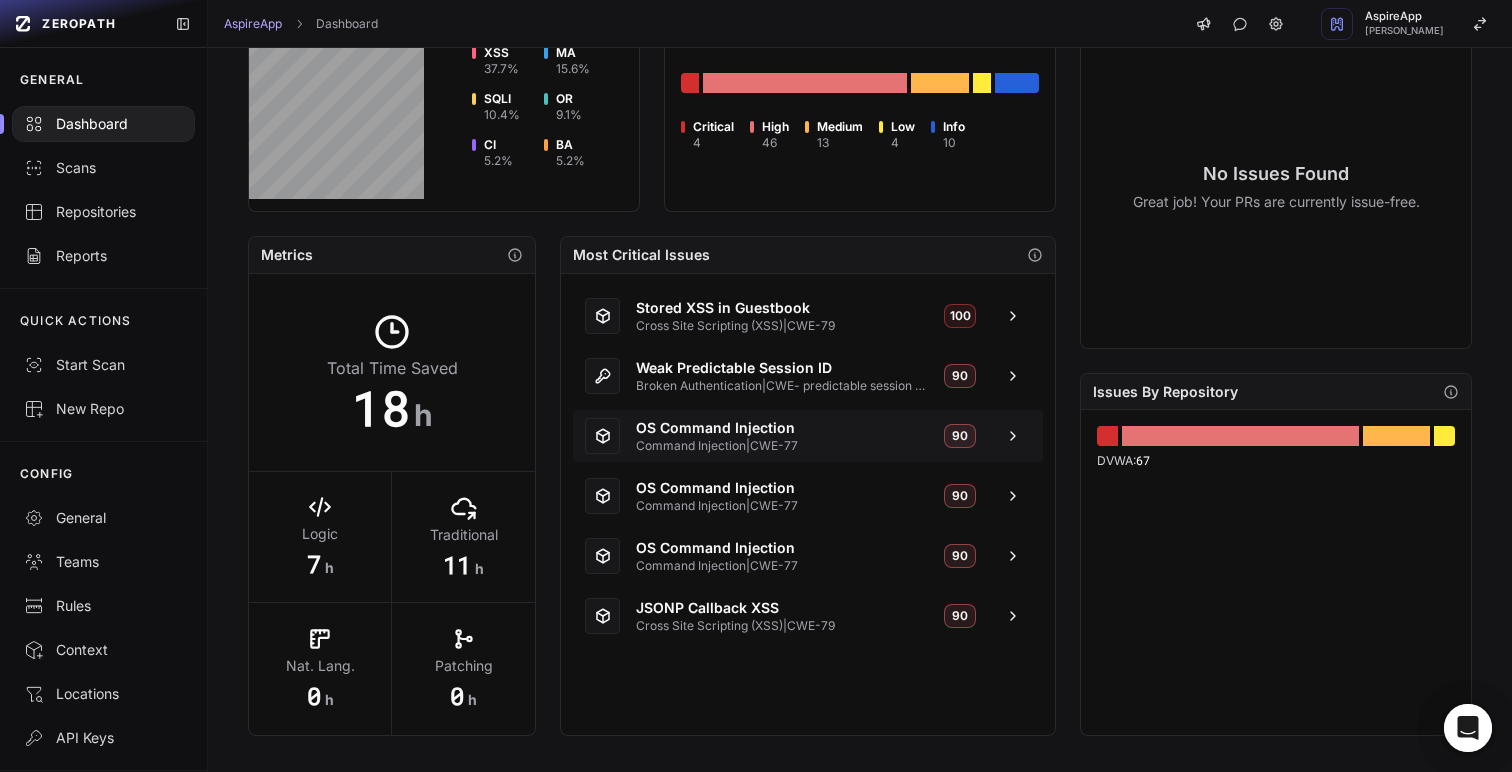 scroll, scrollTop: 325, scrollLeft: 0, axis: vertical 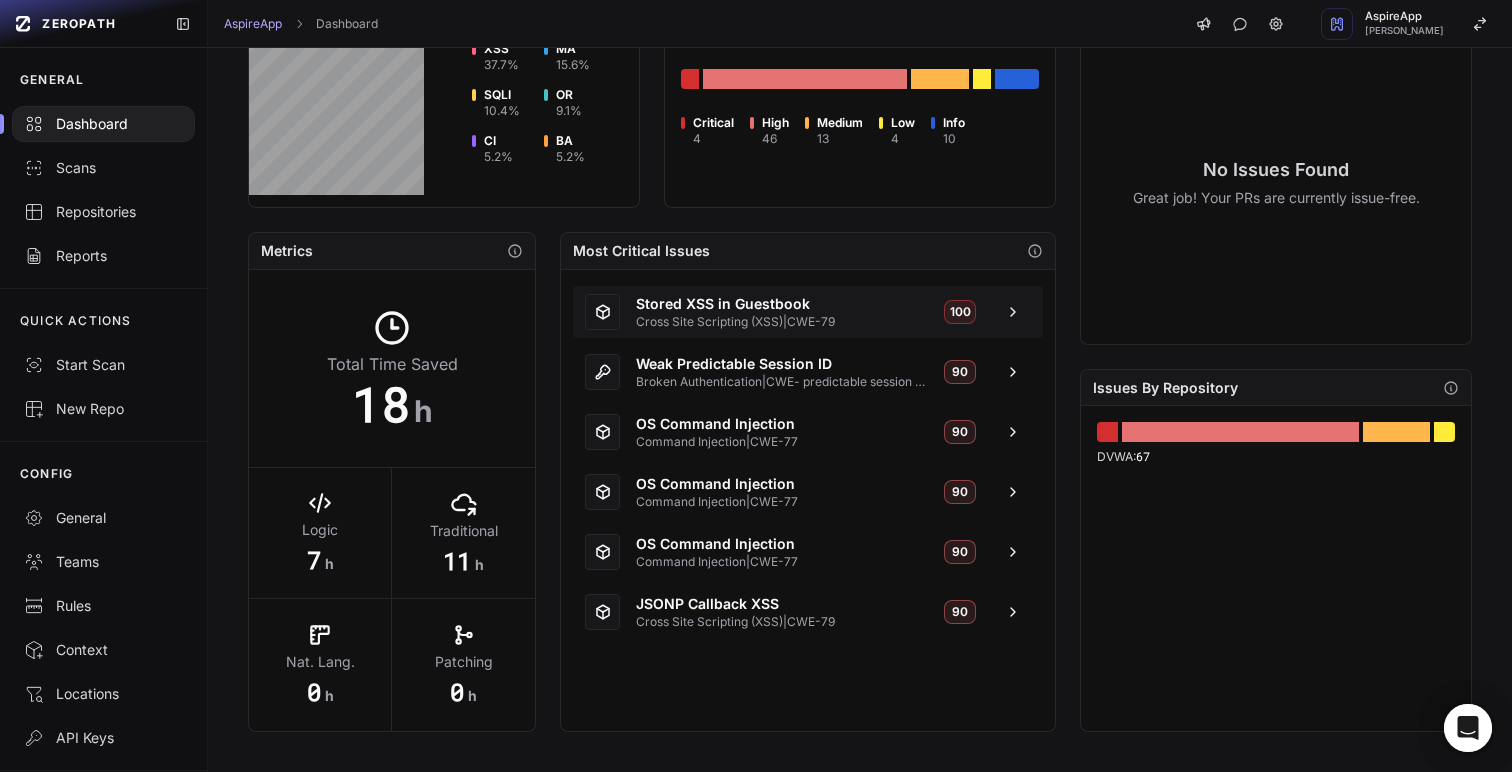 click on "Stored XSS in Guestbook" at bounding box center [782, 304] 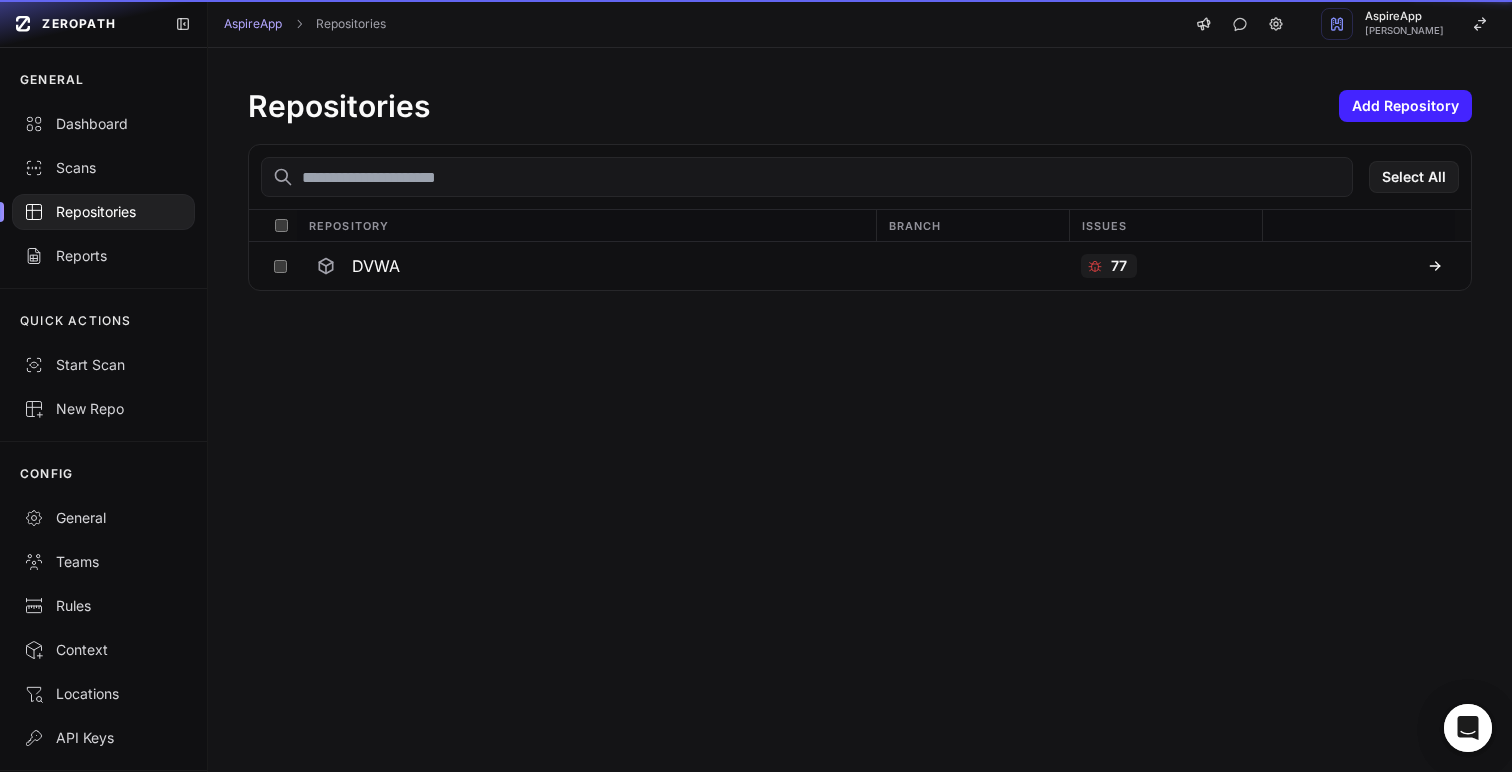 scroll, scrollTop: 0, scrollLeft: 0, axis: both 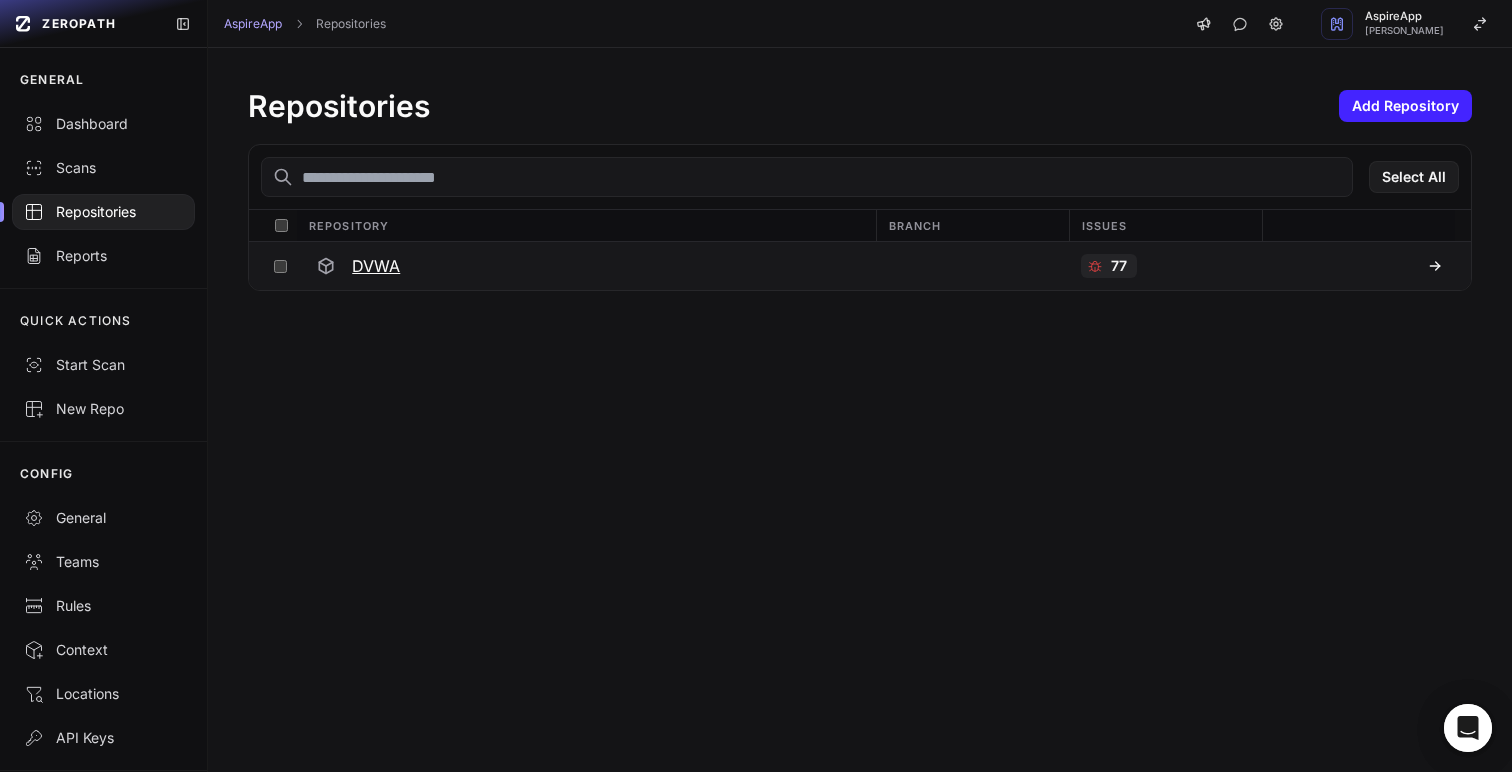 click on "DVWA" at bounding box center (585, 266) 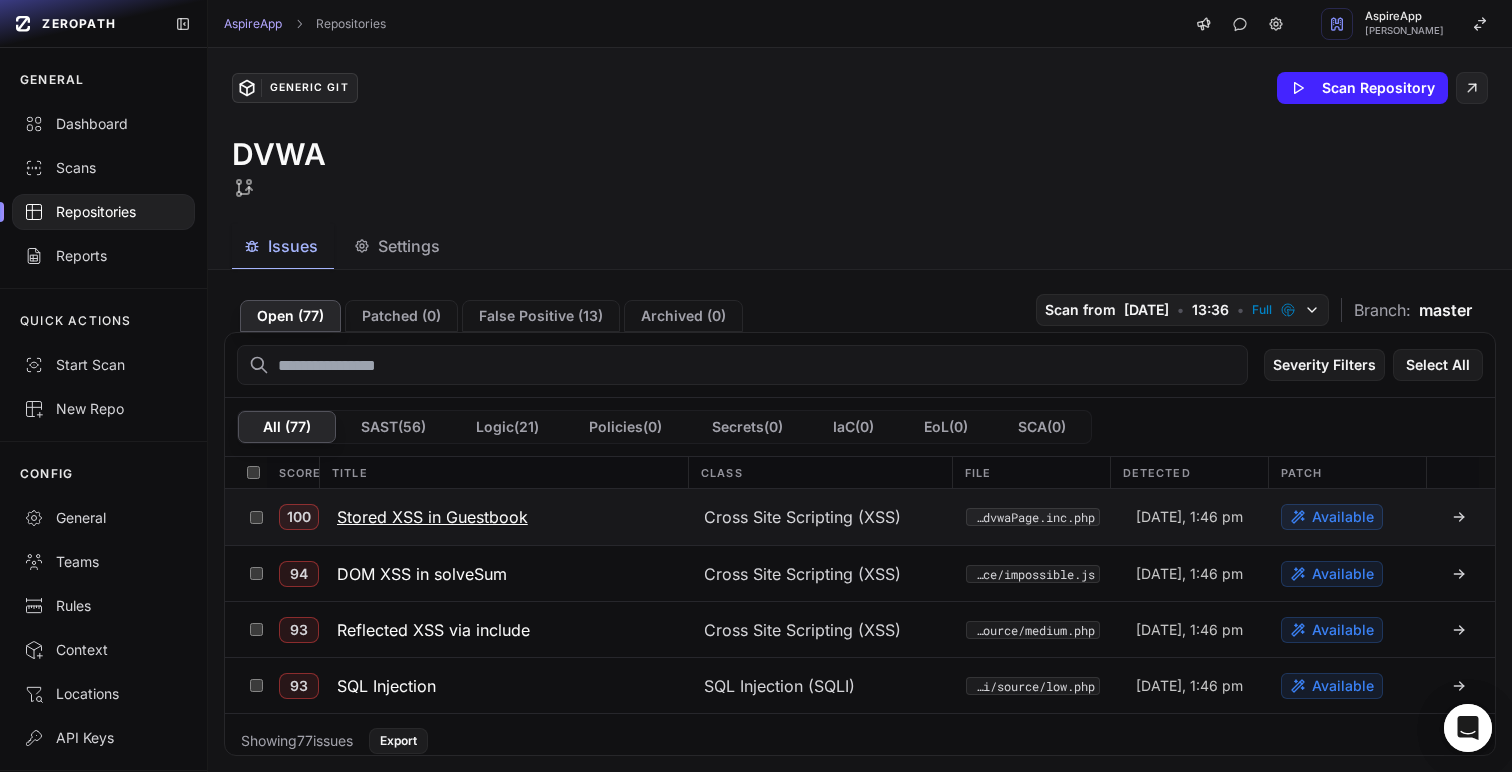 click on "Stored XSS in Guestbook" 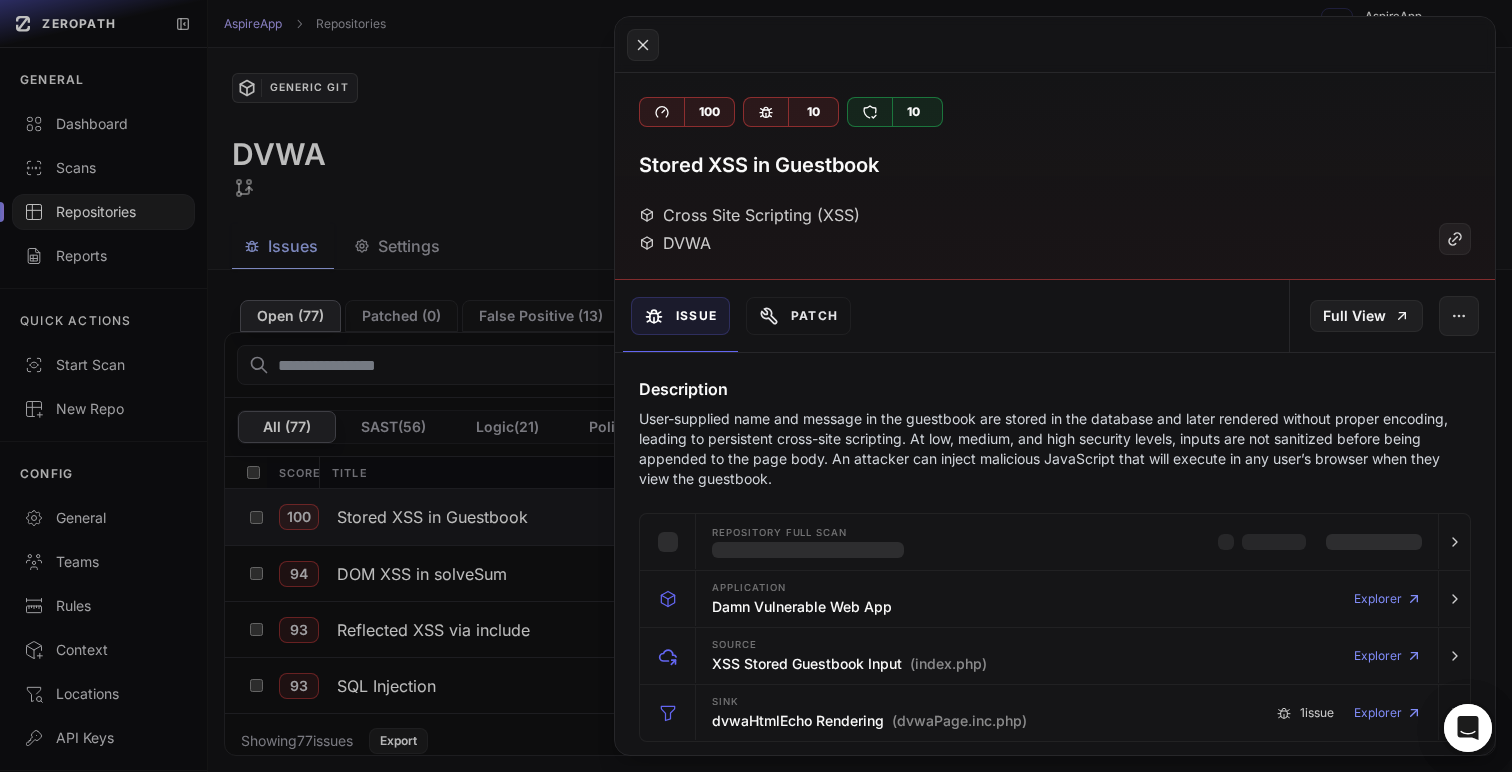 click 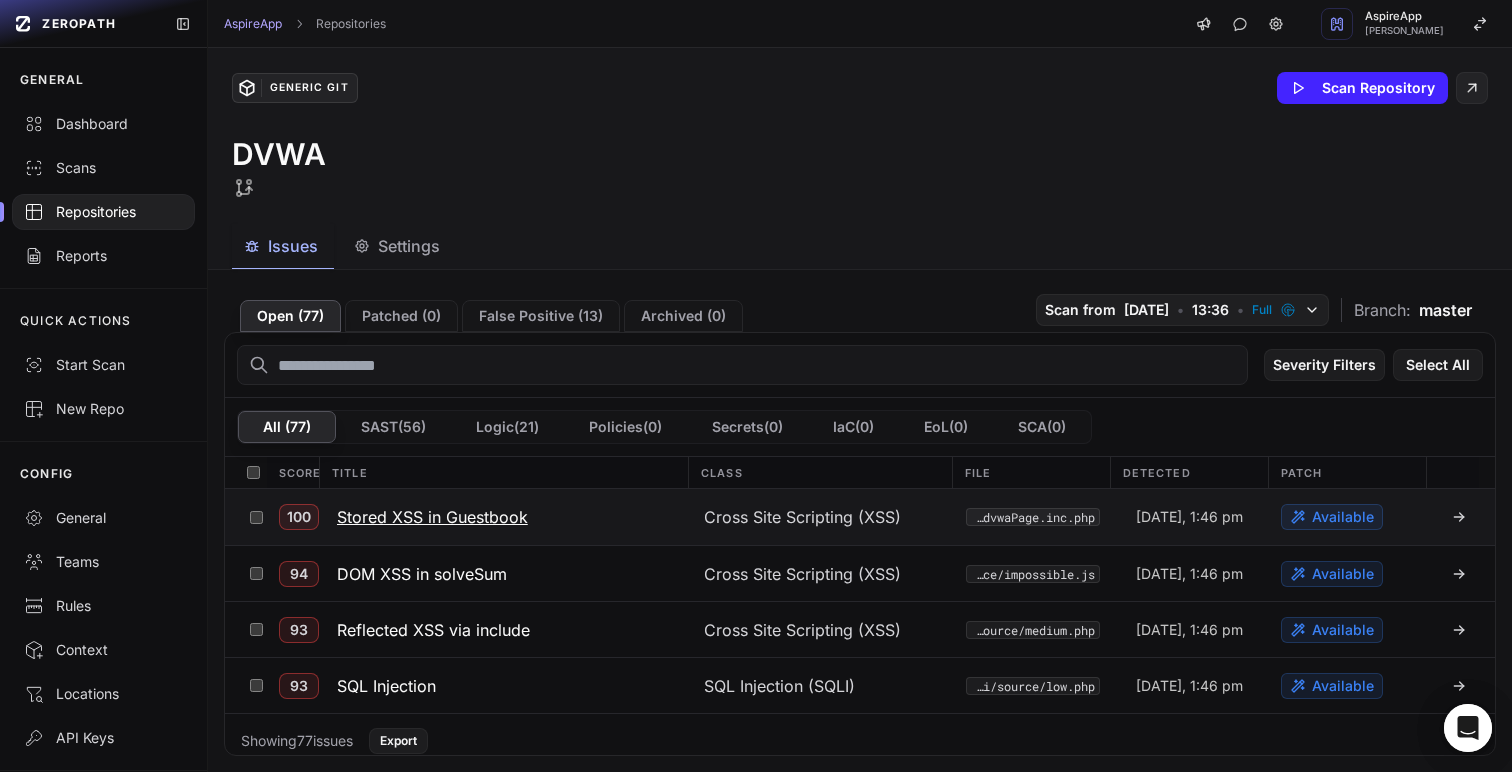 click on "Stored XSS in Guestbook" 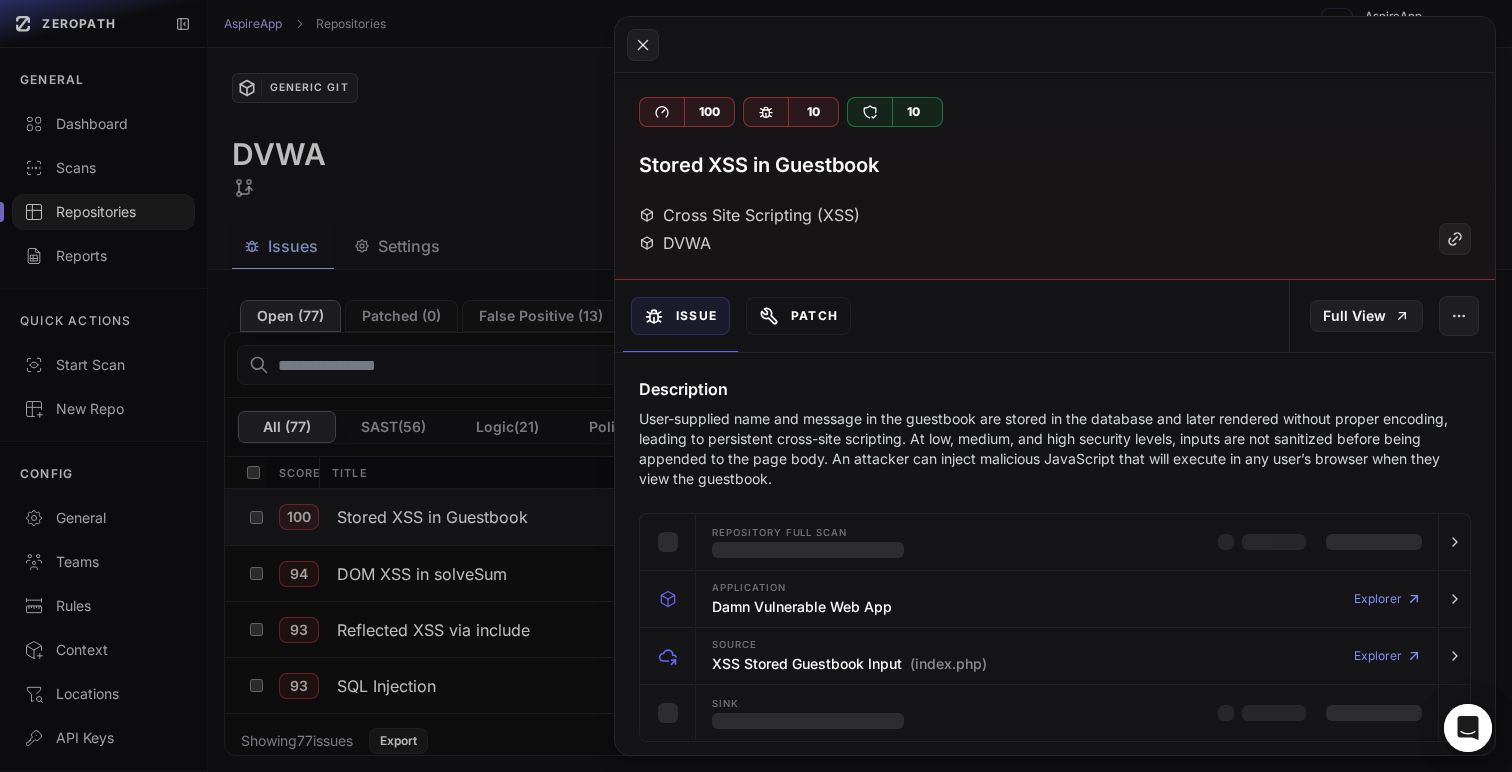 click on "Patch" at bounding box center (798, 316) 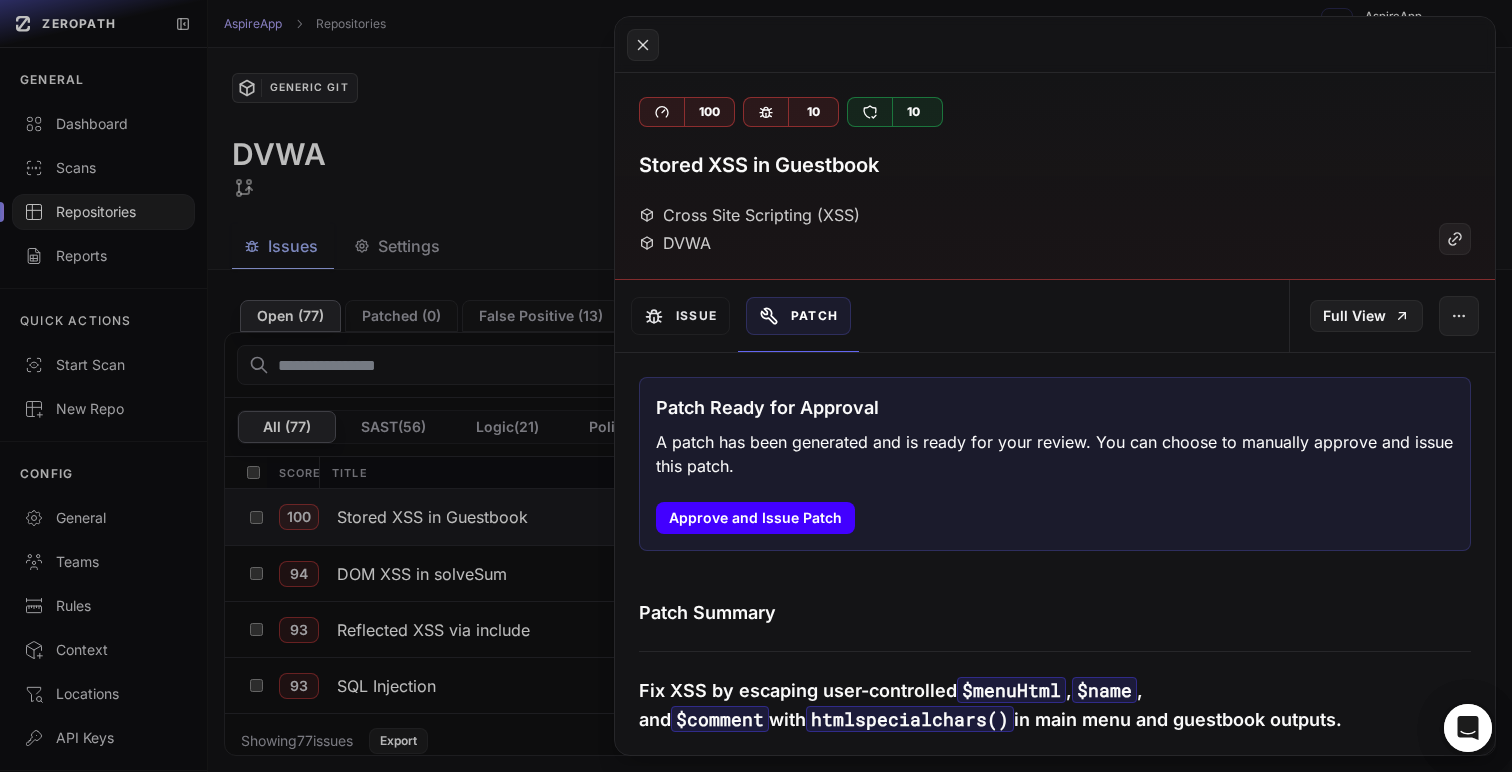click on "Approve and Issue Patch" 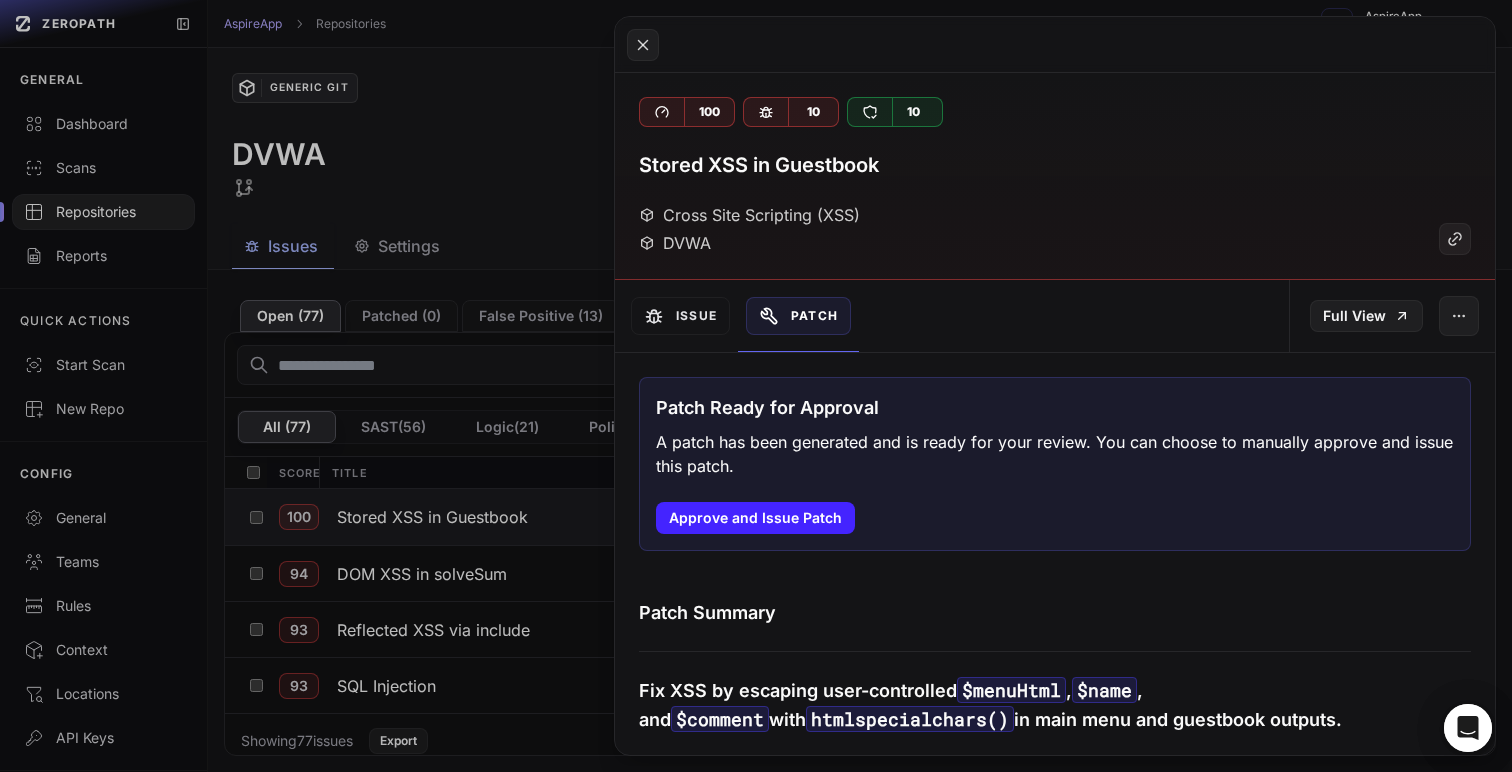 click 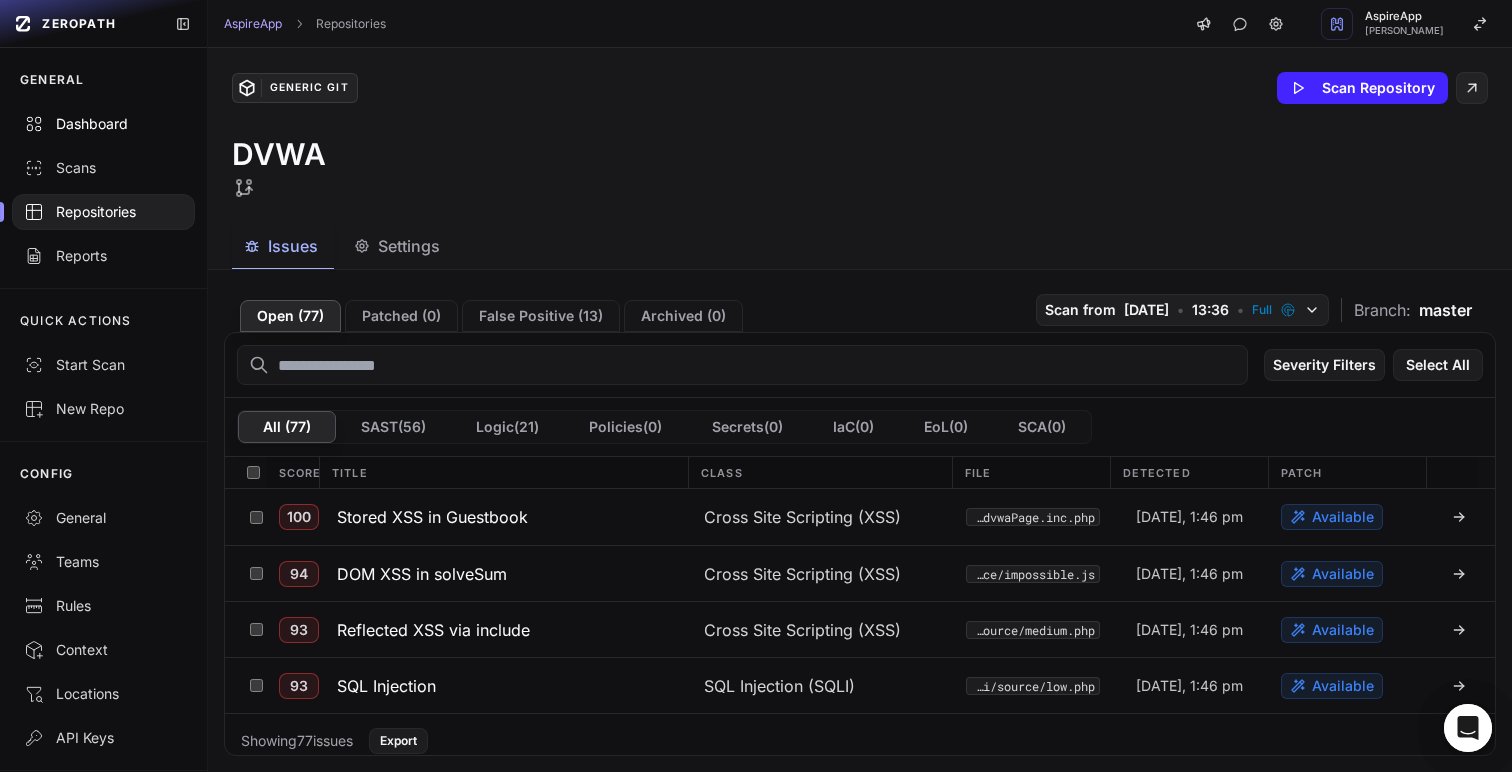 click on "Dashboard" at bounding box center (103, 124) 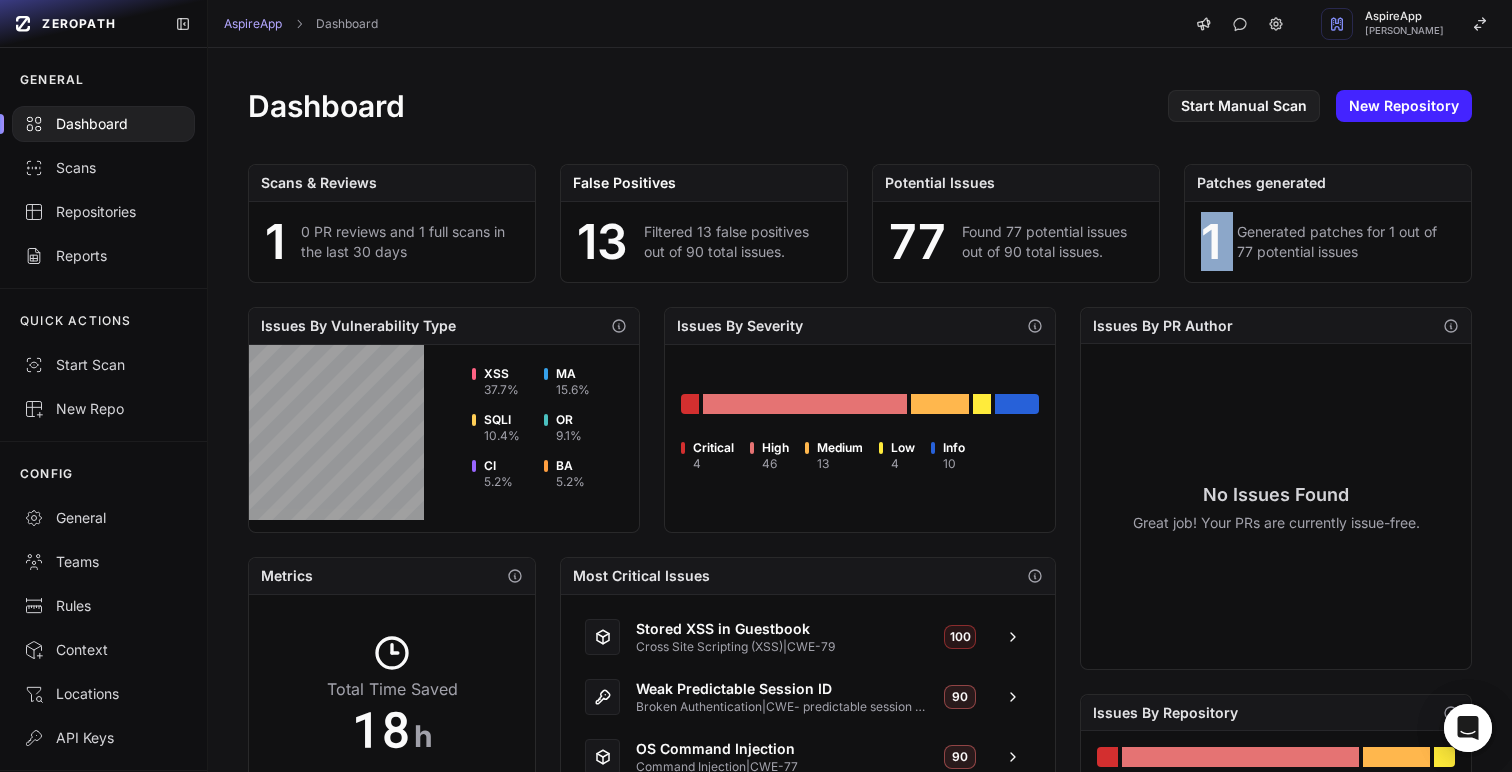 drag, startPoint x: 1194, startPoint y: 211, endPoint x: 1276, endPoint y: 211, distance: 82 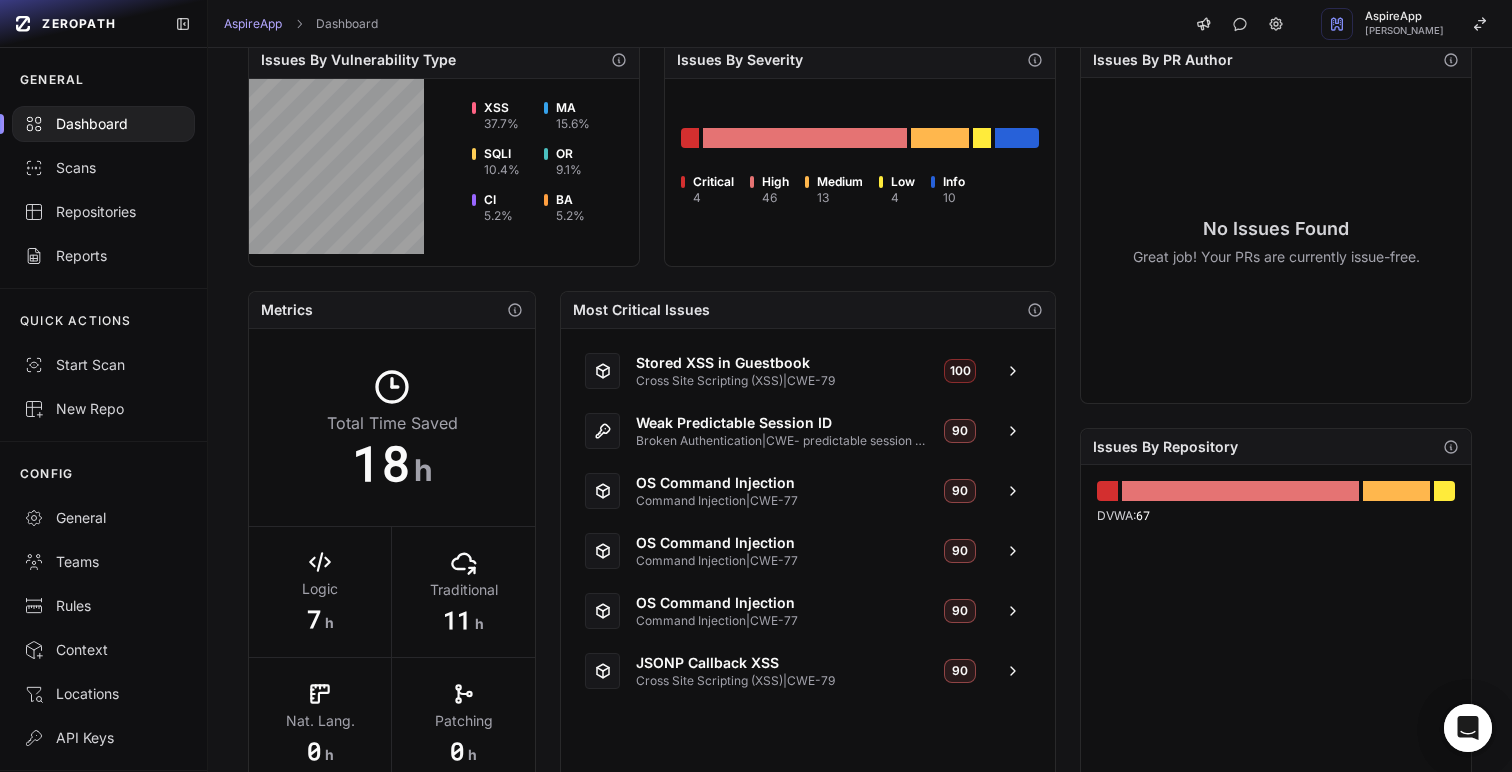 scroll, scrollTop: 325, scrollLeft: 0, axis: vertical 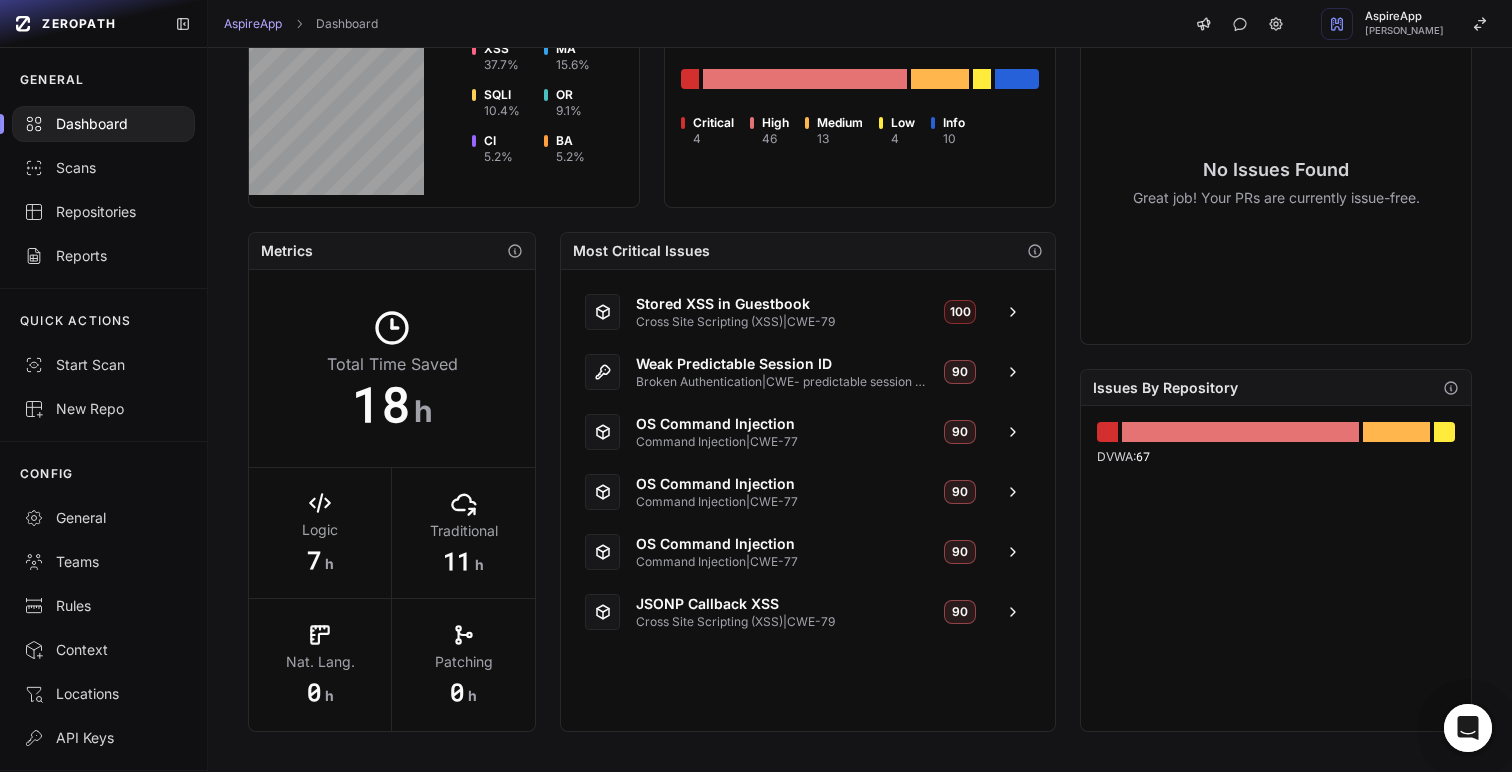 click on "DVWA :  67" at bounding box center [1276, 568] 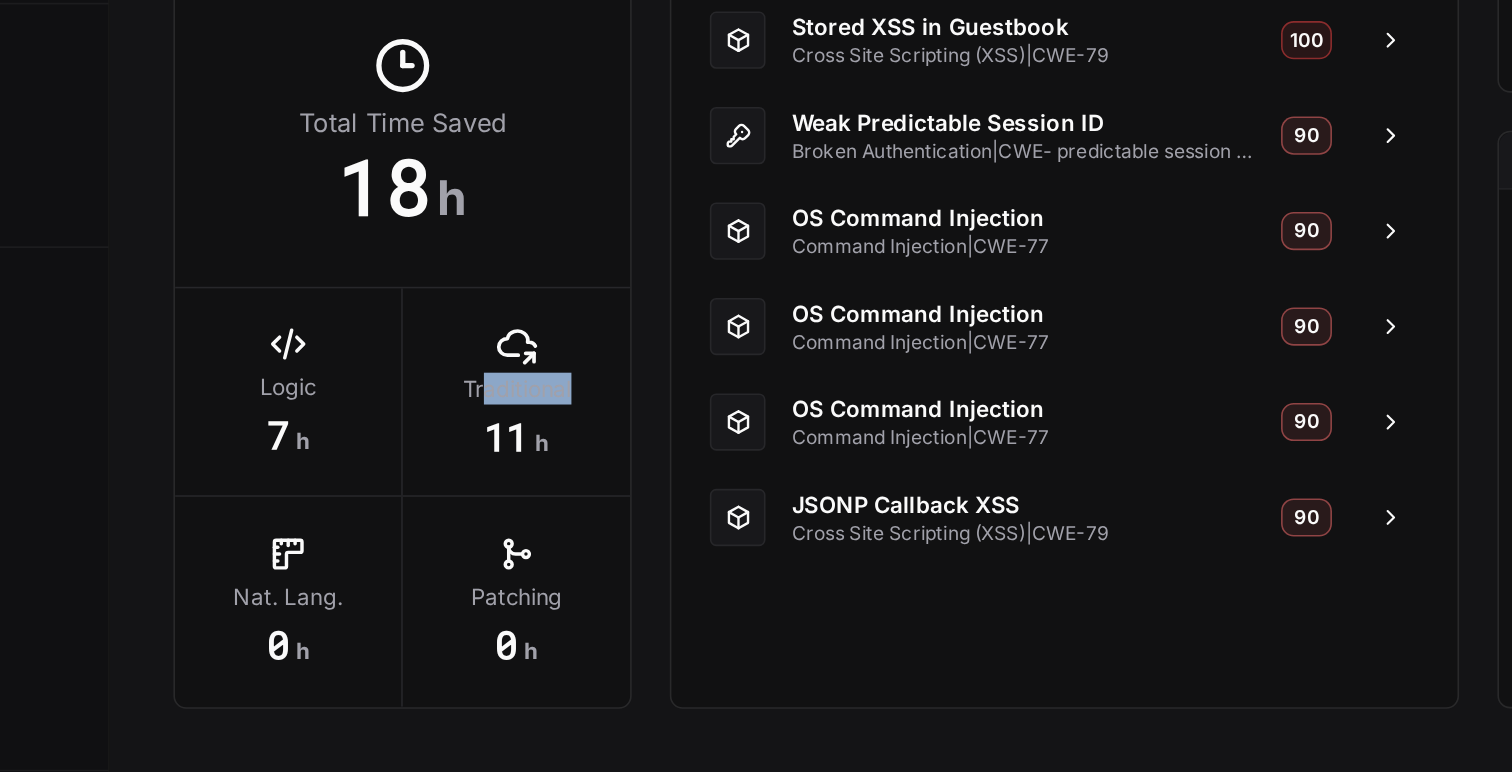 drag, startPoint x: 498, startPoint y: 525, endPoint x: 435, endPoint y: 527, distance: 63.03174 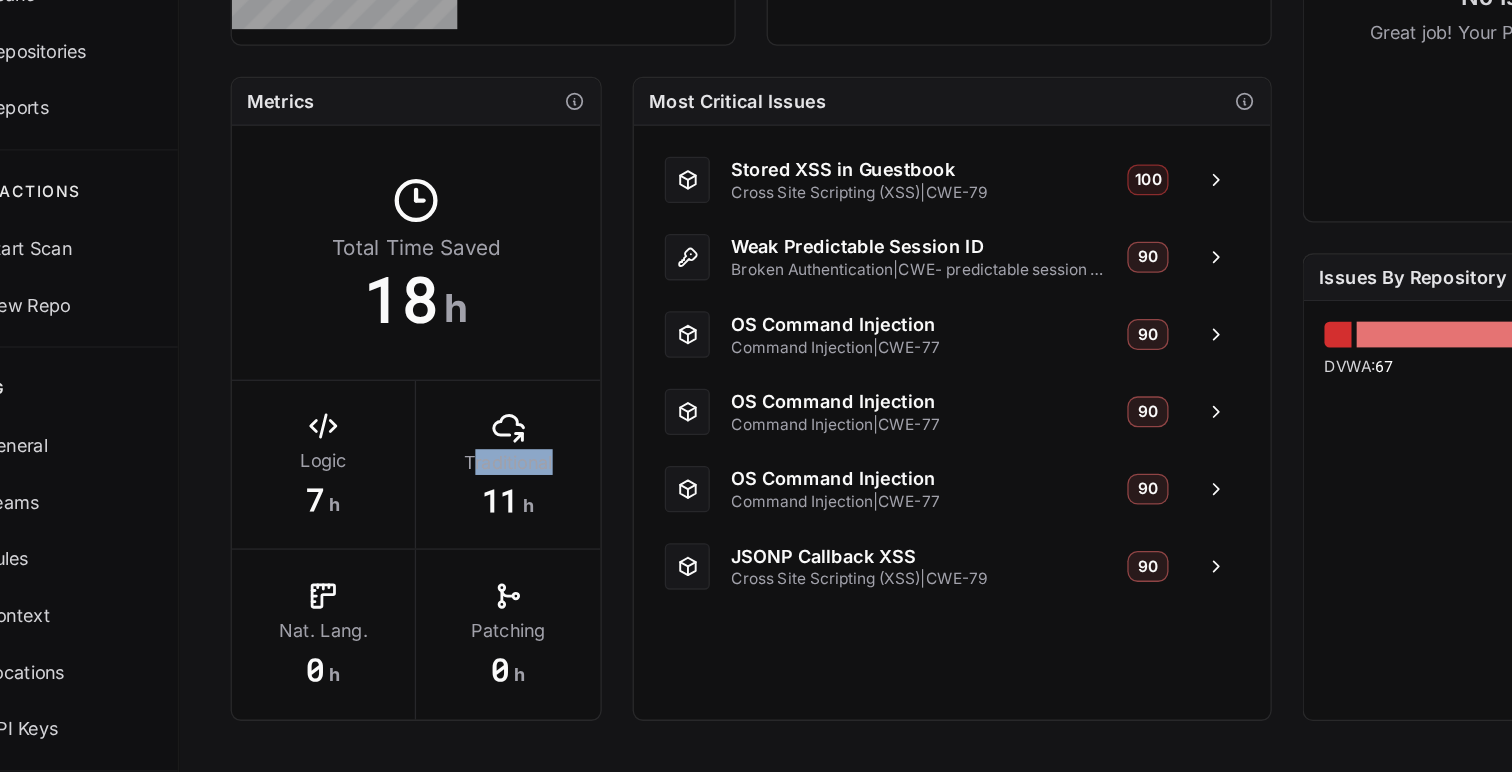 click on "18 h" at bounding box center [392, 404] 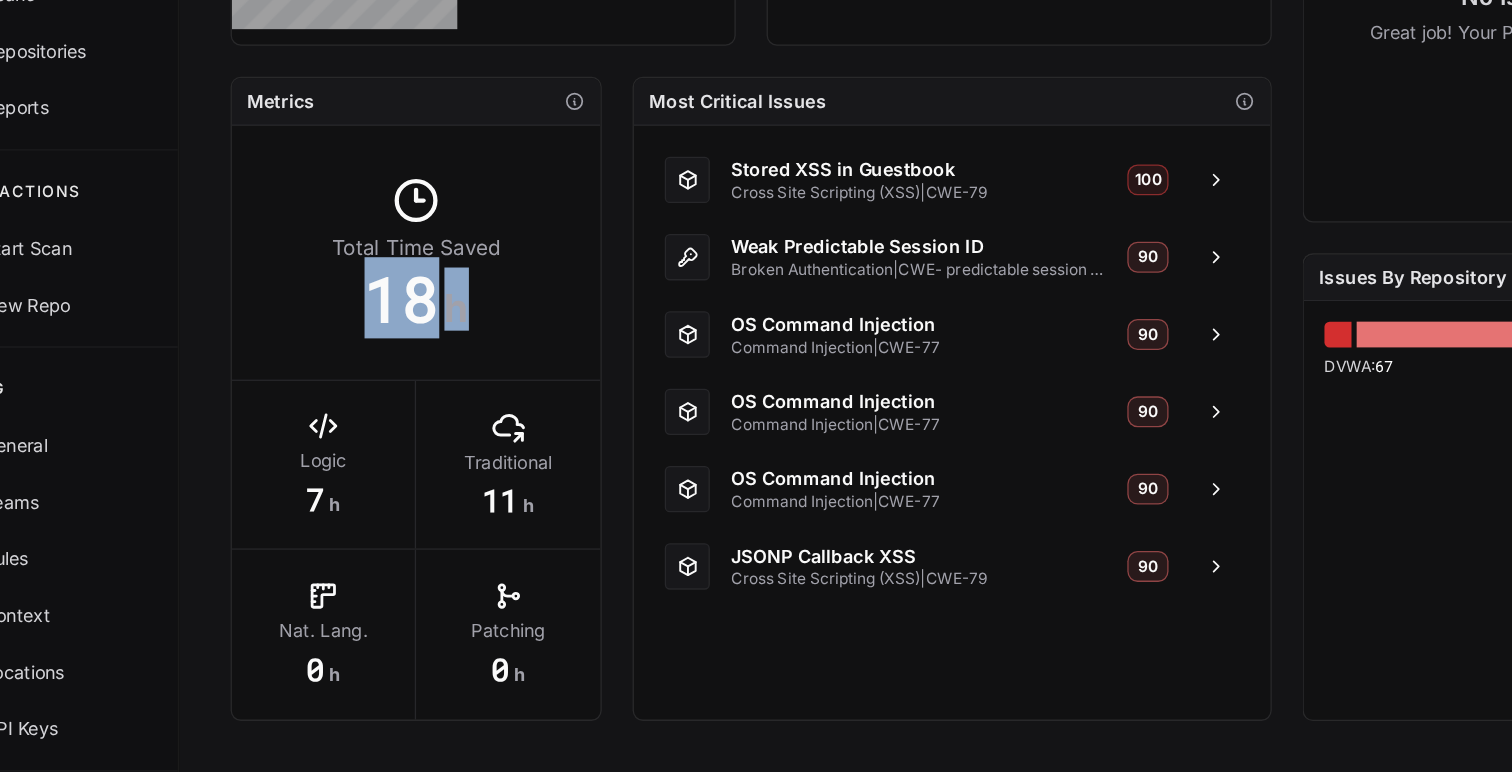 drag, startPoint x: 398, startPoint y: 420, endPoint x: 451, endPoint y: 474, distance: 75.66373 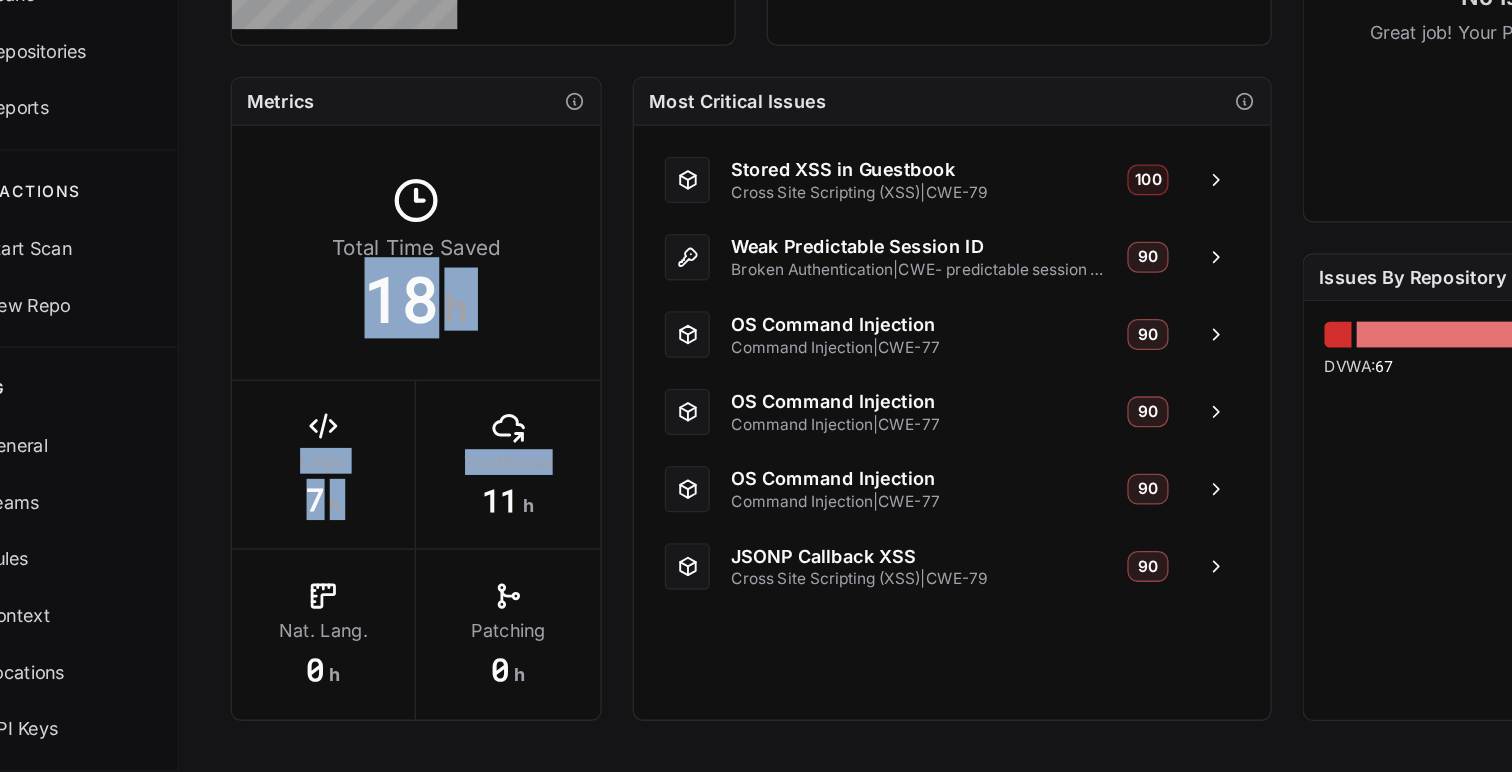 click on "Traditional   11 h" at bounding box center (463, 533) 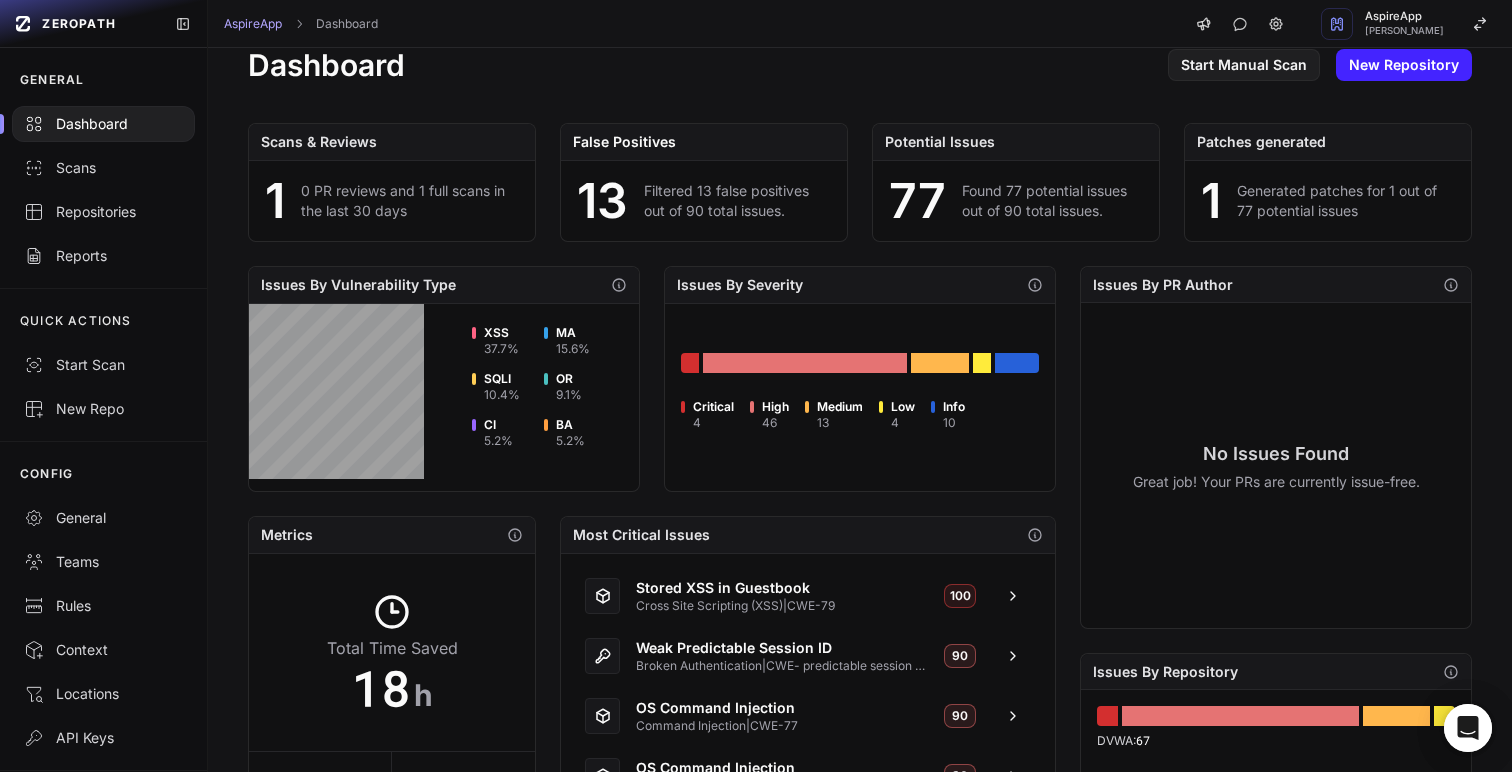 scroll, scrollTop: 0, scrollLeft: 0, axis: both 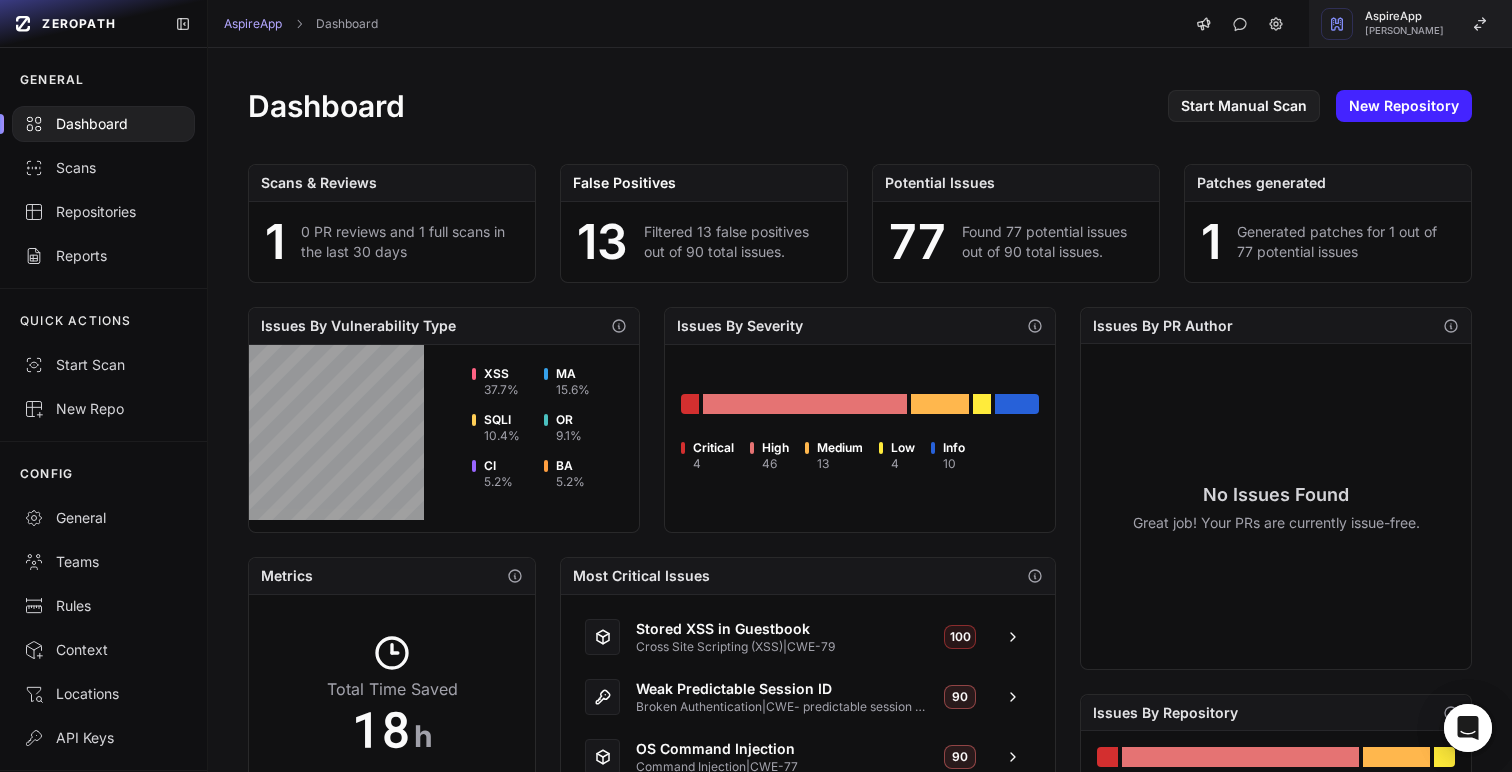 click on "AspireApp" at bounding box center [1404, 16] 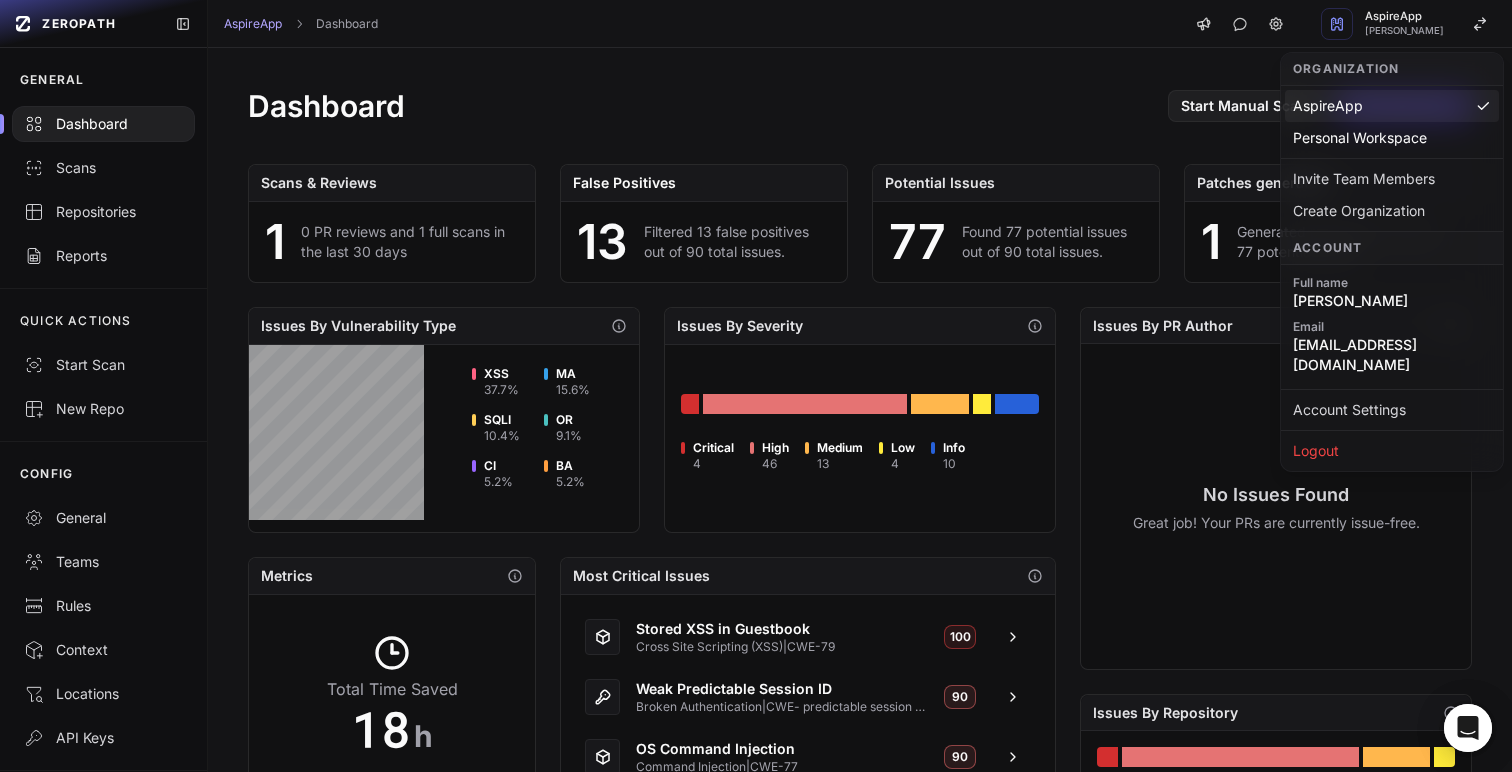click on "Dashboard   Start Manual Scan     New Repository" at bounding box center [860, 106] 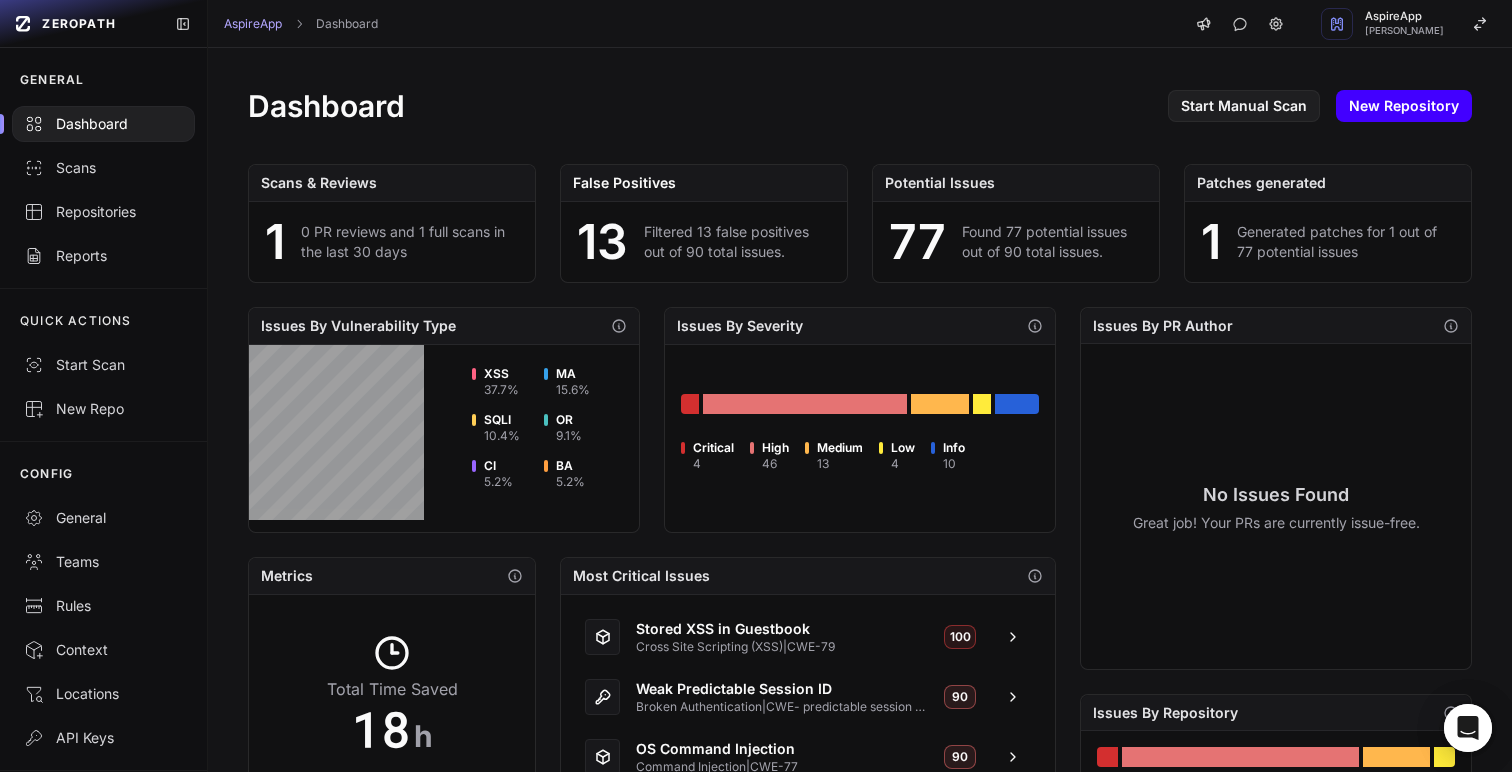 click on "New Repository" 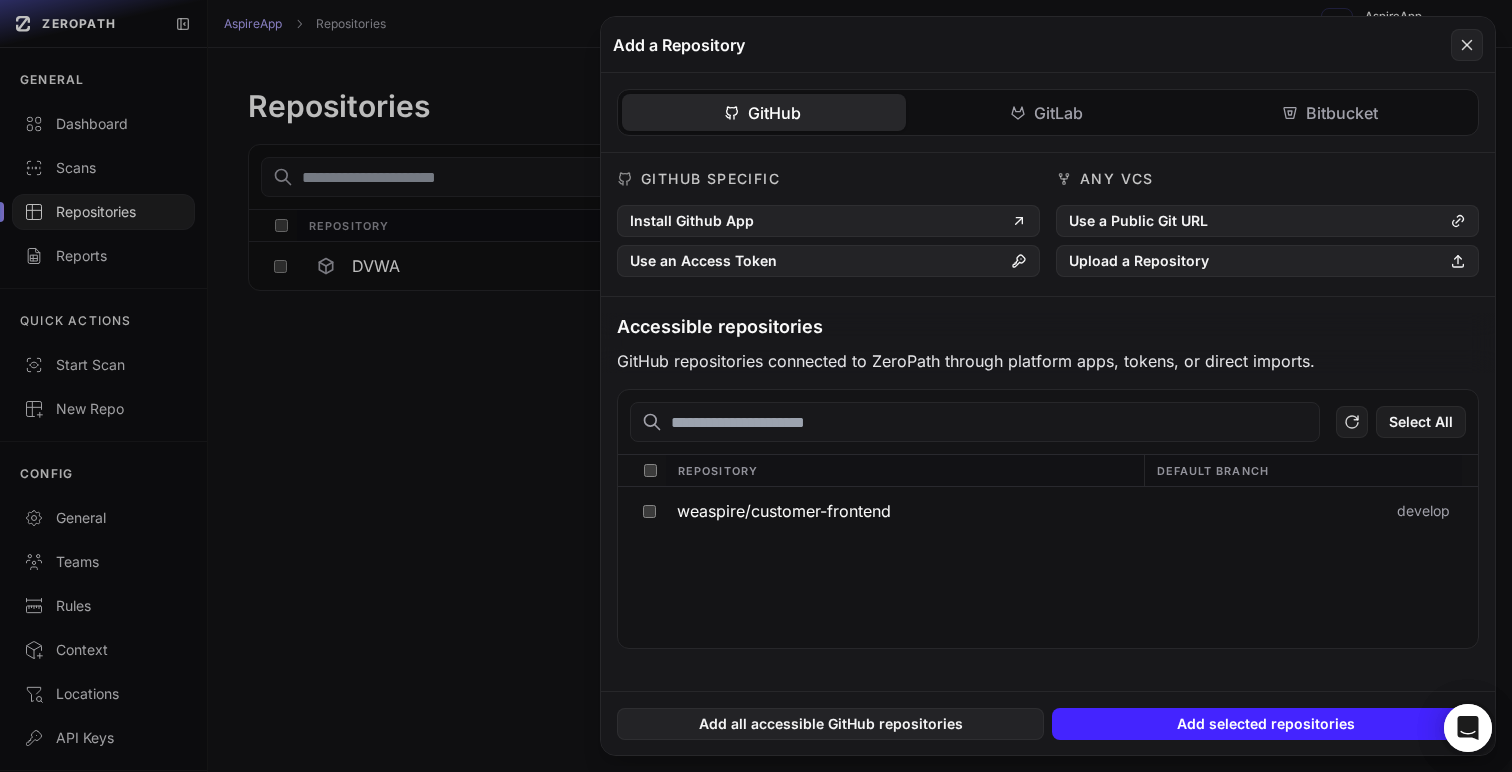 click on "GitLab" 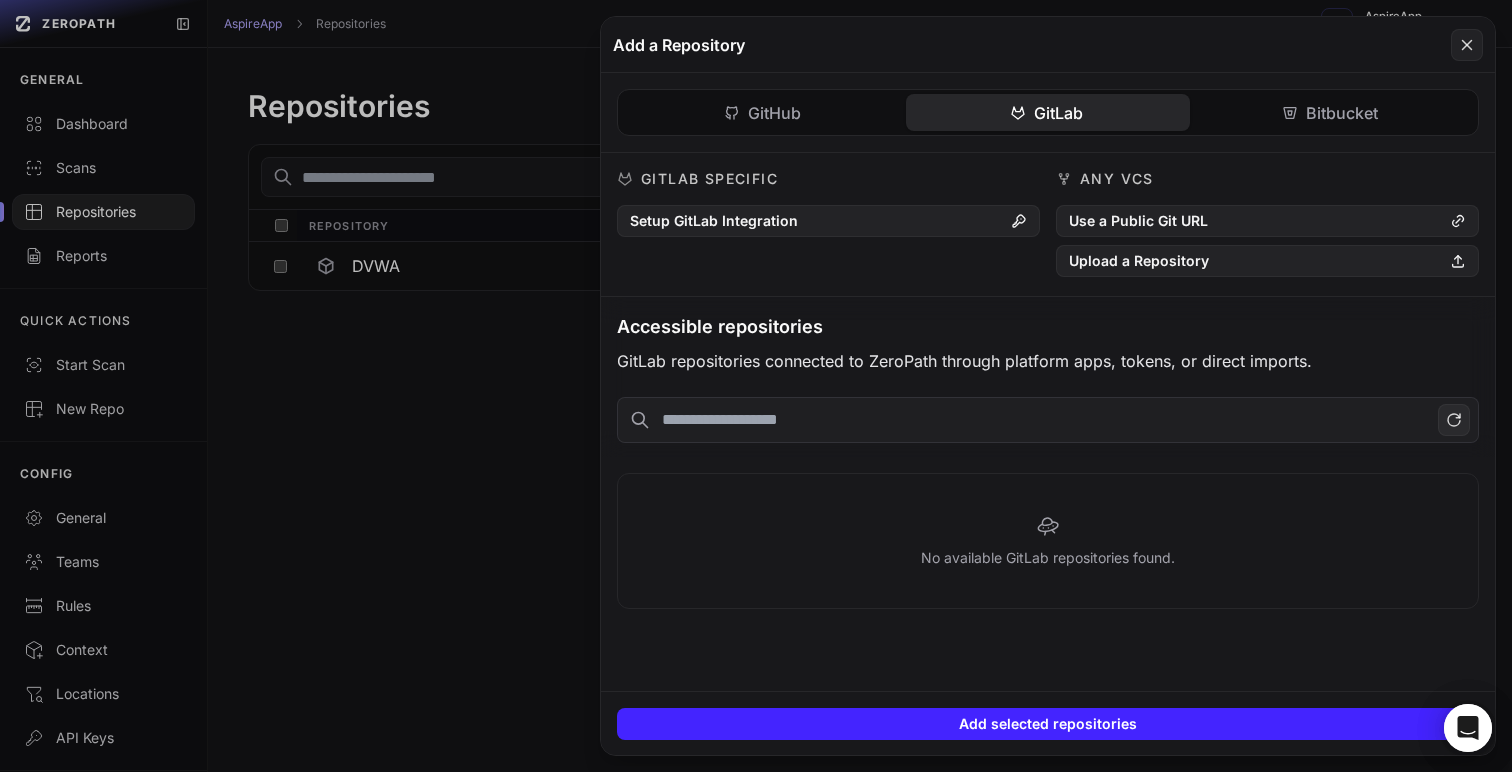 click on "Bitbucket" 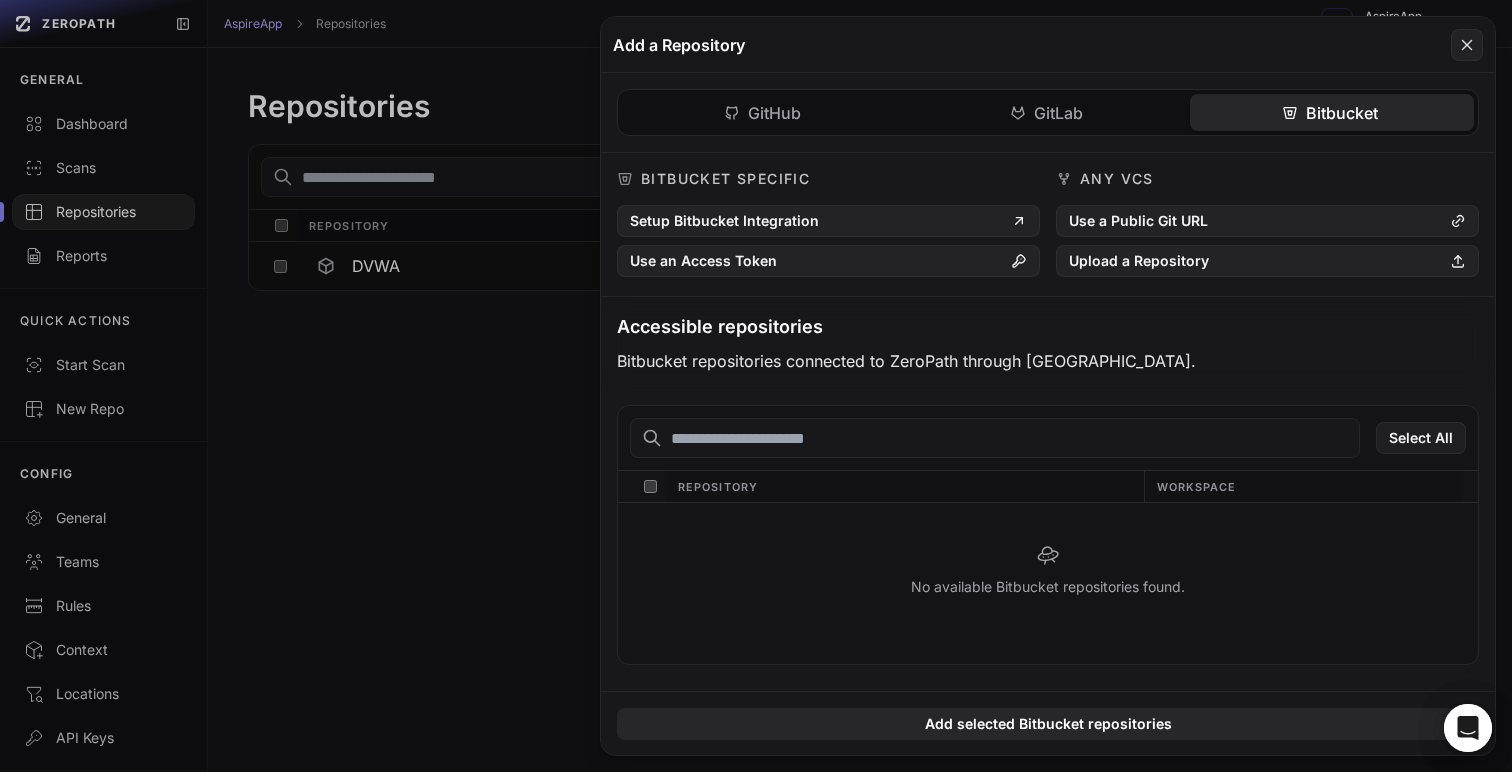 click on "GitLab" 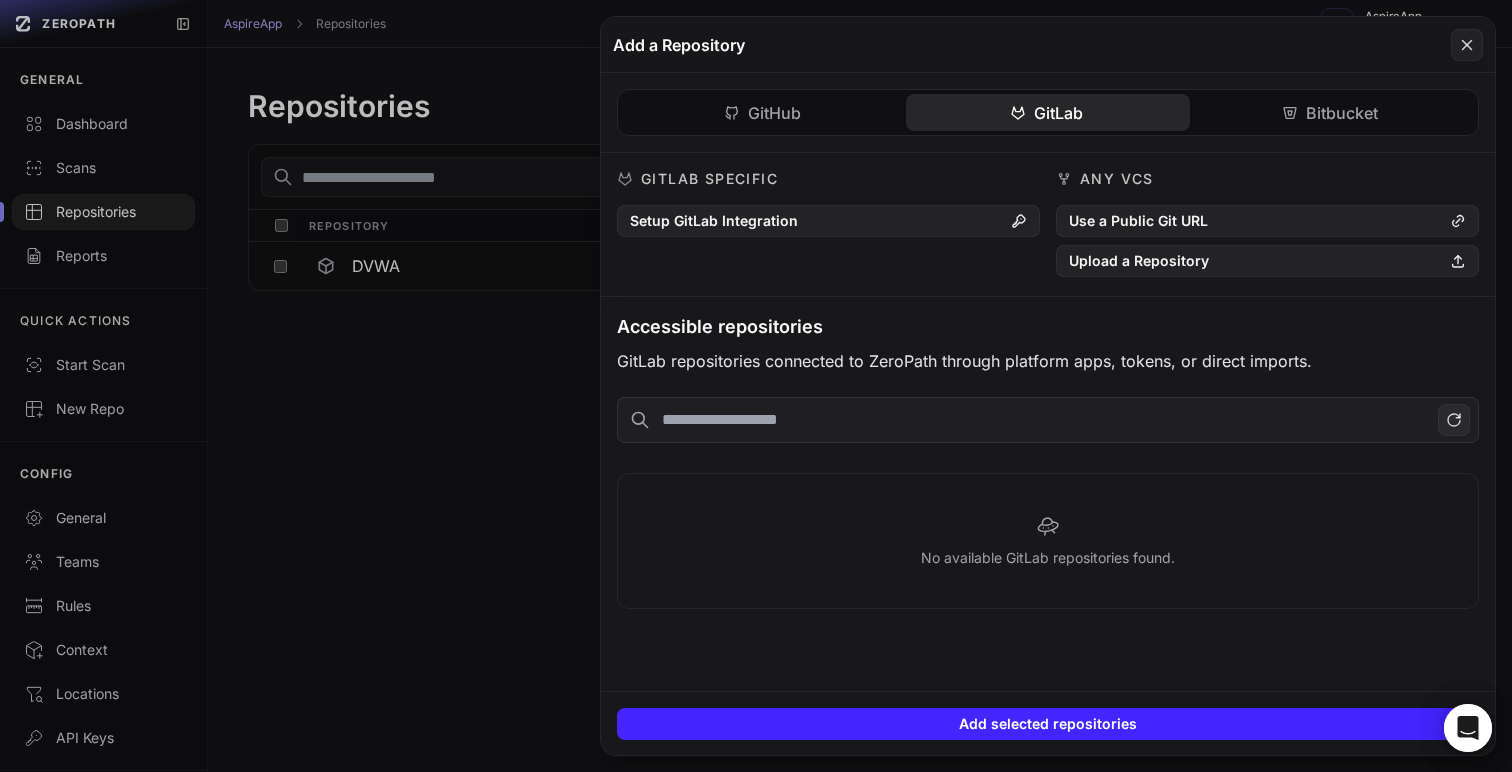 click on "GitHub
GitLab
Bitbucket     GitHub Specific   Install Github App     Use an Access Token
Any VCS   Use a Public Git URL
Upload a Repository
Accessible repositories   GitHub repositories connected to ZeroPath through platform apps, tokens, or direct
imports.           Select All         Repository   Default Branch         weaspire/customer-frontend   develop                 weaspire/customer-frontend     GitHub                 GitLab Specific   Setup GitLab Integration
Any VCS   Use a Public Git URL
Upload a Repository
Accessible repositories   GitLab repositories connected to ZeroPath through platform apps, tokens, or direct imports.
No available GitLab repositories found.                   Bitbucket Specific   Setup Bitbucket Integration
Use an Access Token" at bounding box center [1048, 349] 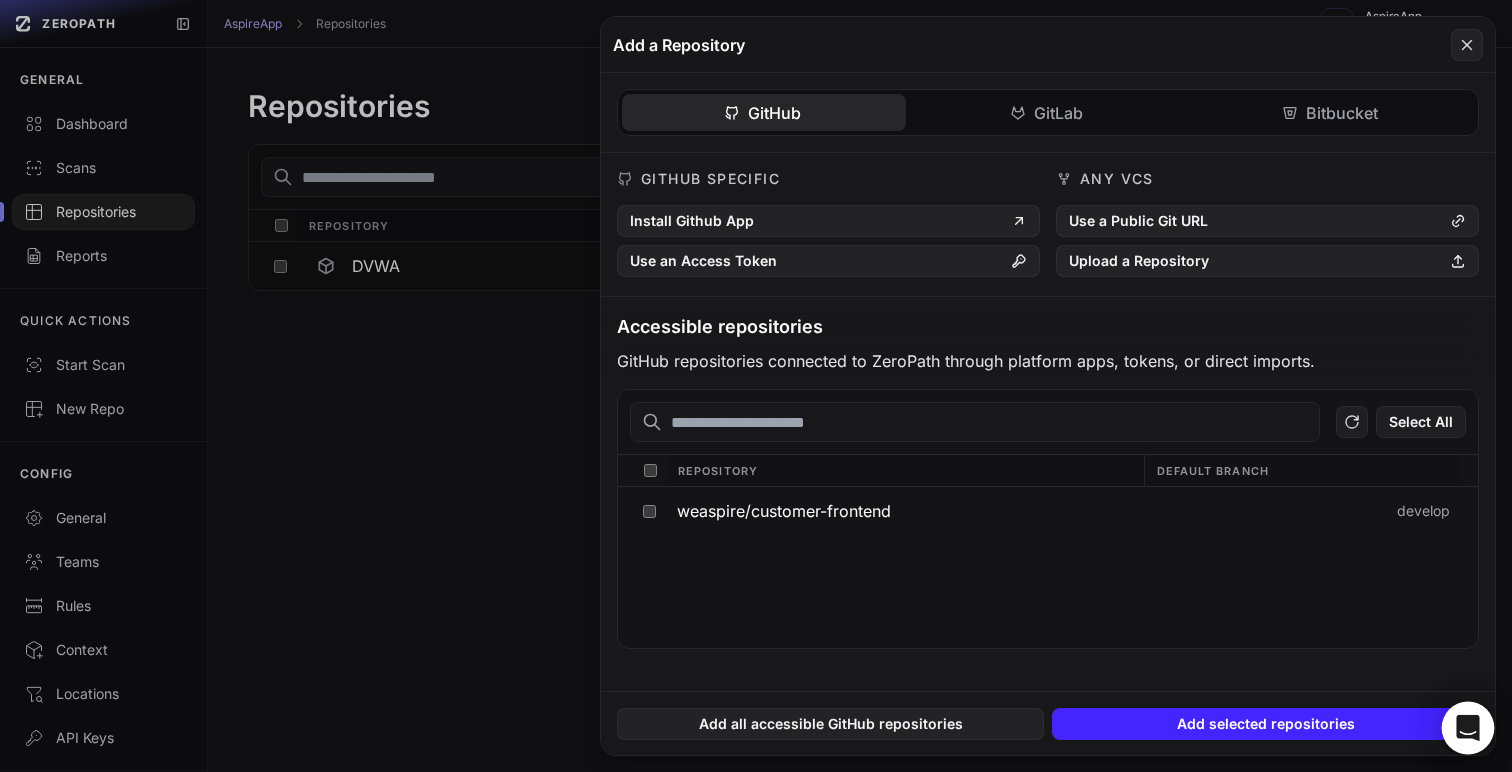 click 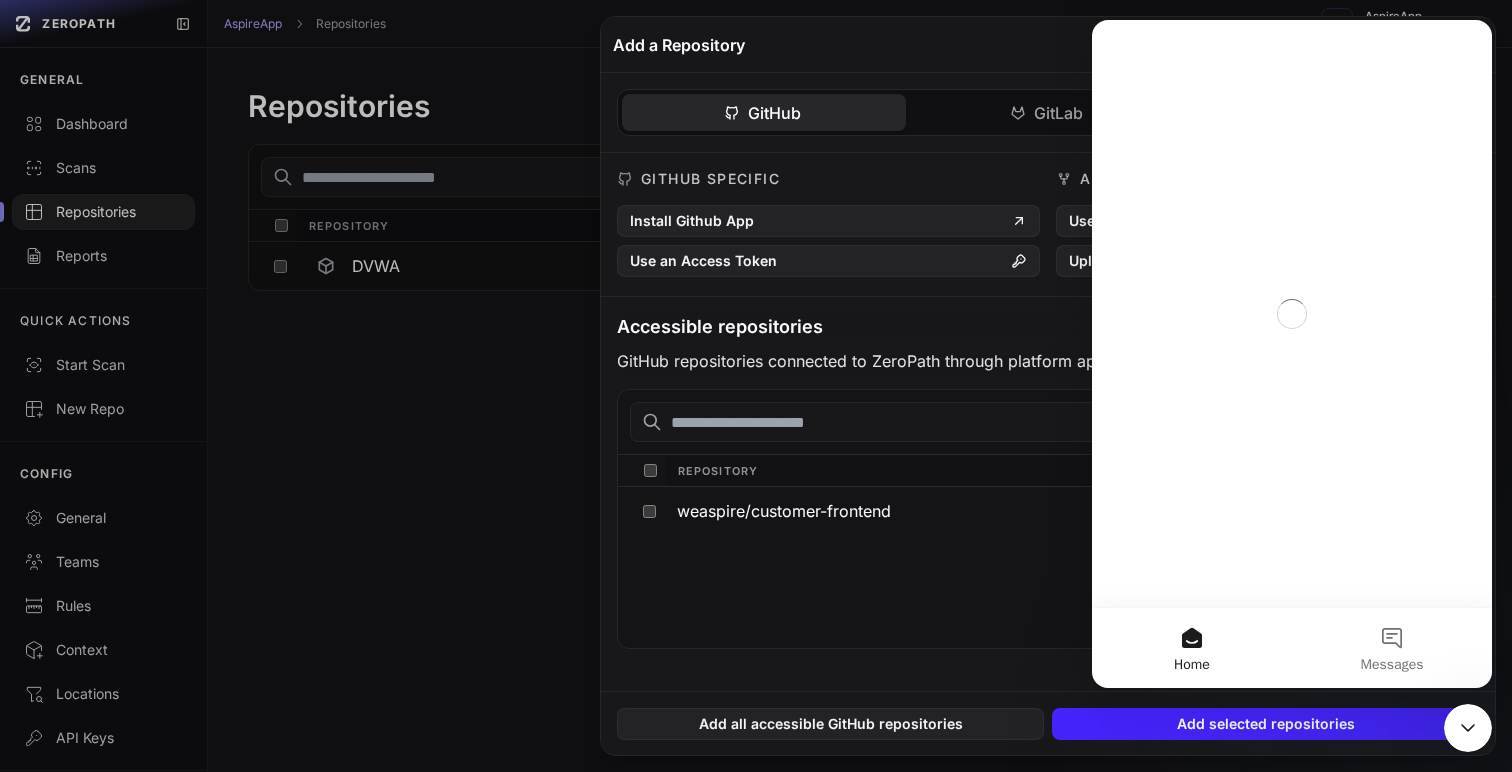 scroll, scrollTop: 0, scrollLeft: 0, axis: both 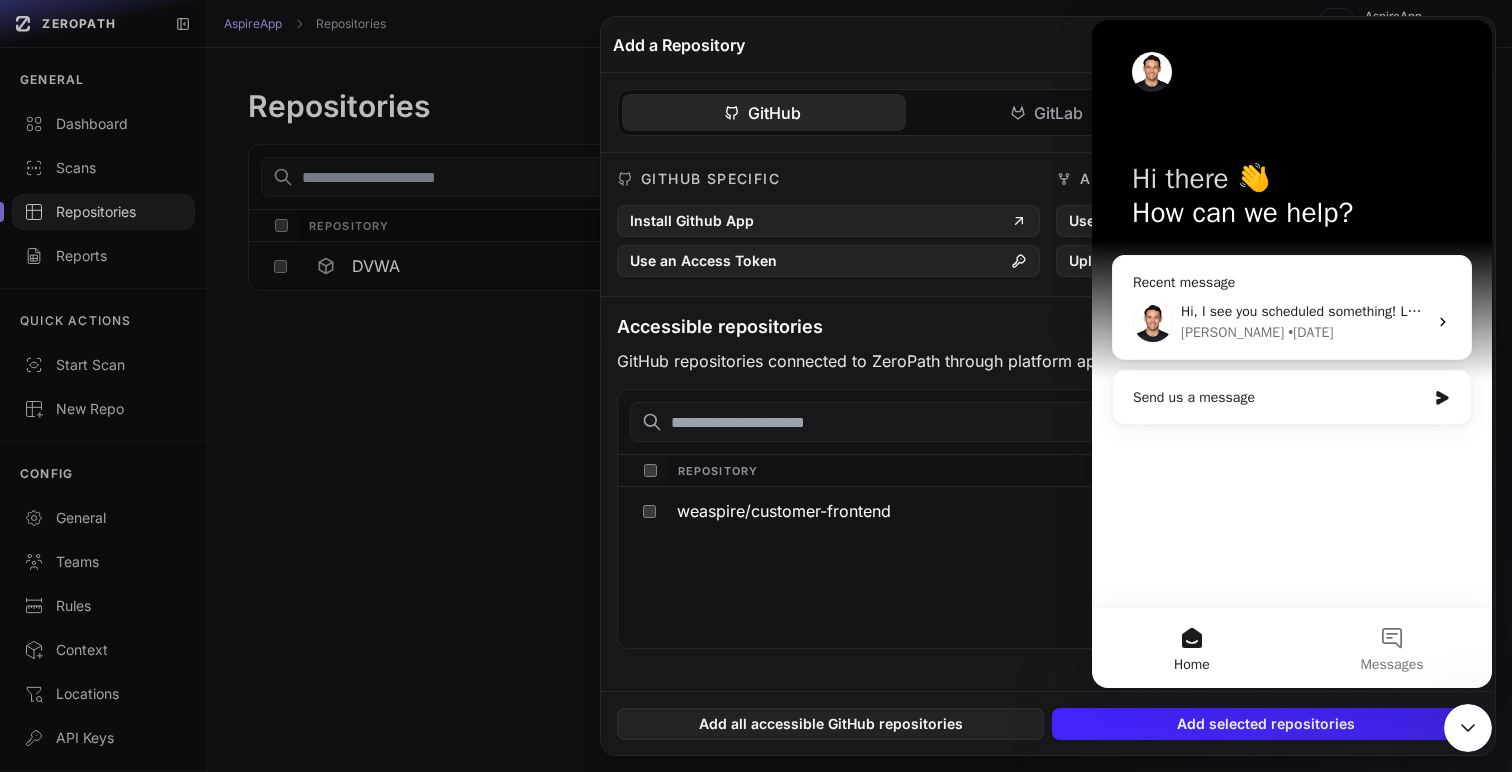 click on "weaspire/customer-frontend   develop" at bounding box center (1048, 567) 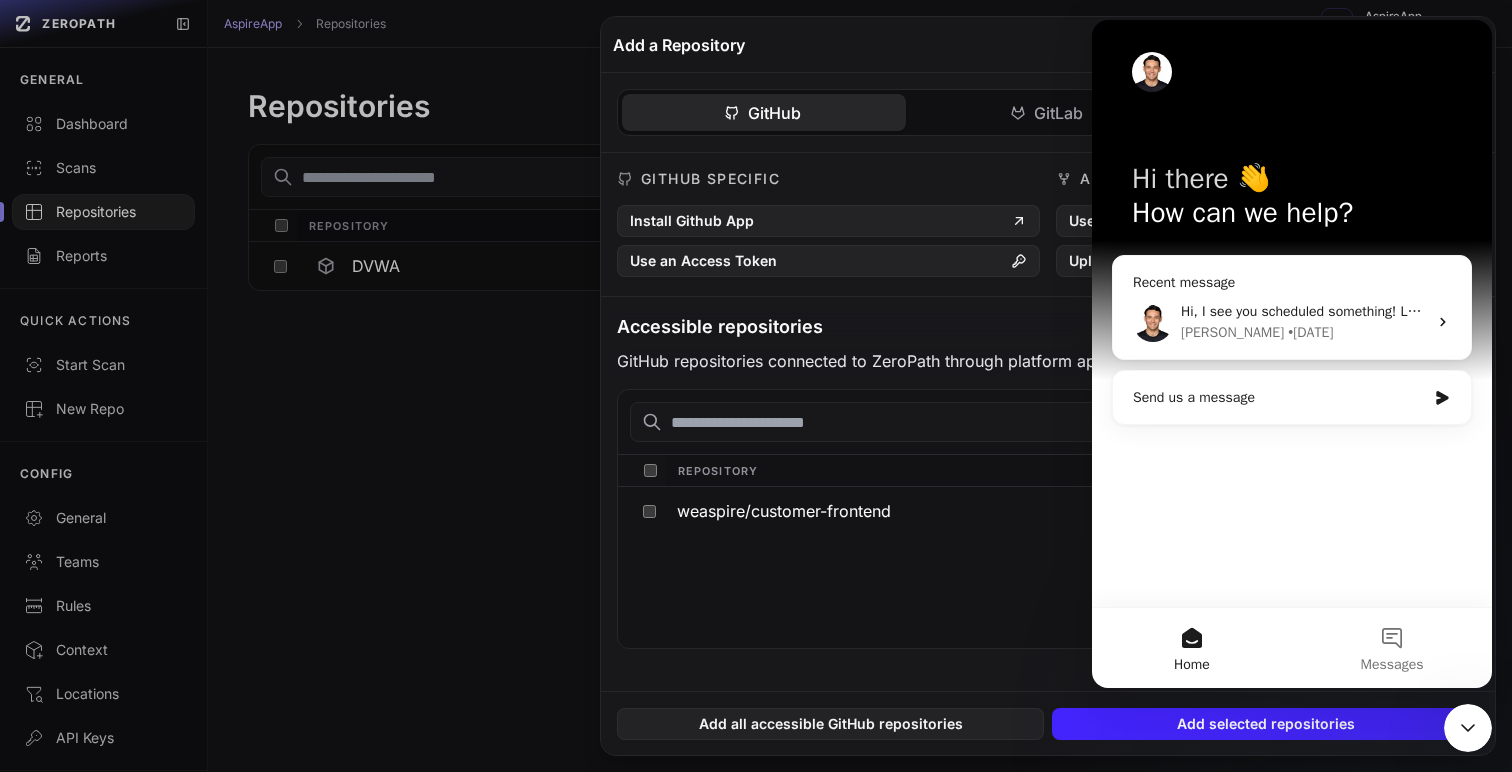 click 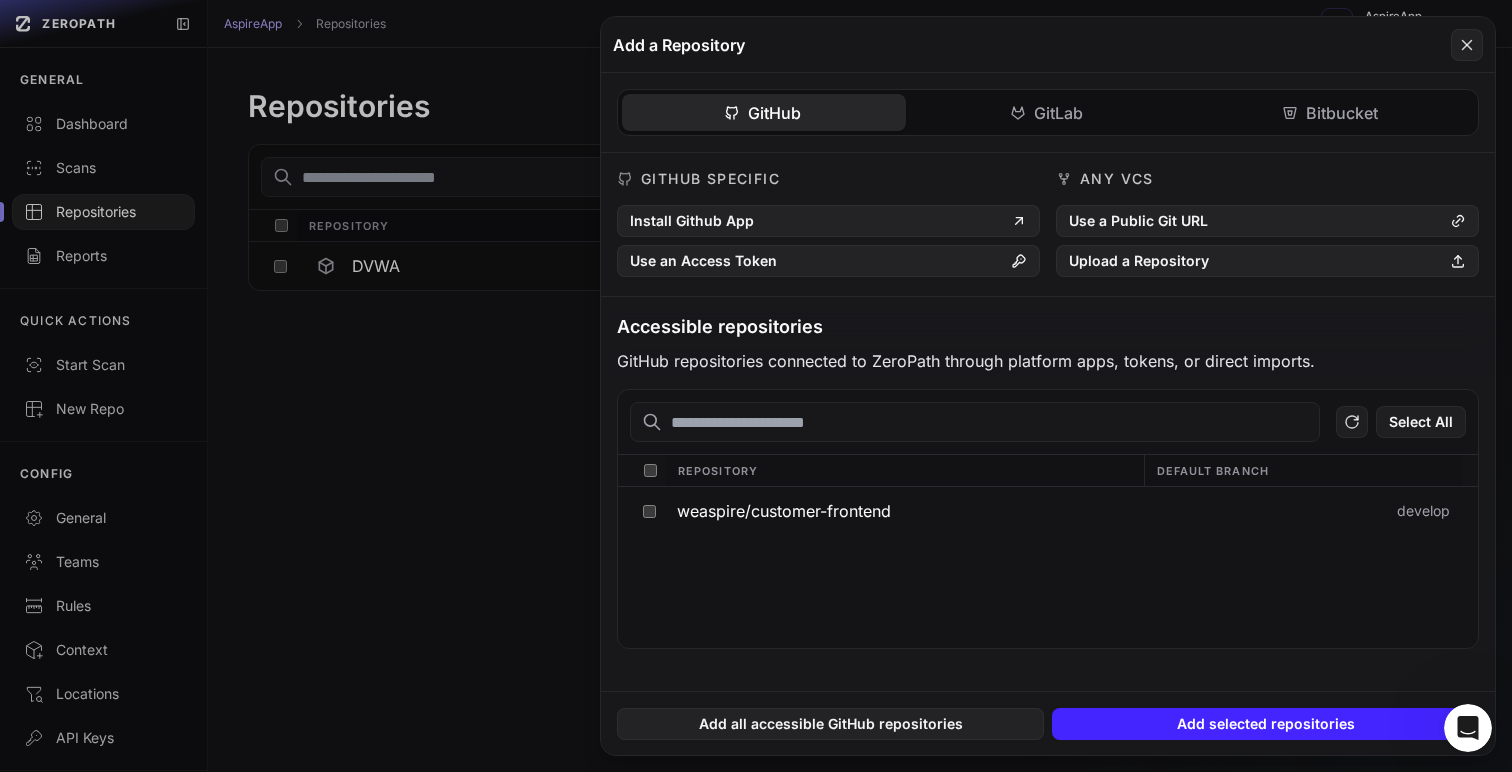scroll, scrollTop: 0, scrollLeft: 0, axis: both 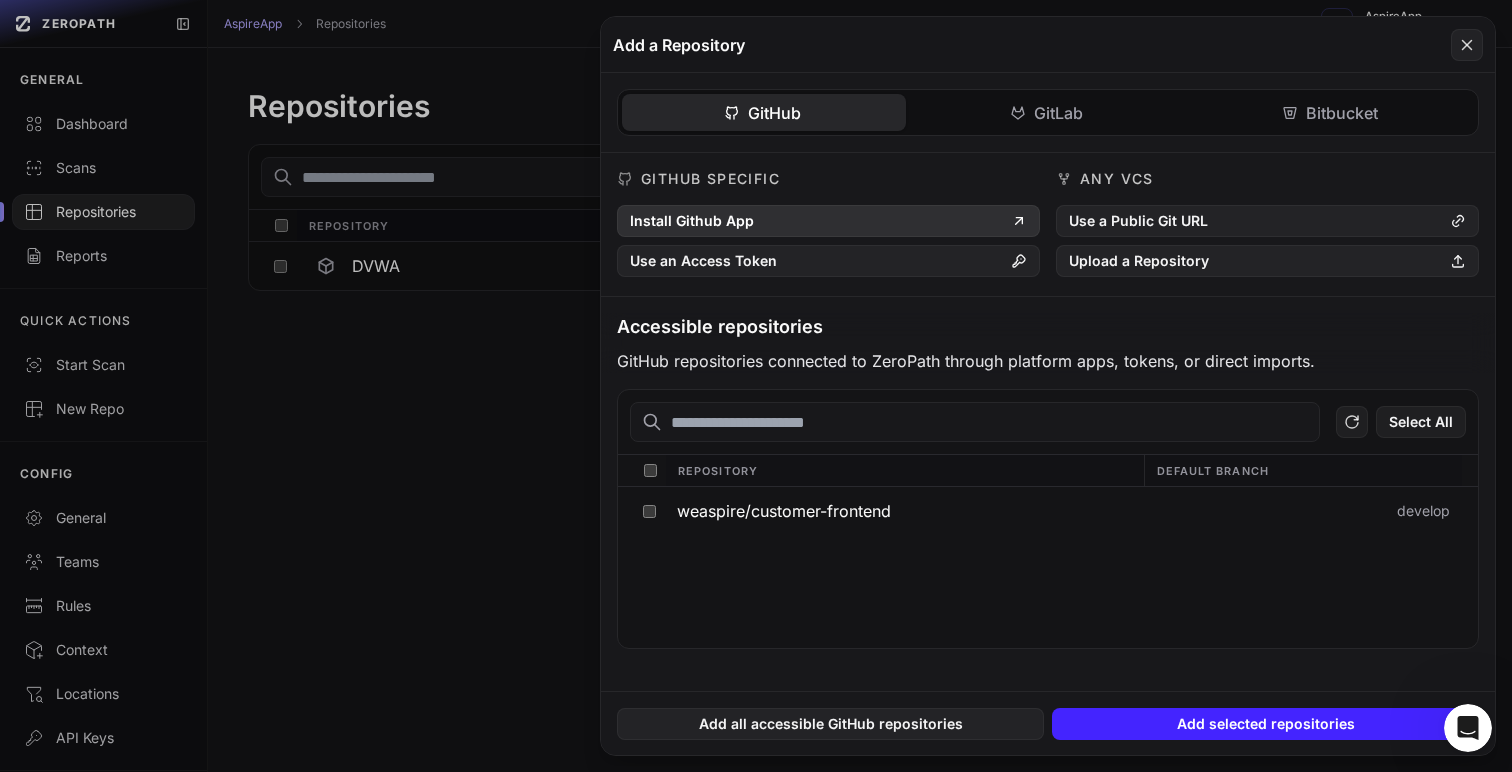 click on "Install Github App" at bounding box center (828, 221) 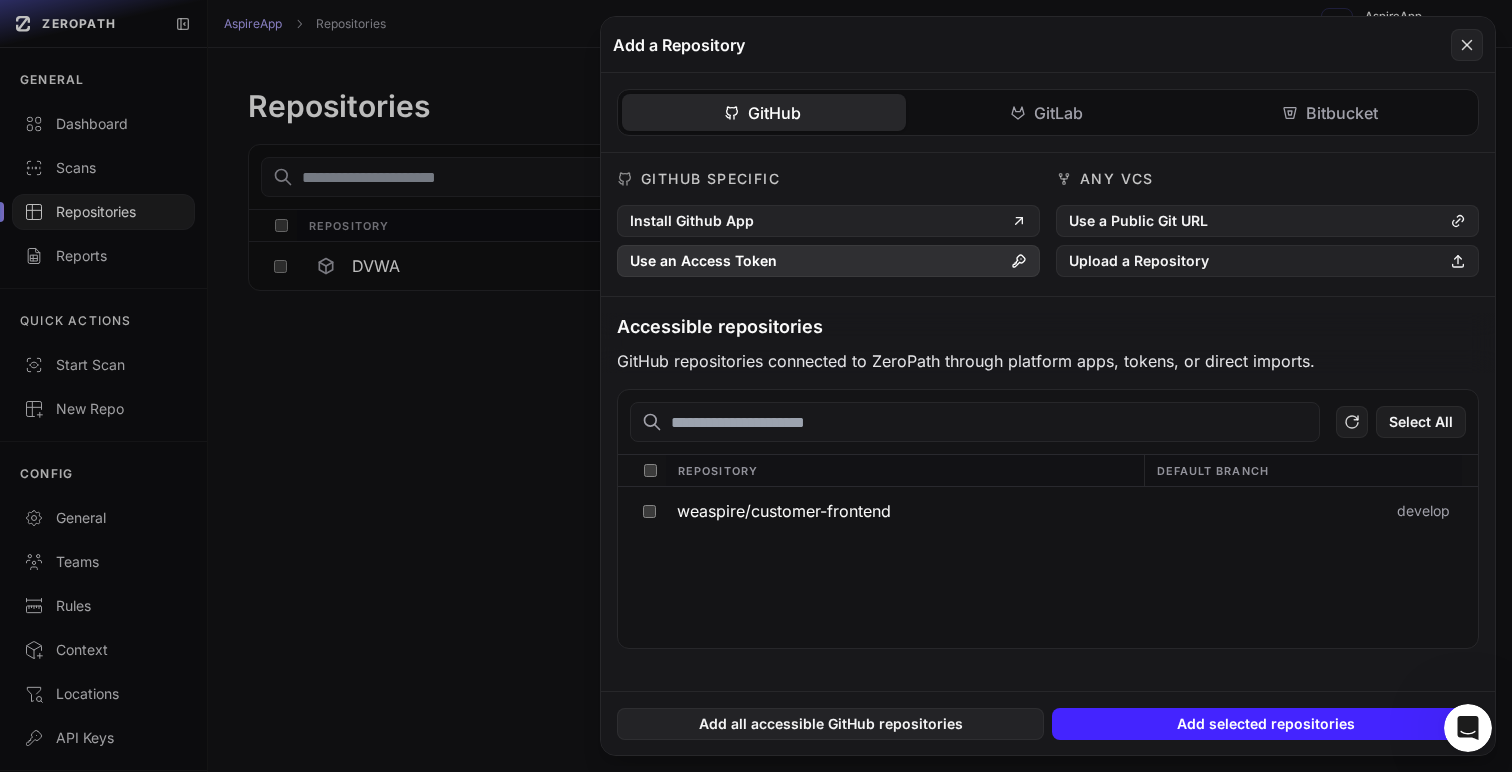 click on "Use an Access Token" at bounding box center (828, 261) 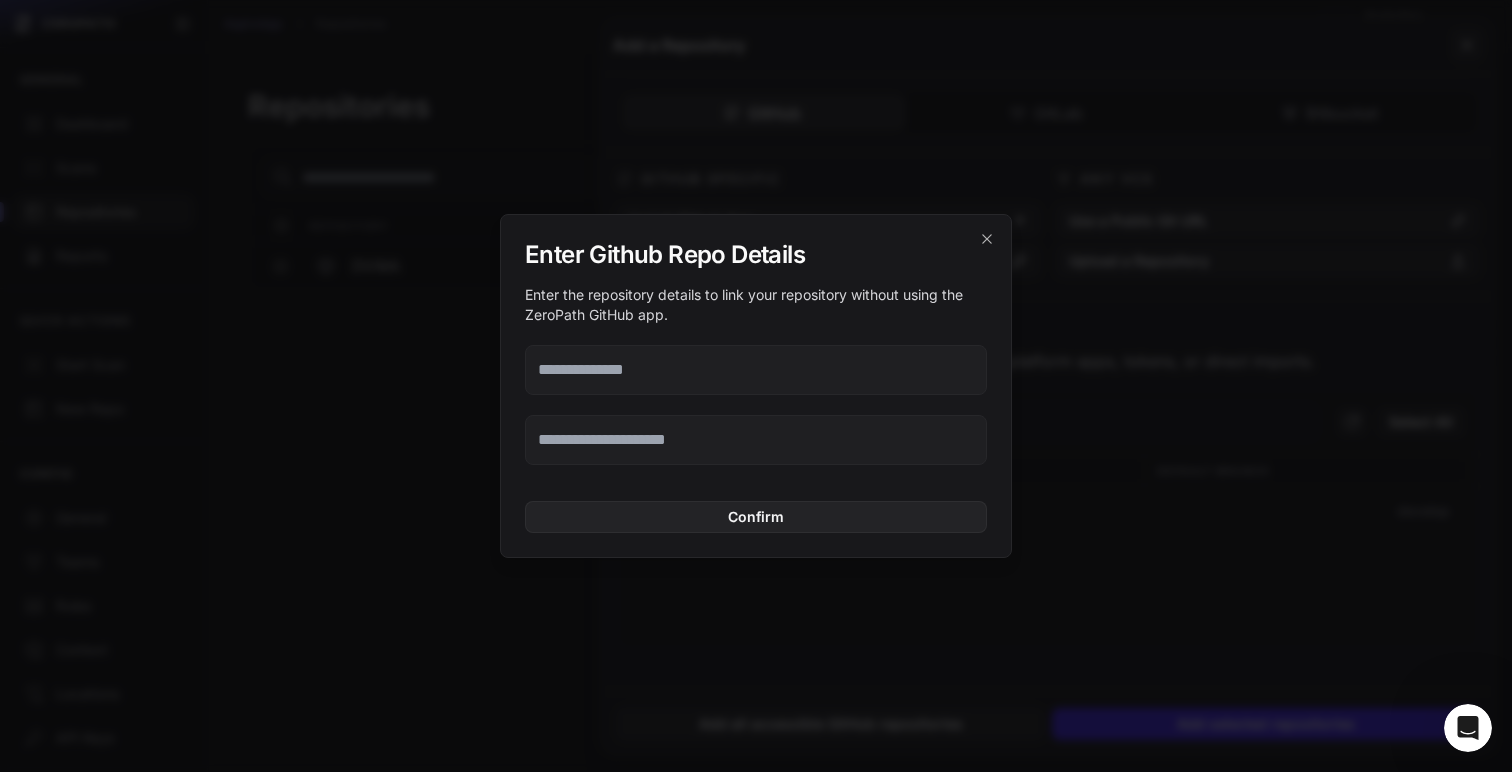 click 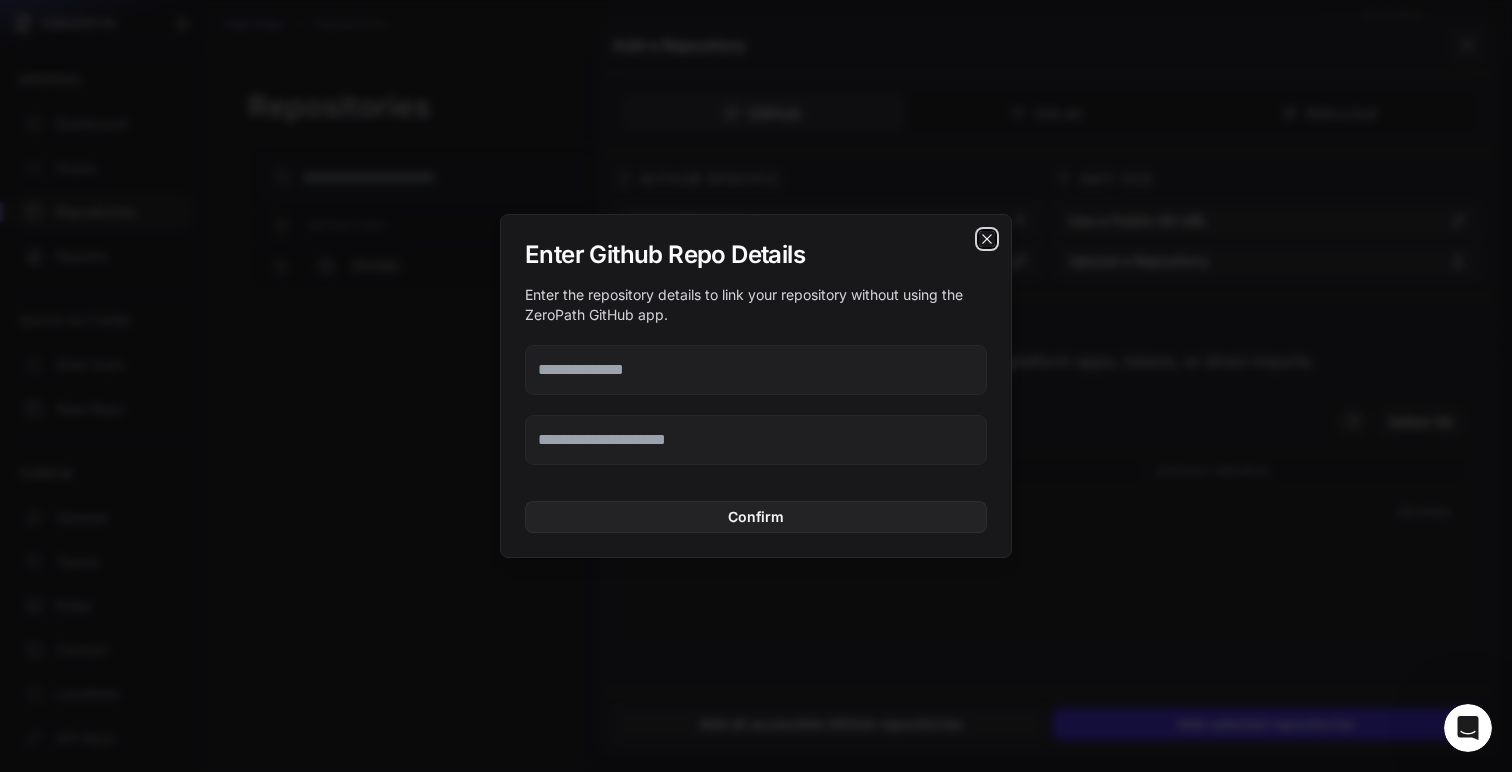 click 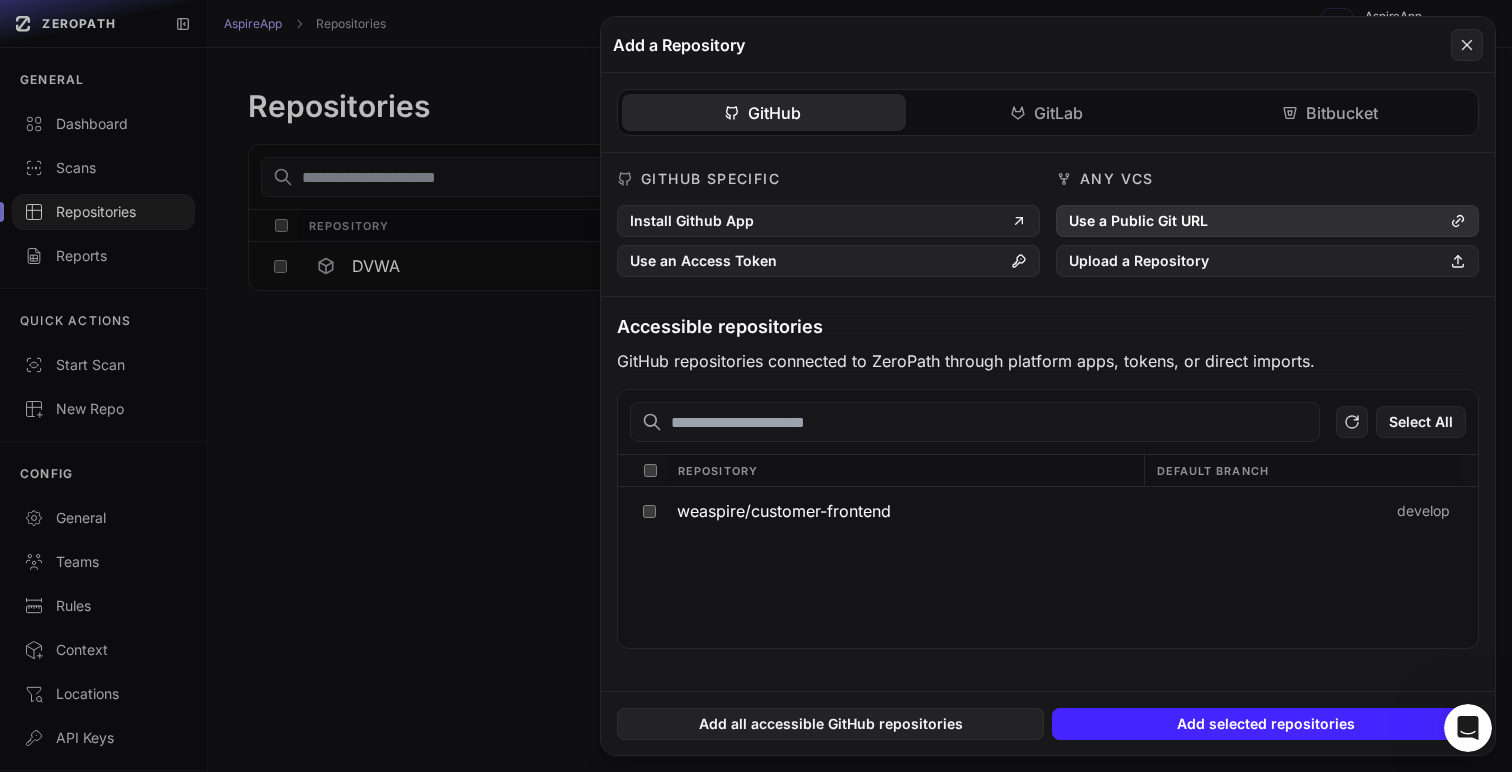 click on "Use a Public Git URL" at bounding box center [1267, 221] 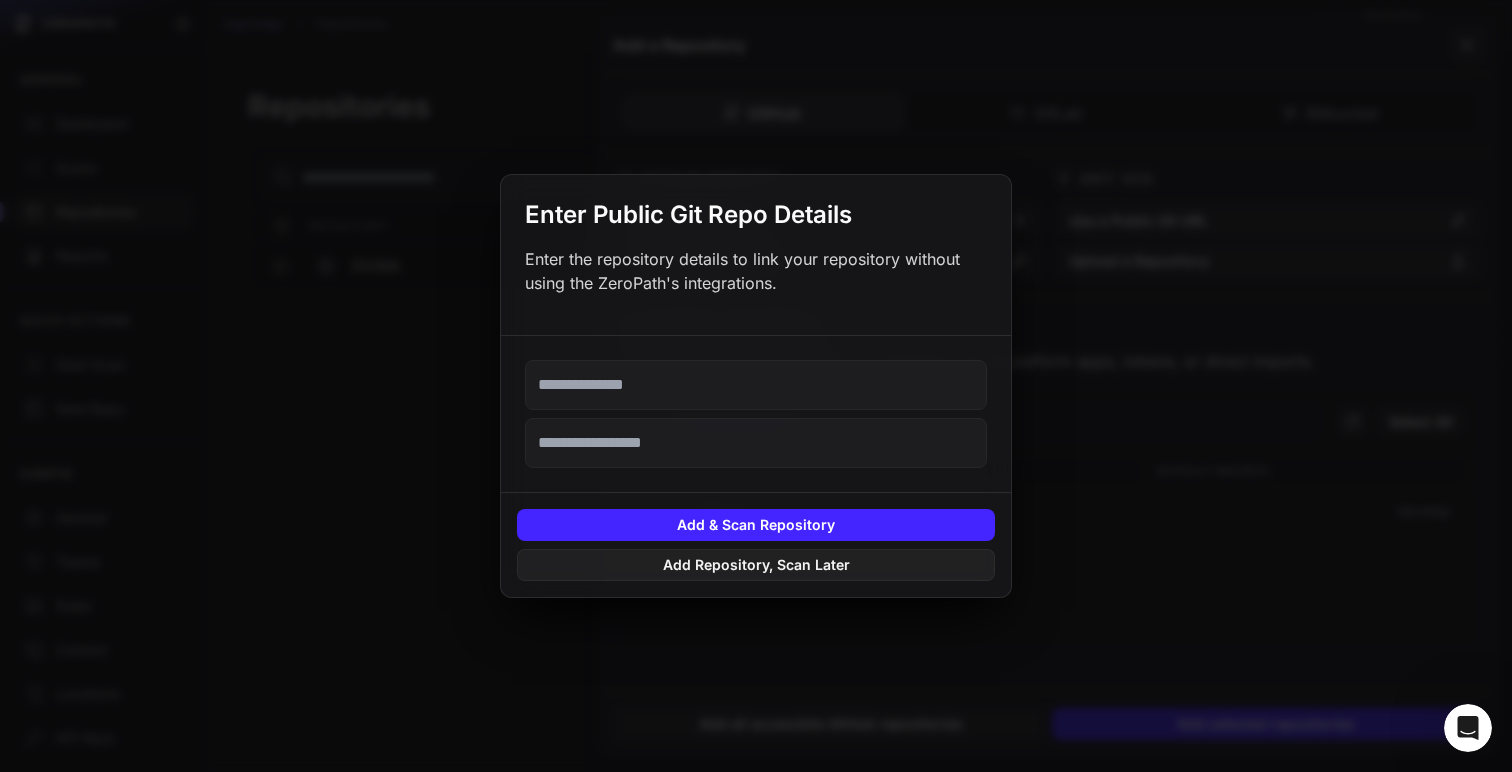 click at bounding box center (756, 385) 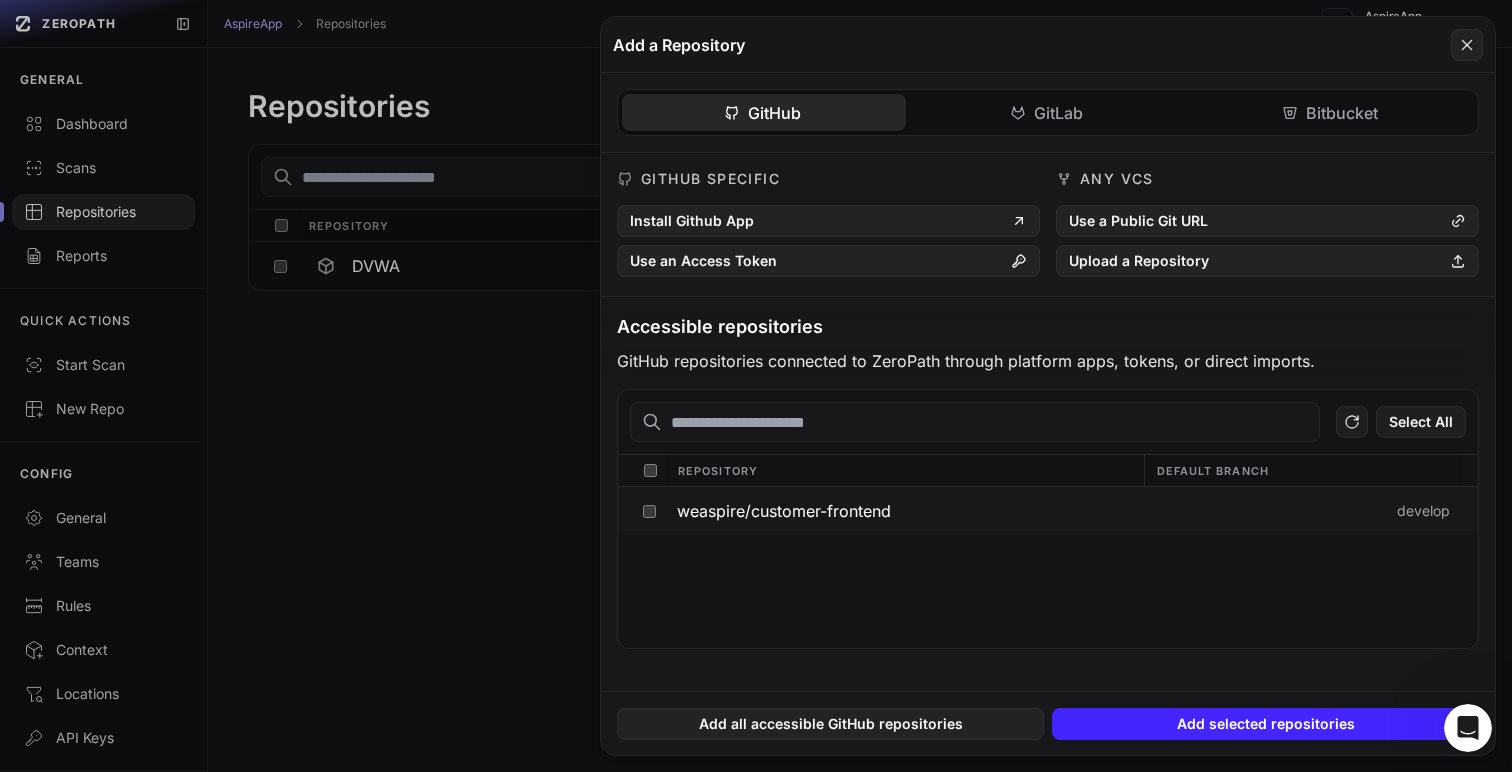 click at bounding box center [649, 511] 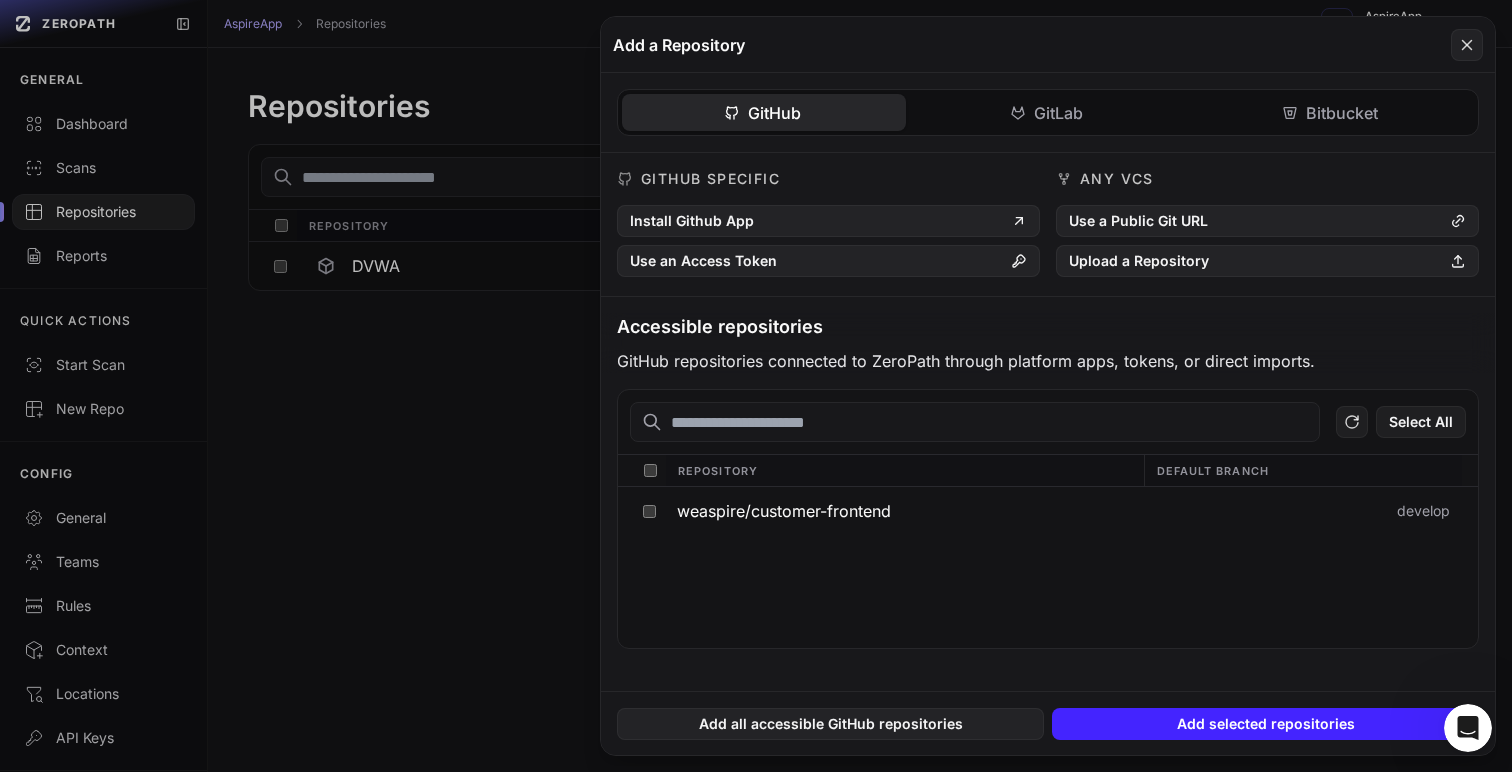 click 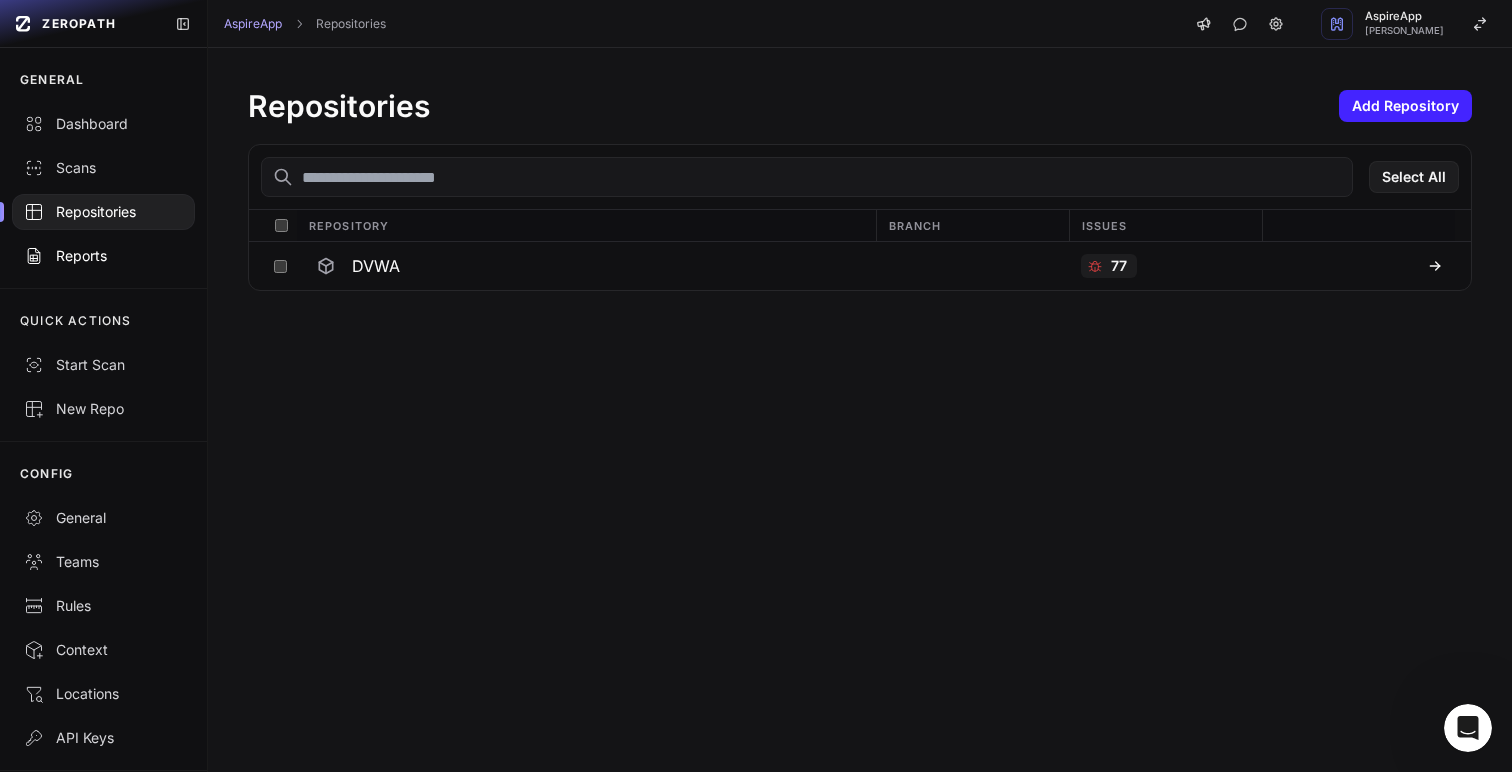 click on "Reports" at bounding box center (103, 256) 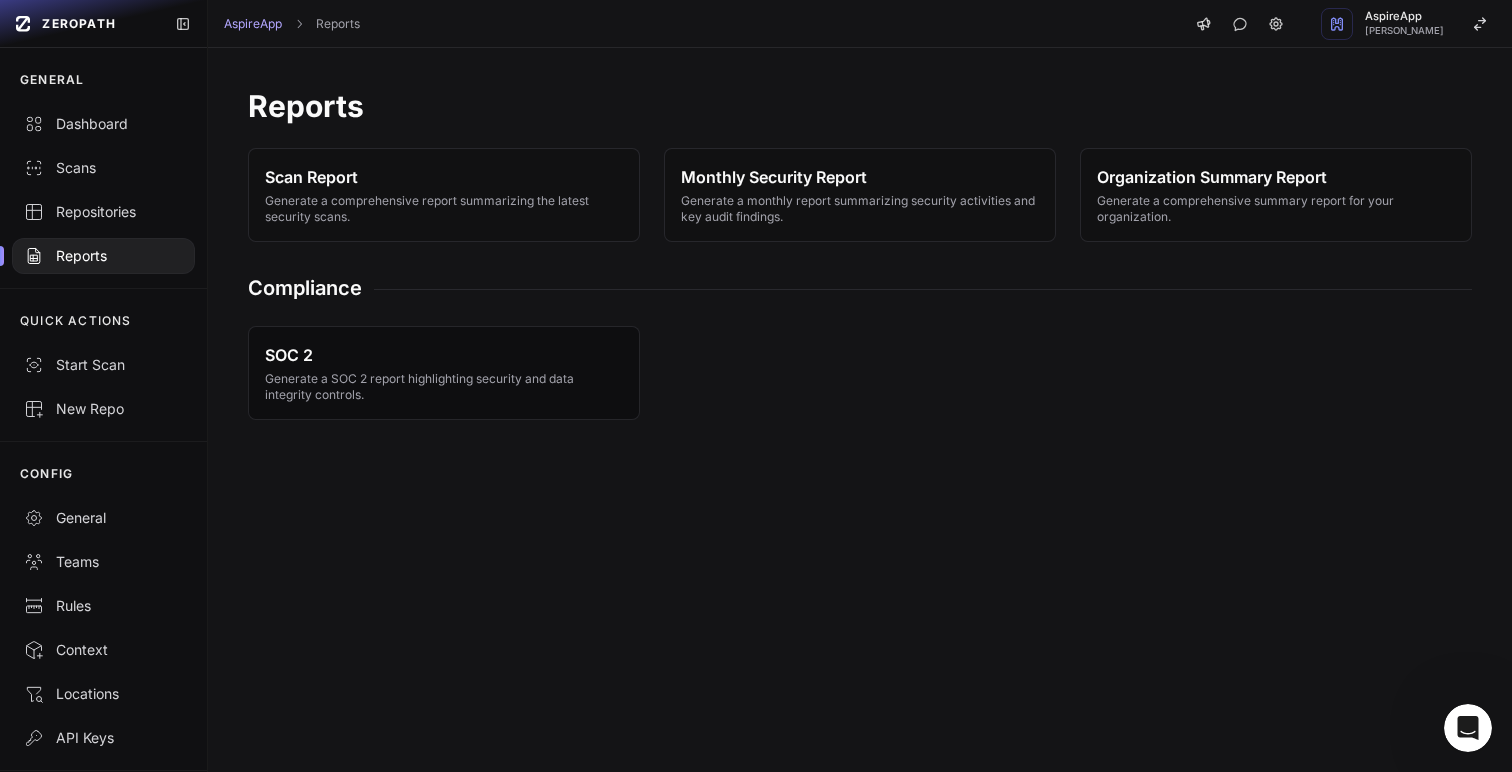 click on "SOC 2   Generate a SOC 2 report highlighting security and data integrity controls." at bounding box center (444, 373) 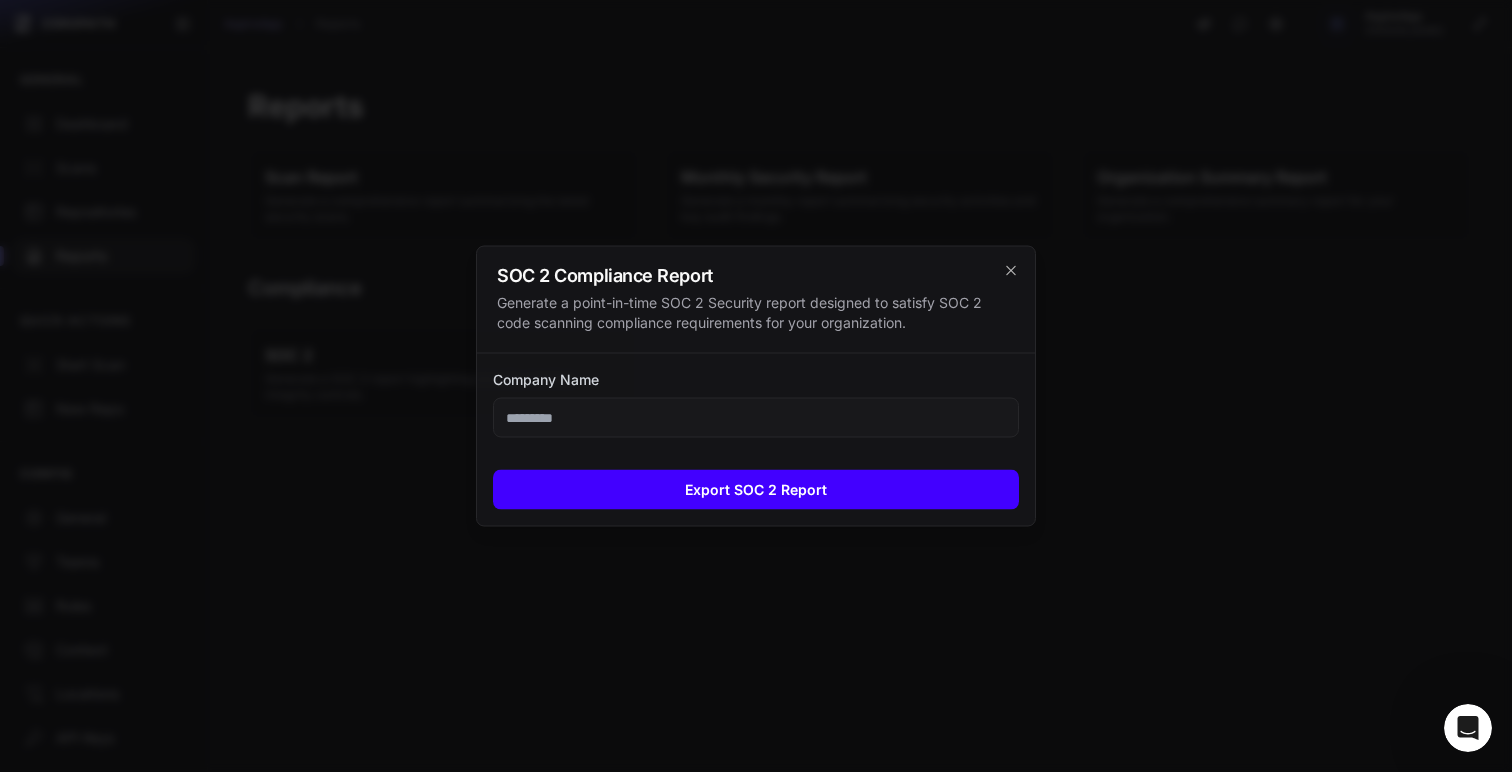 click on "Export SOC 2 Report" at bounding box center (756, 490) 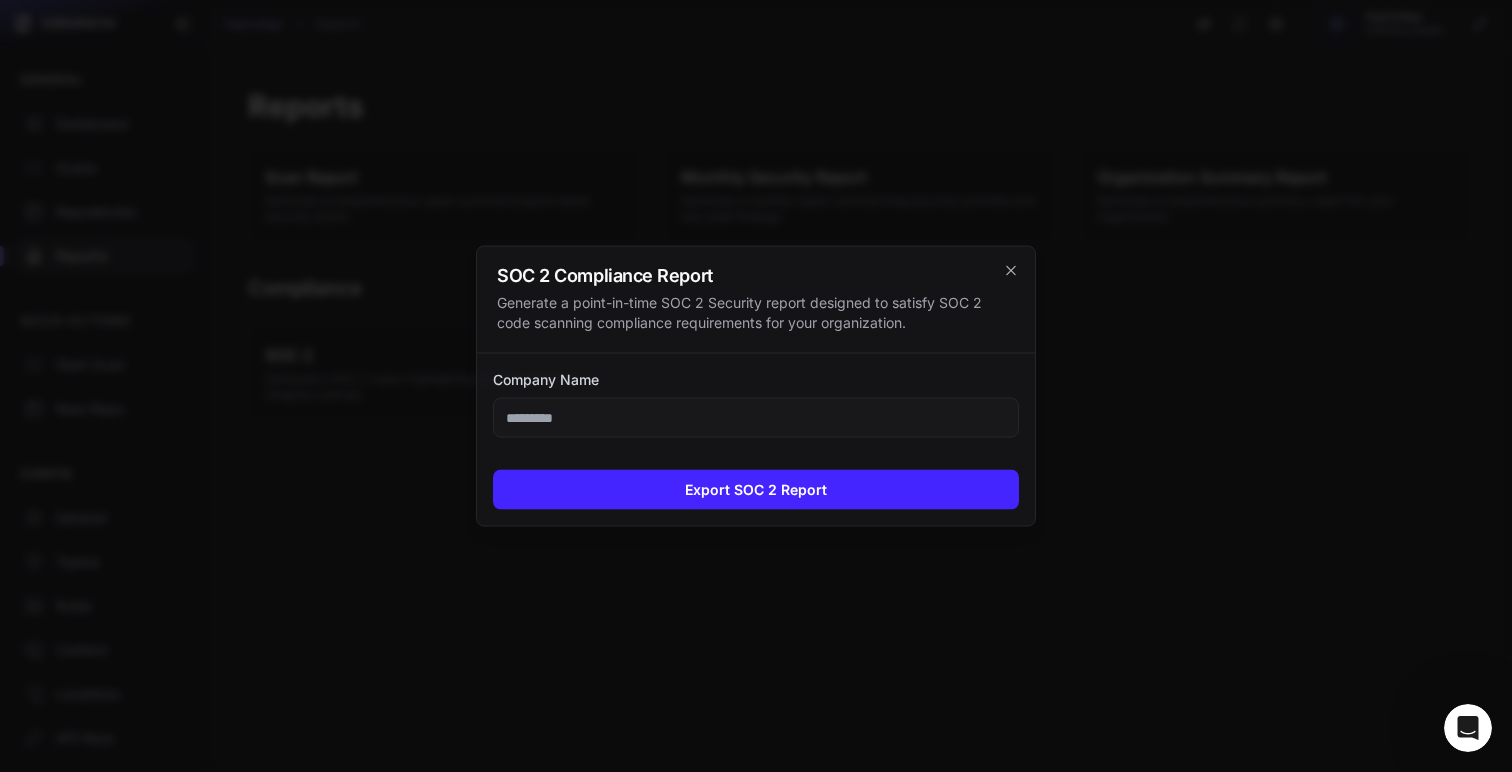 click at bounding box center [756, 386] 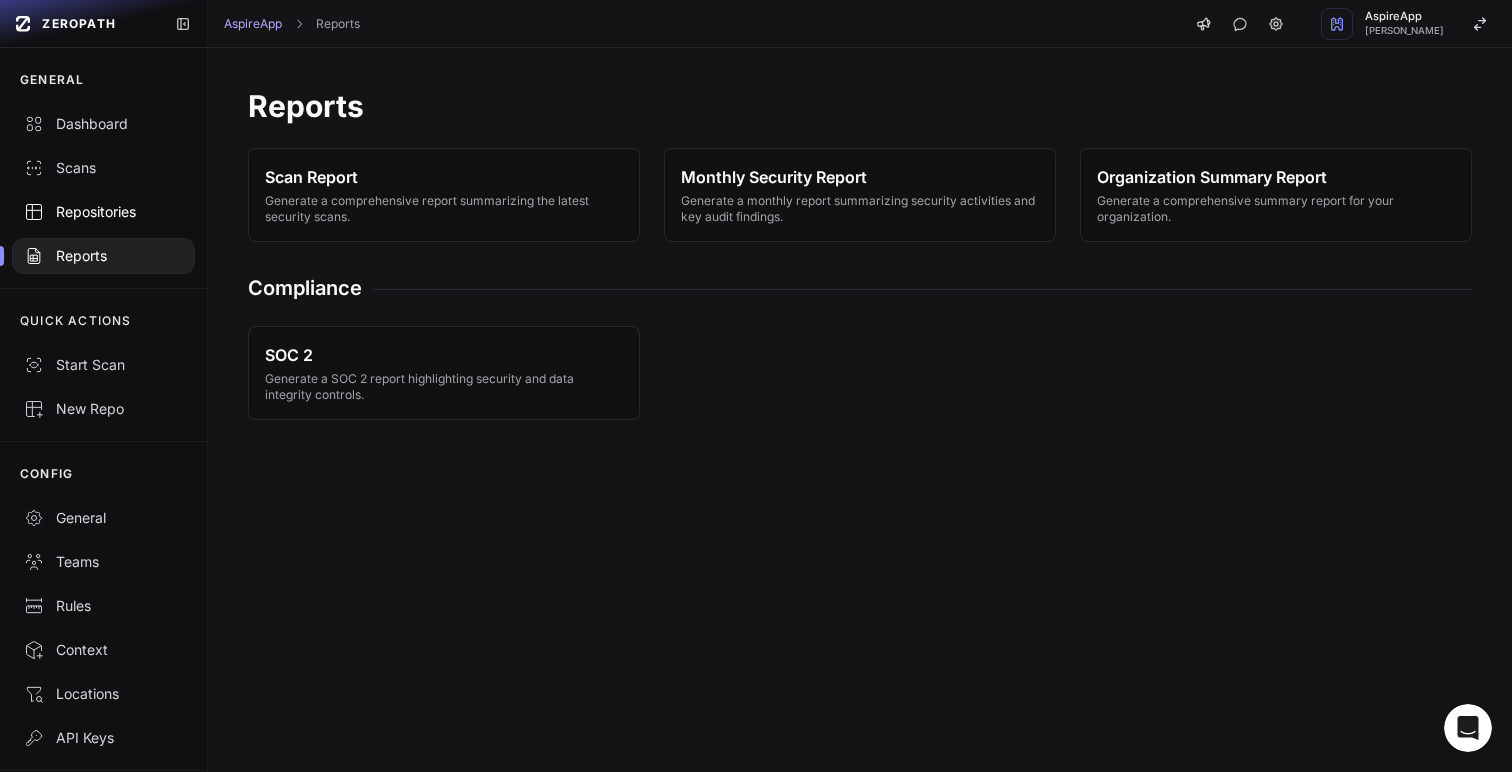 click on "Repositories" at bounding box center [103, 212] 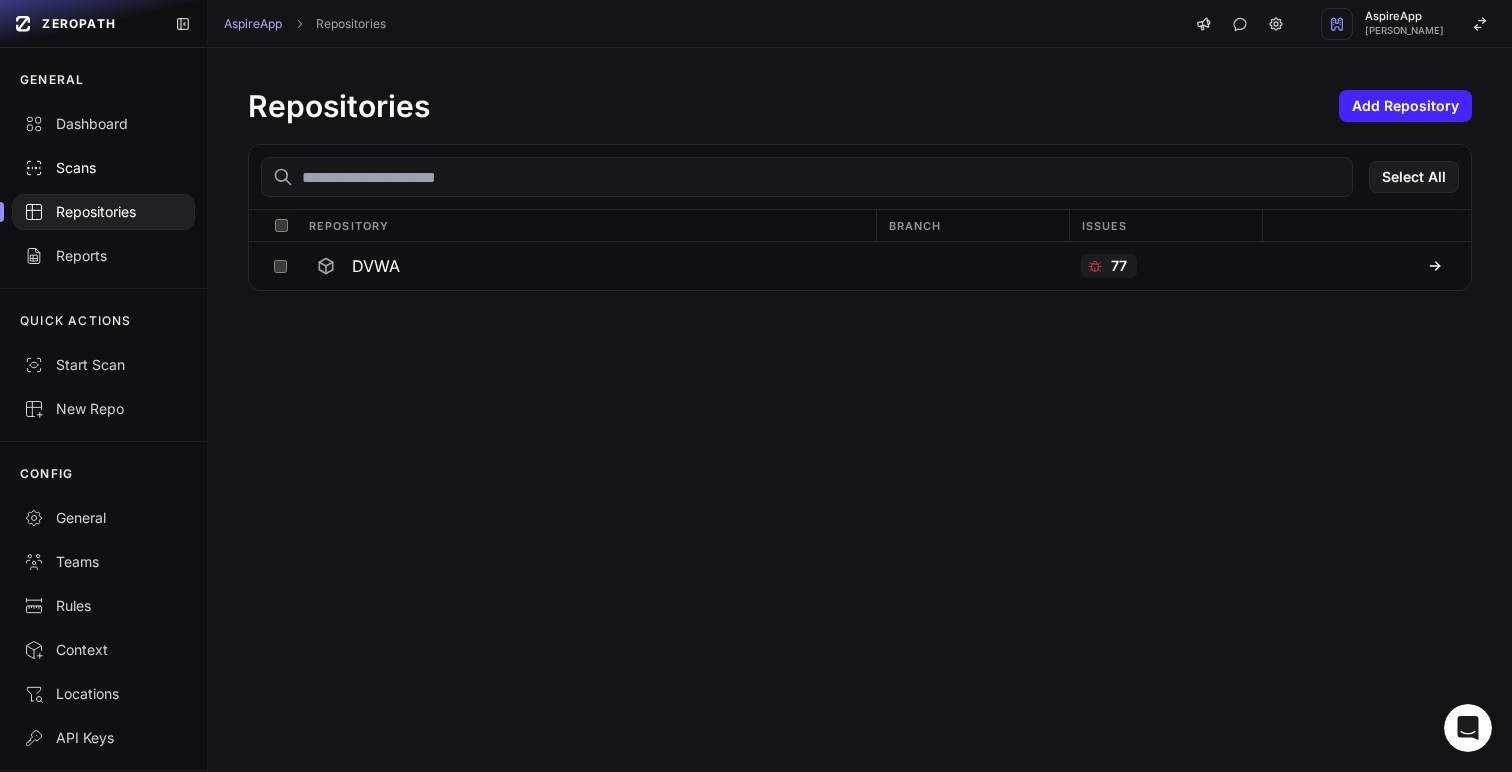 click on "Scans" at bounding box center (103, 168) 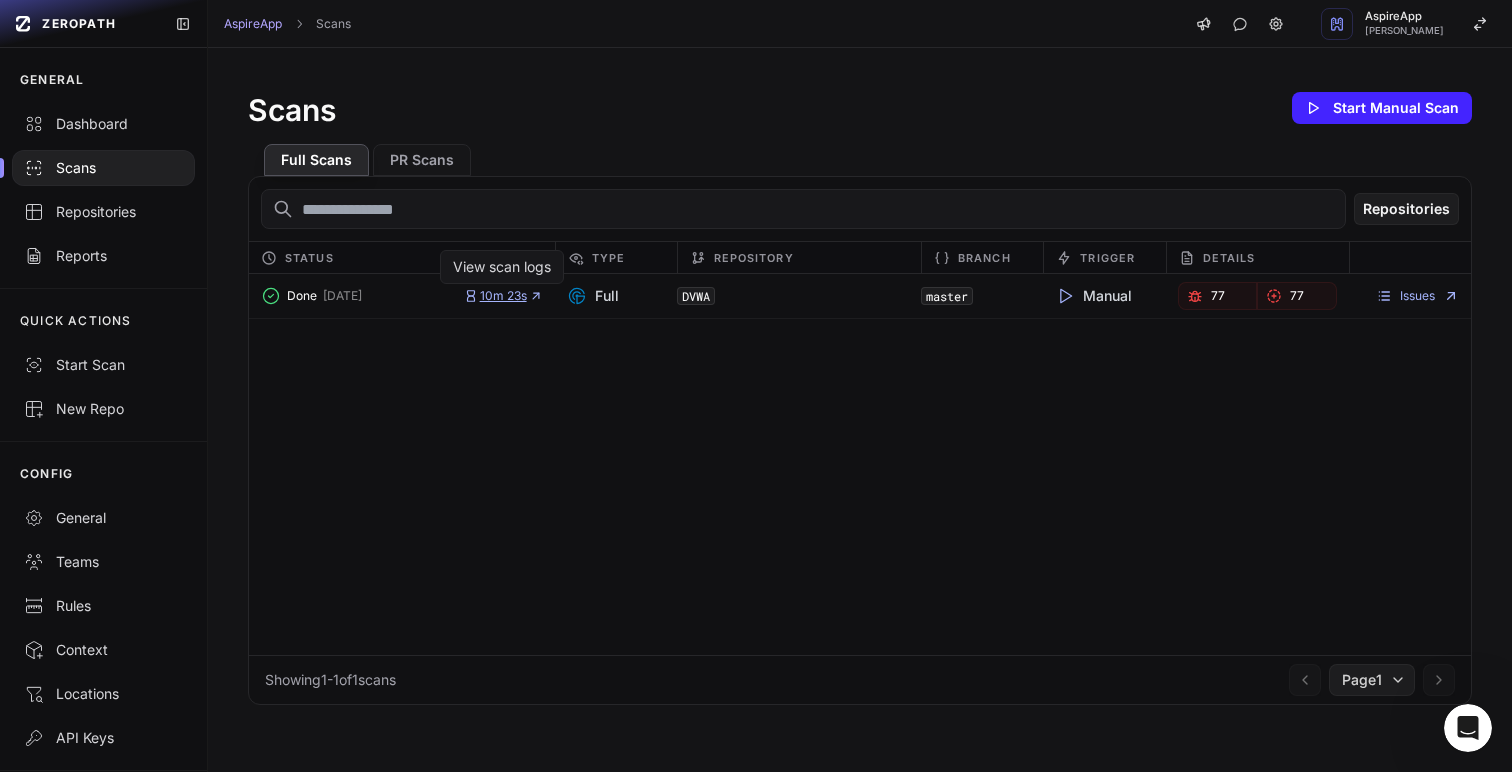 click on "10m 23s" at bounding box center (503, 296) 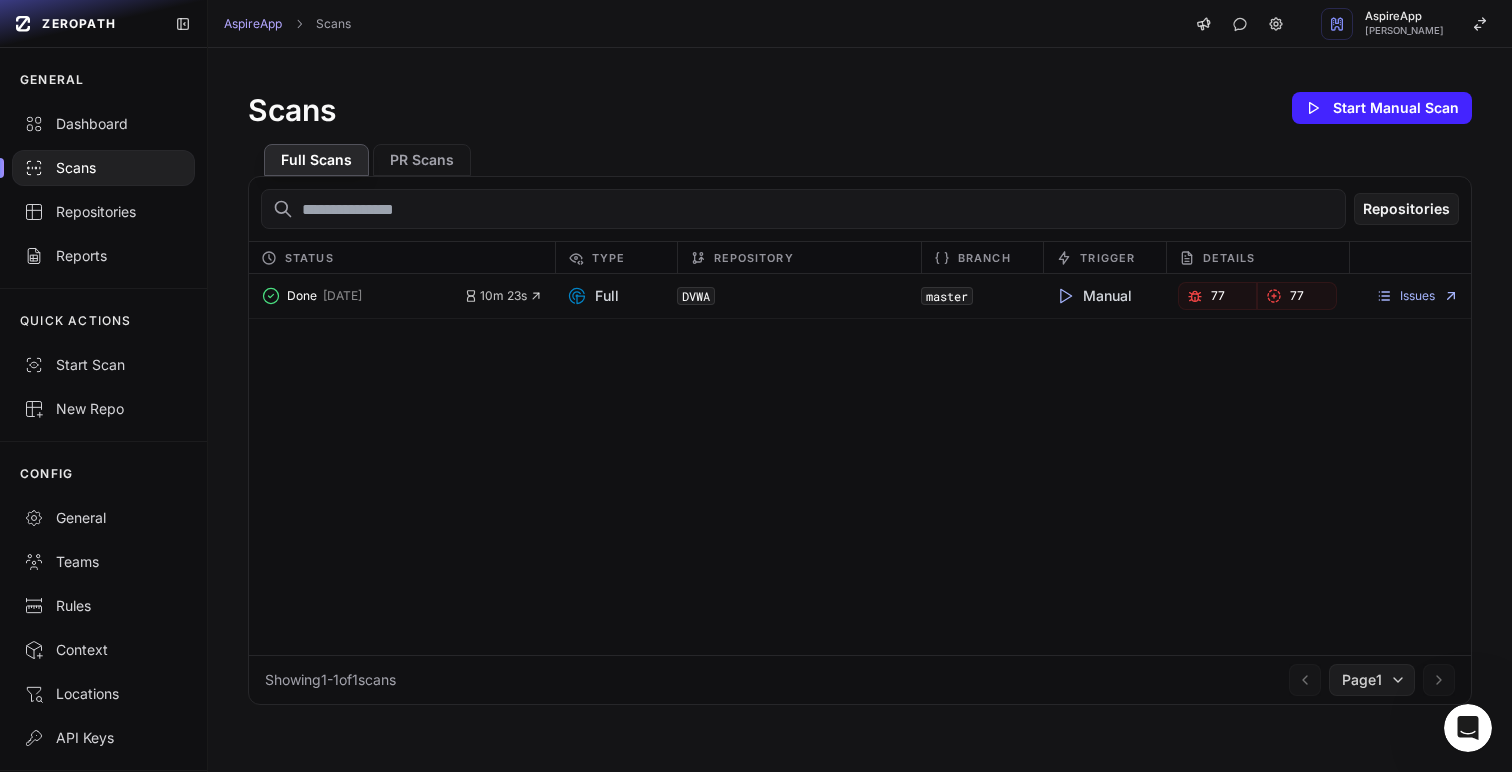 click on "77" at bounding box center [1218, 296] 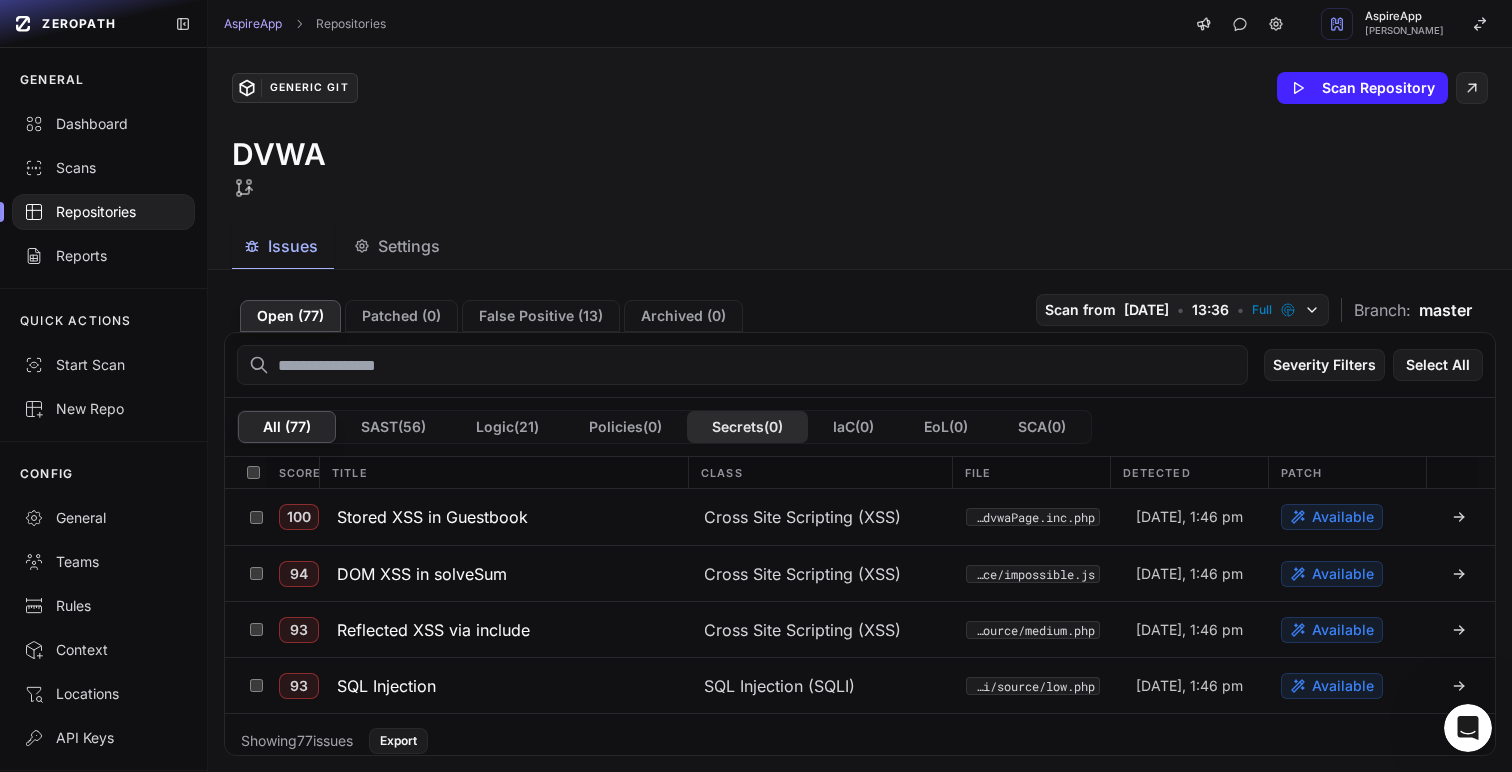 click on "Secrets  ( 0 )" at bounding box center [747, 427] 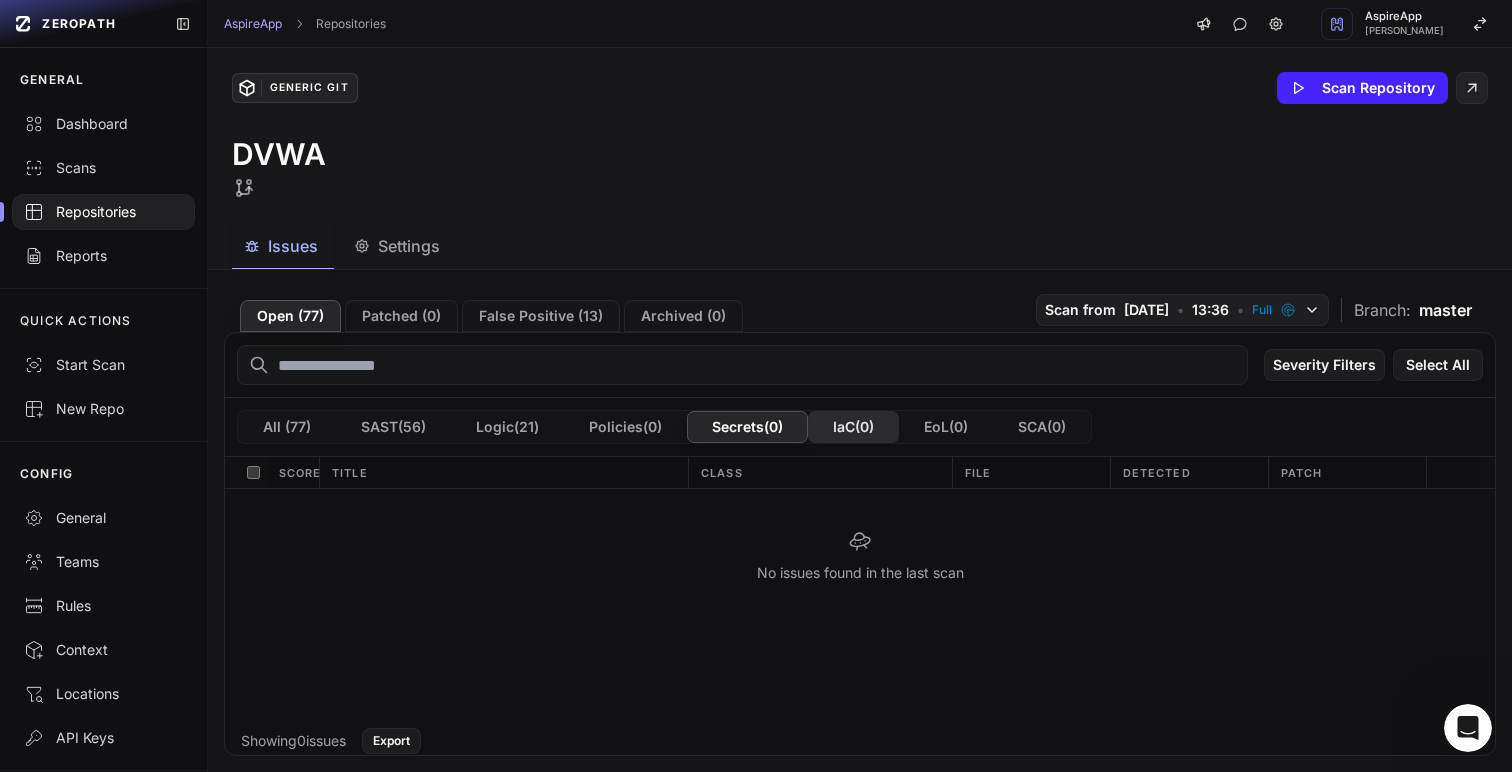 click on "IaC  ( 0 )" at bounding box center (853, 427) 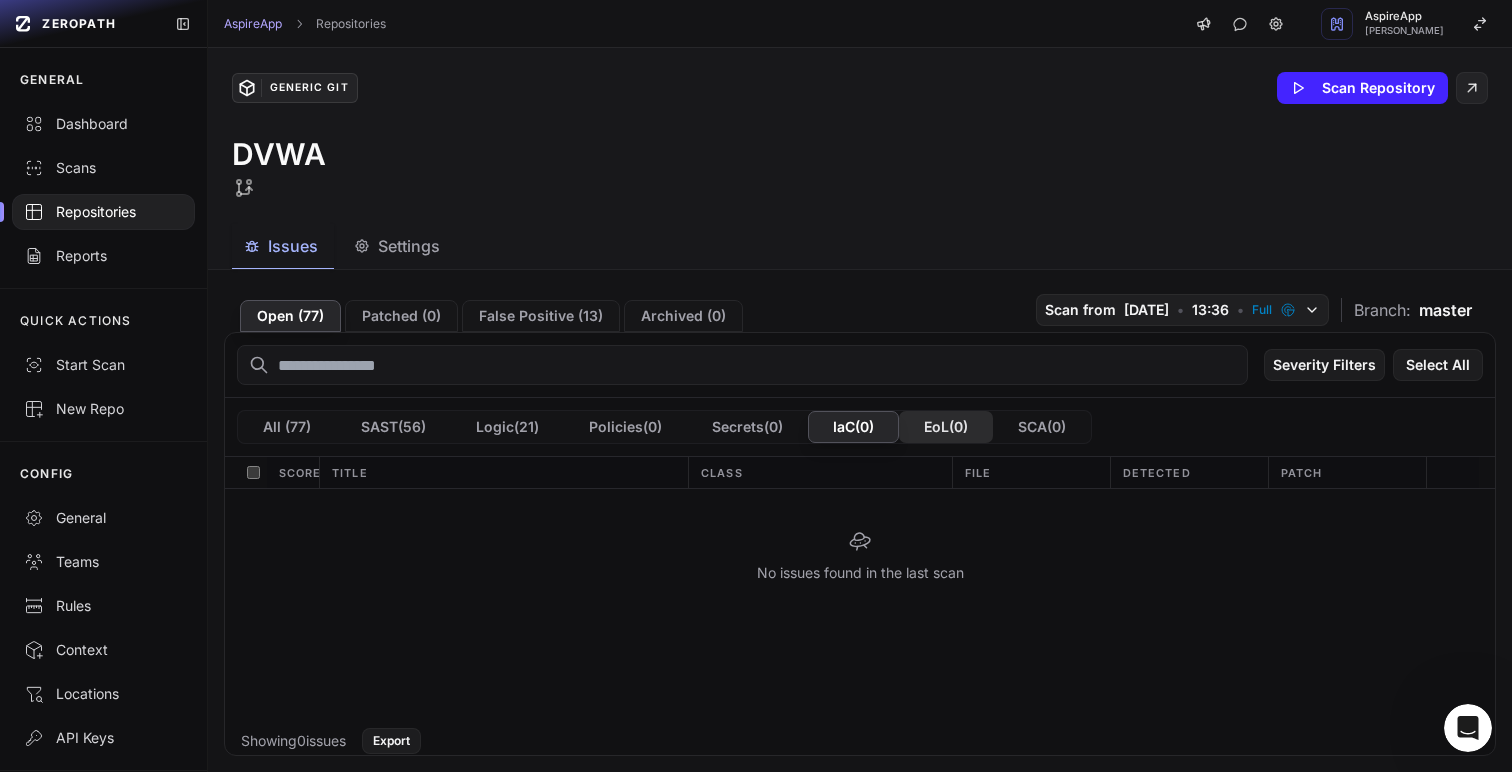 click on "EoL  ( 0 )" at bounding box center [946, 427] 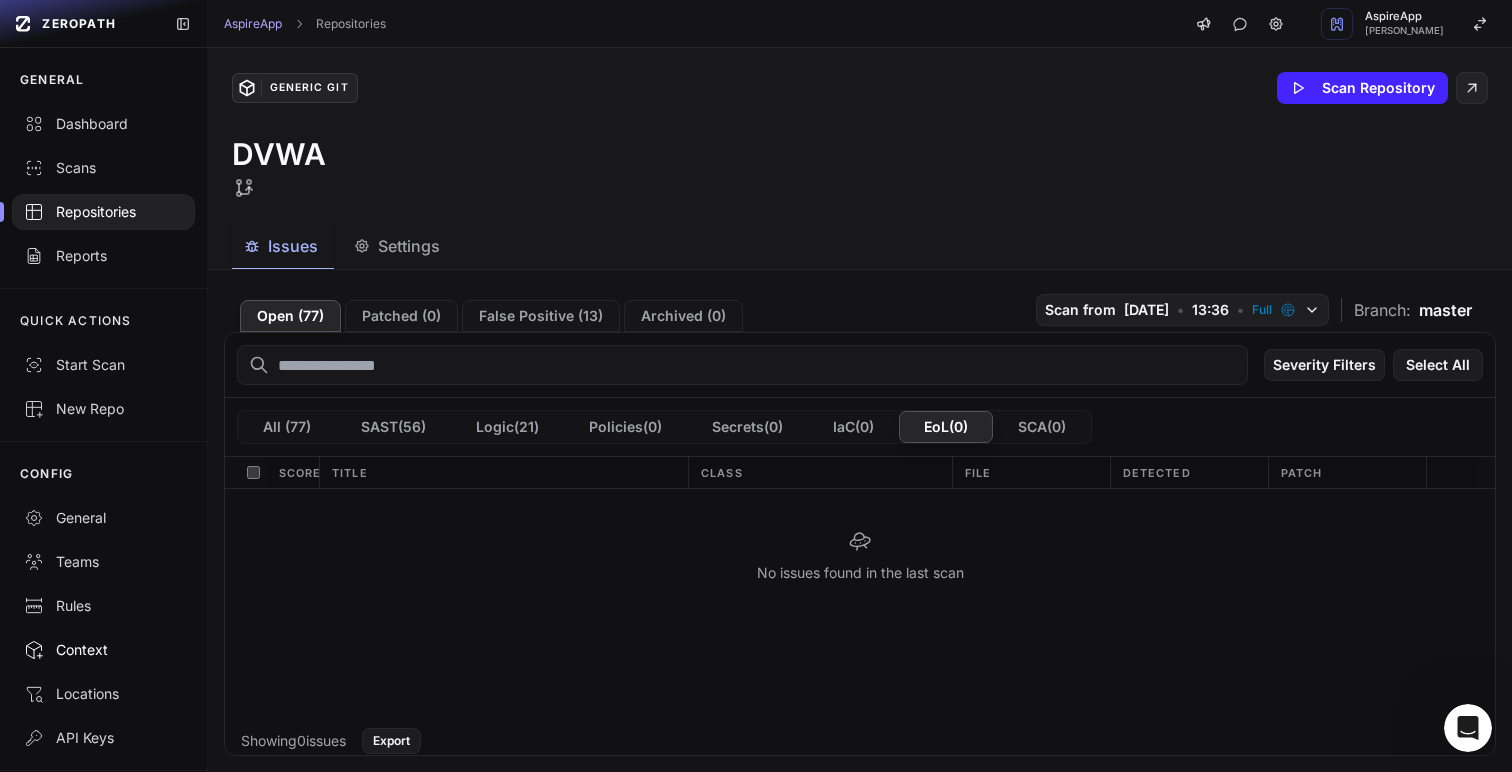 scroll, scrollTop: 63, scrollLeft: 0, axis: vertical 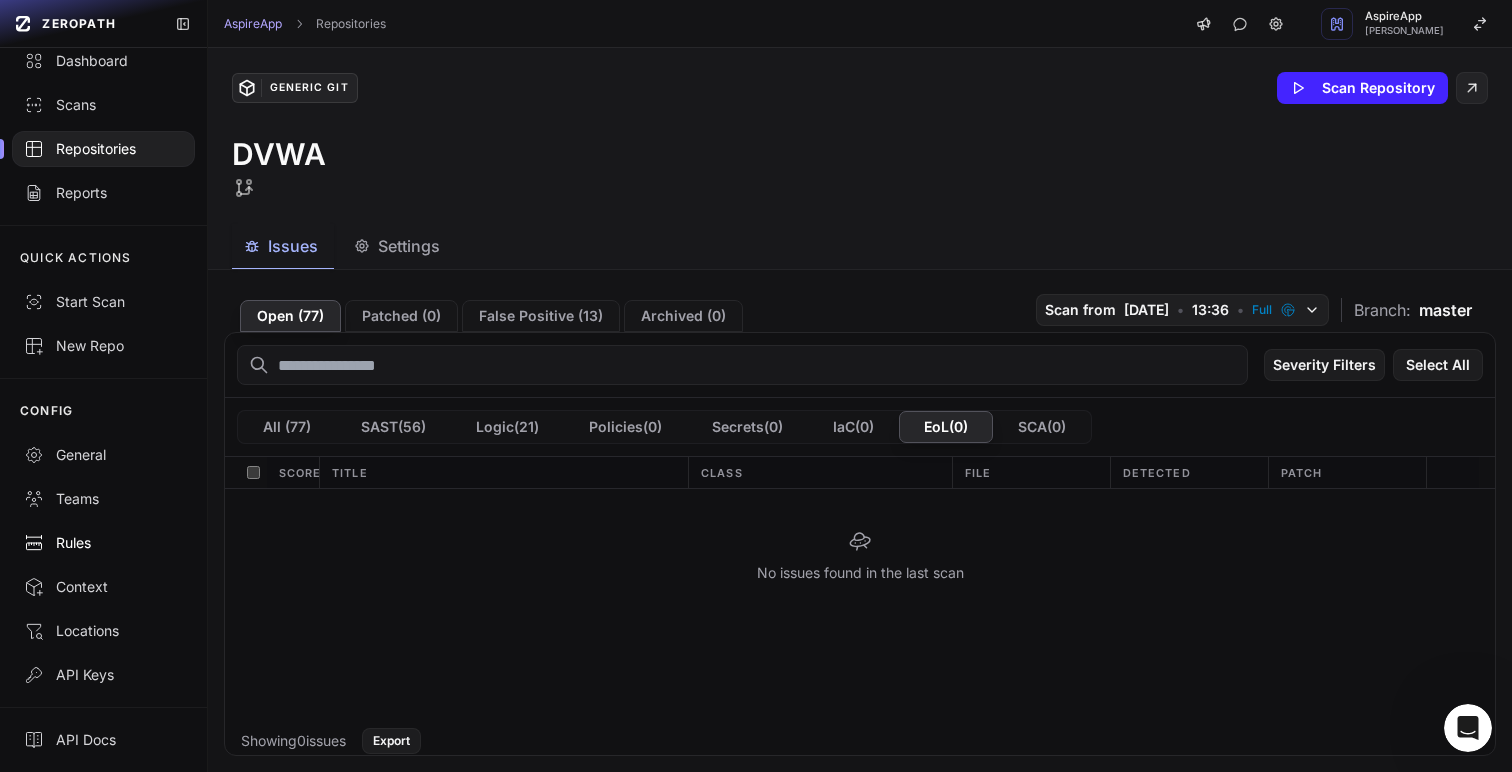 click on "Rules" at bounding box center (103, 543) 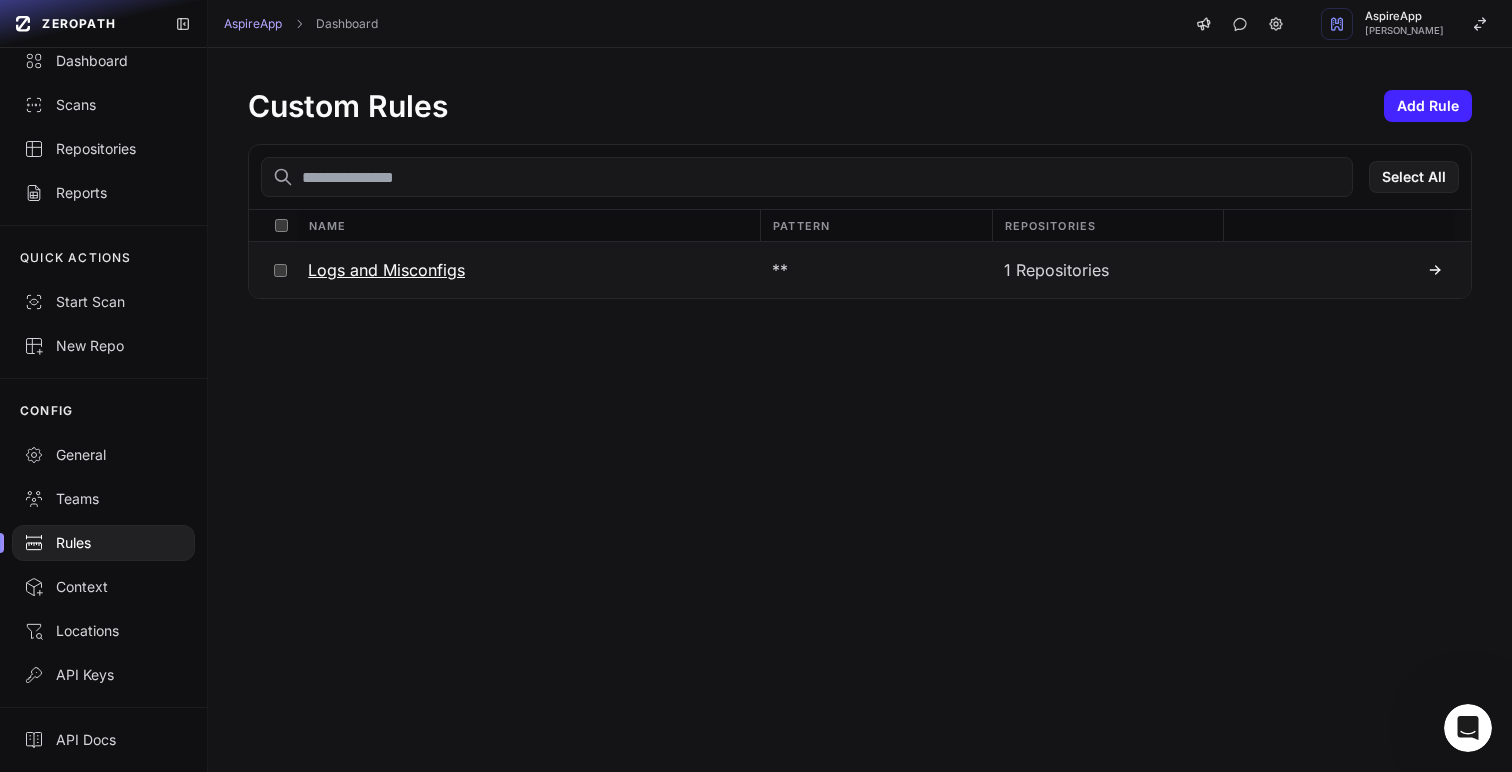 click on "Logs and Misconfigs" at bounding box center (527, 270) 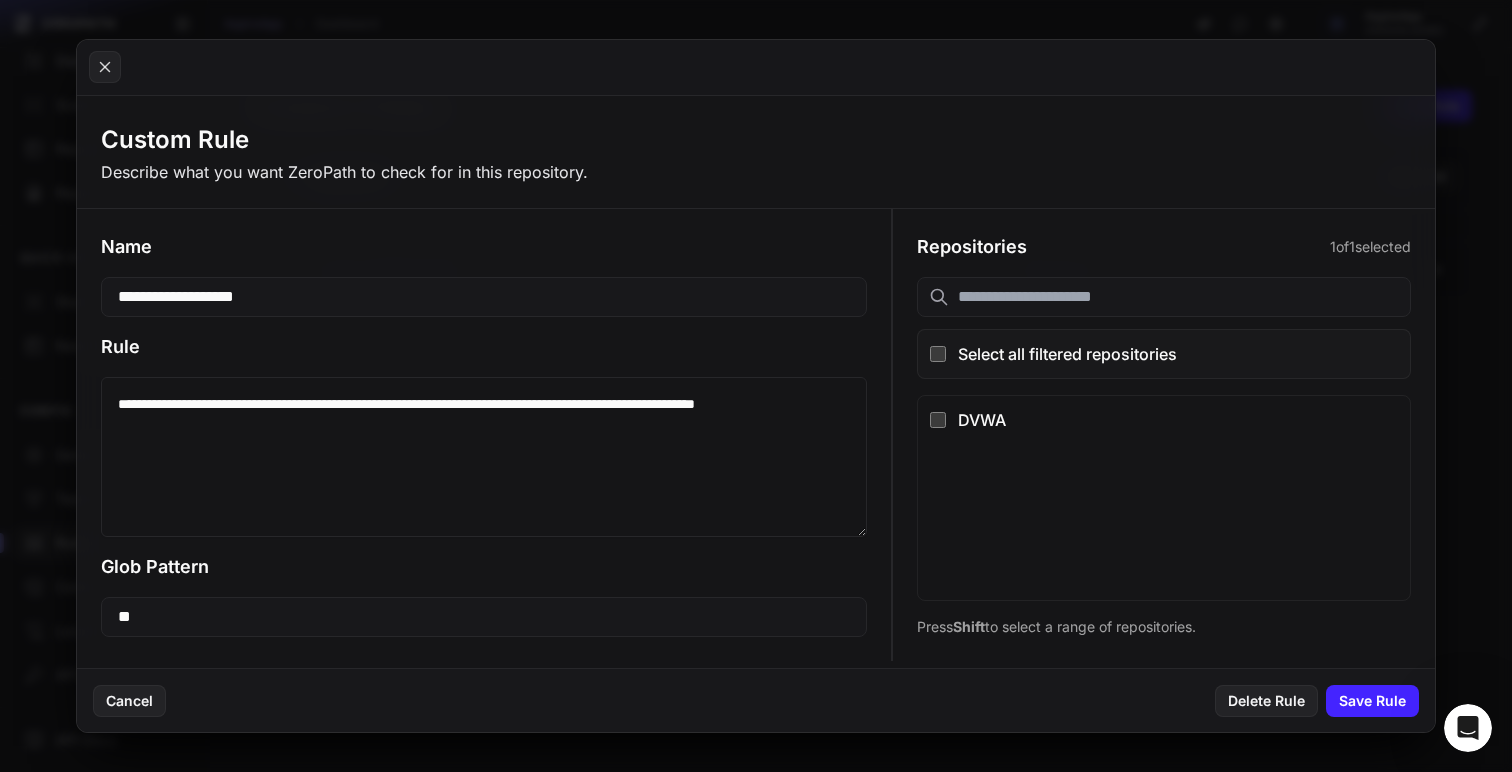 drag, startPoint x: 200, startPoint y: 452, endPoint x: 75, endPoint y: 429, distance: 127.09839 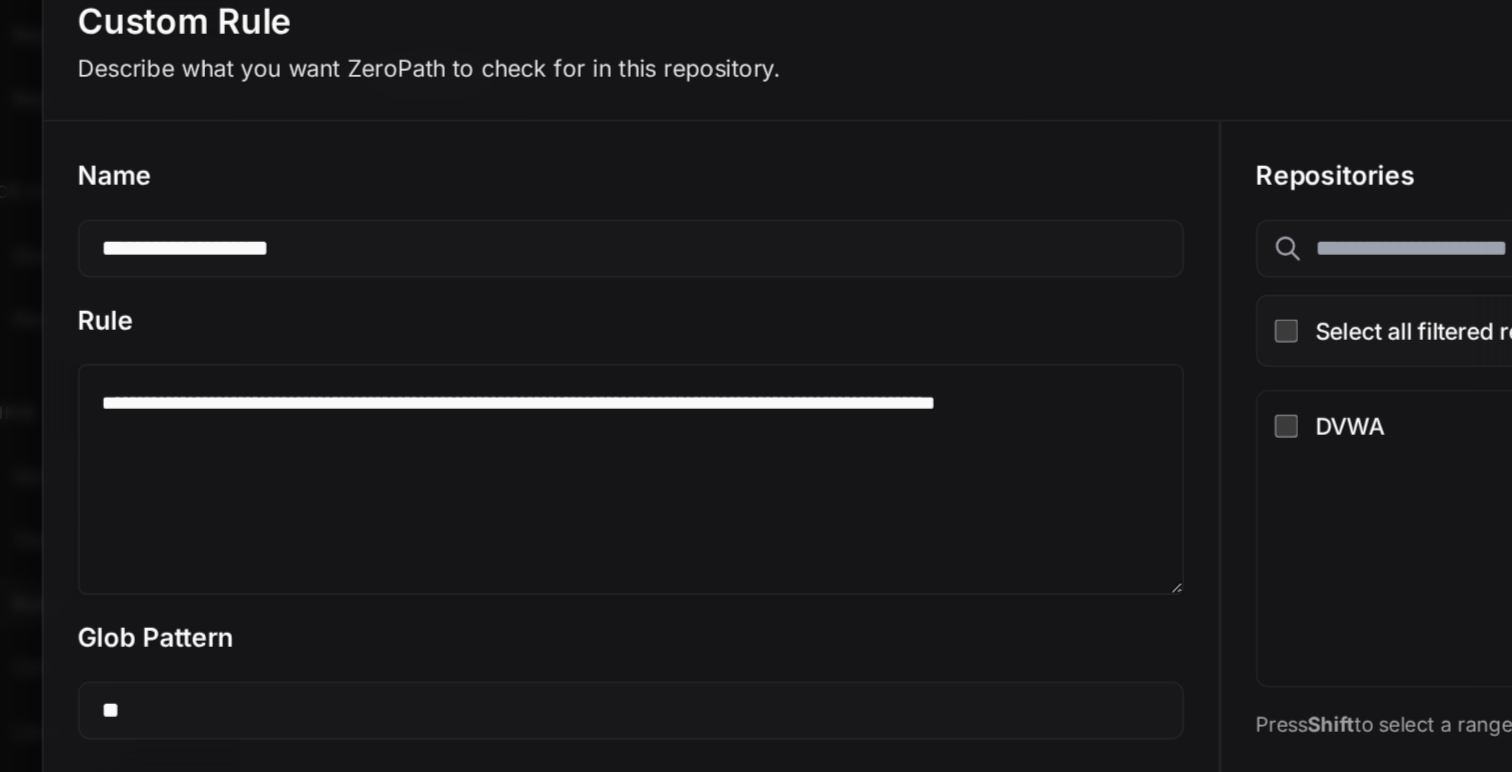drag, startPoint x: 141, startPoint y: 414, endPoint x: 381, endPoint y: 415, distance: 240.00209 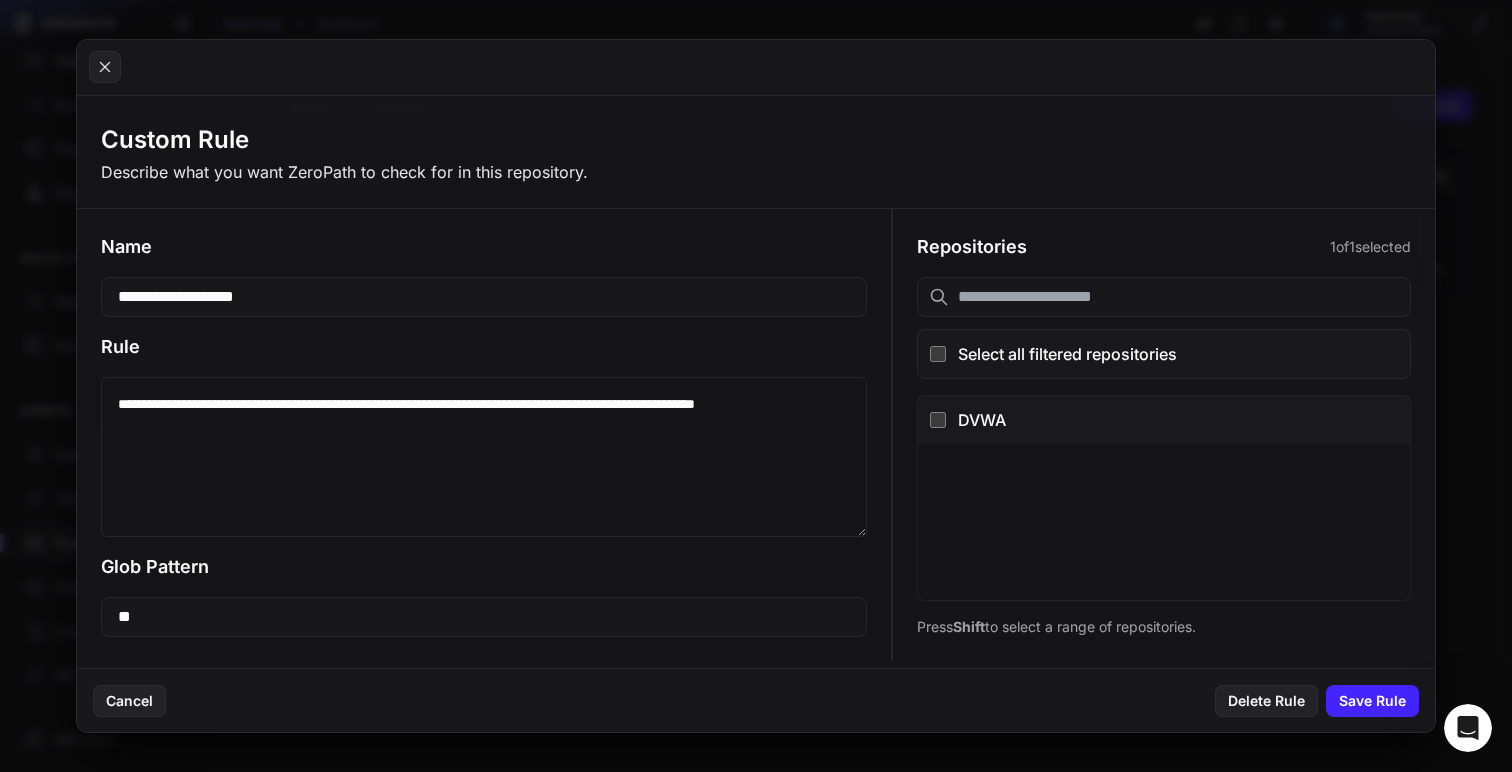 click on "DVWA" at bounding box center [1164, 420] 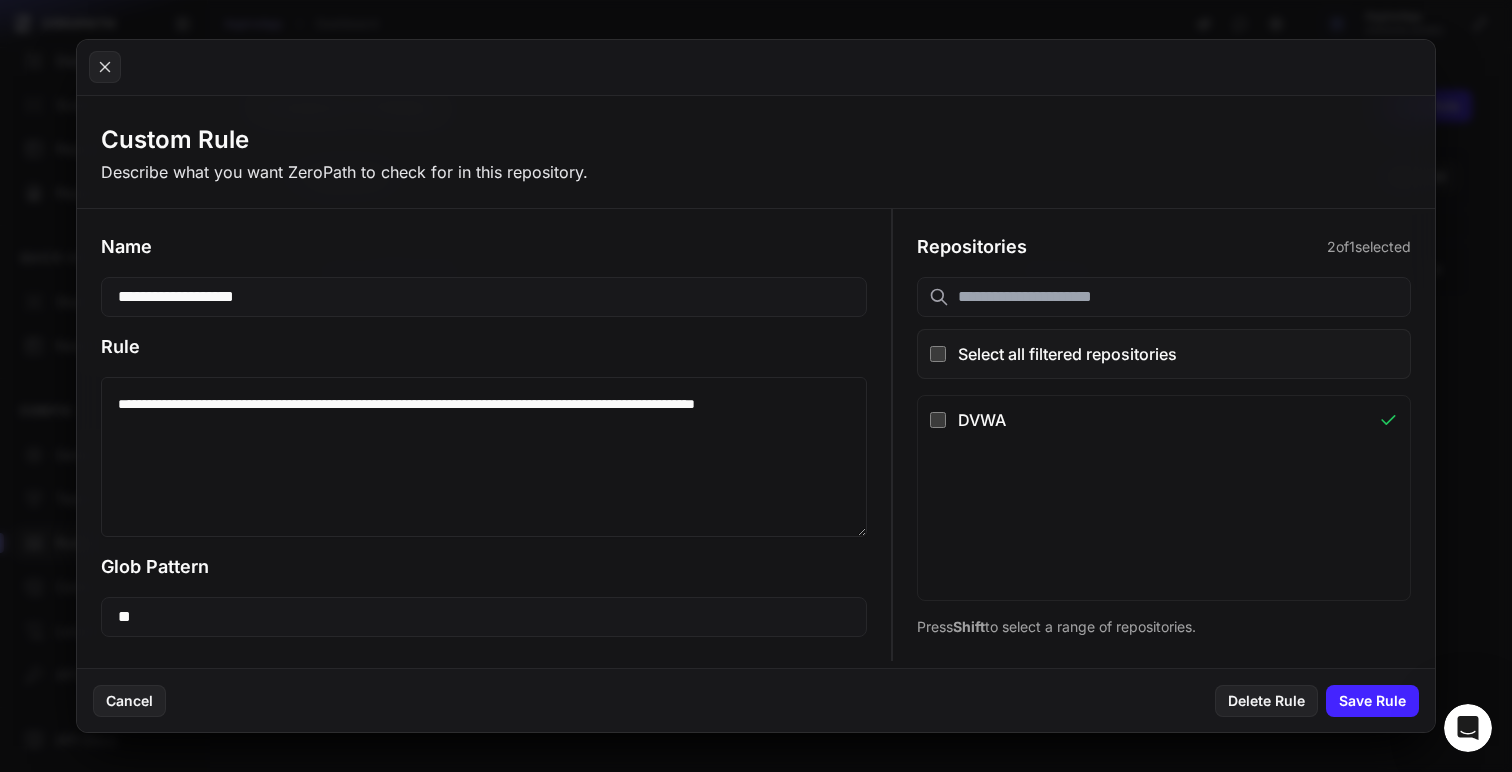 drag, startPoint x: 554, startPoint y: 585, endPoint x: 495, endPoint y: 690, distance: 120.44086 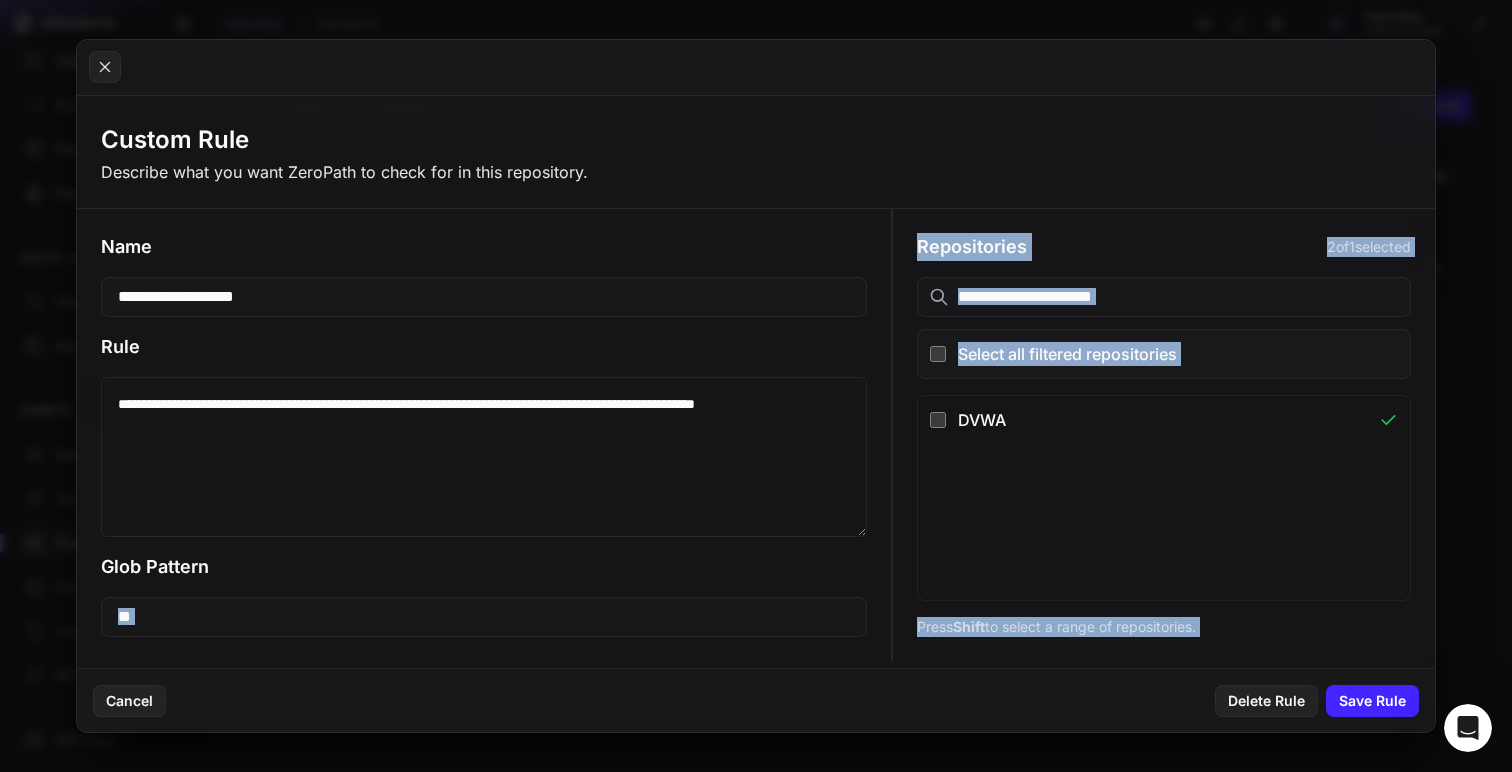 click on "**********" at bounding box center [484, 457] 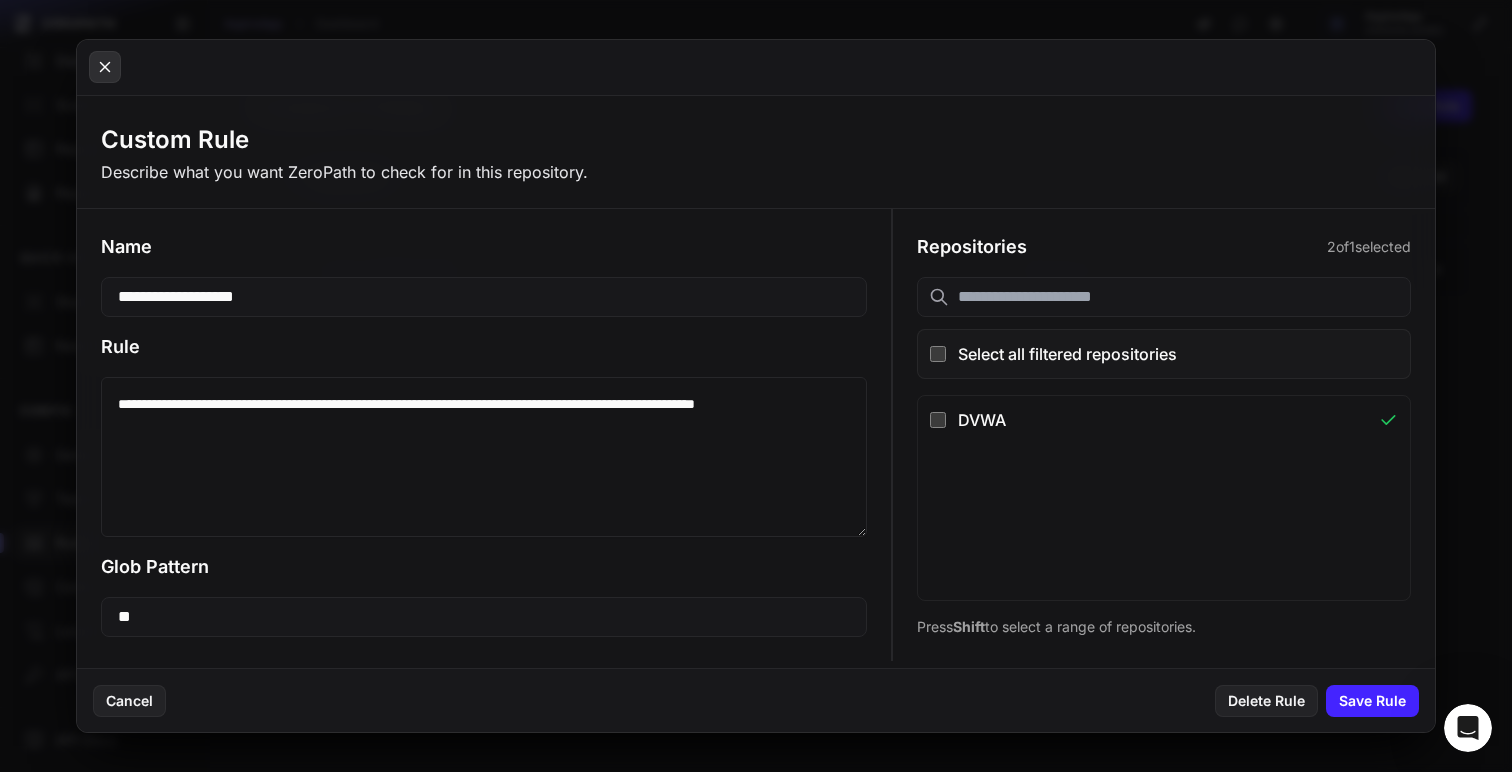 click at bounding box center [105, 67] 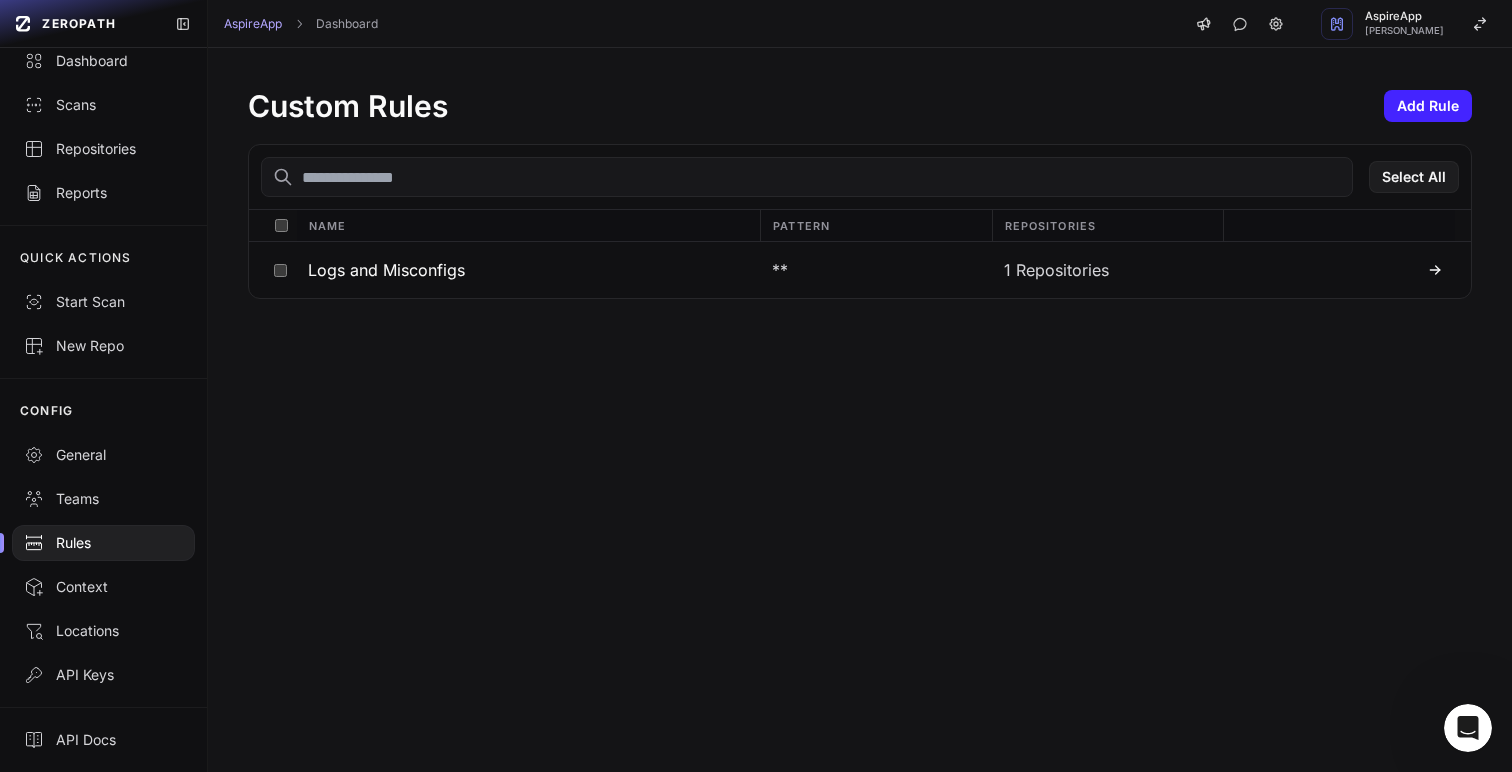 scroll, scrollTop: 0, scrollLeft: 0, axis: both 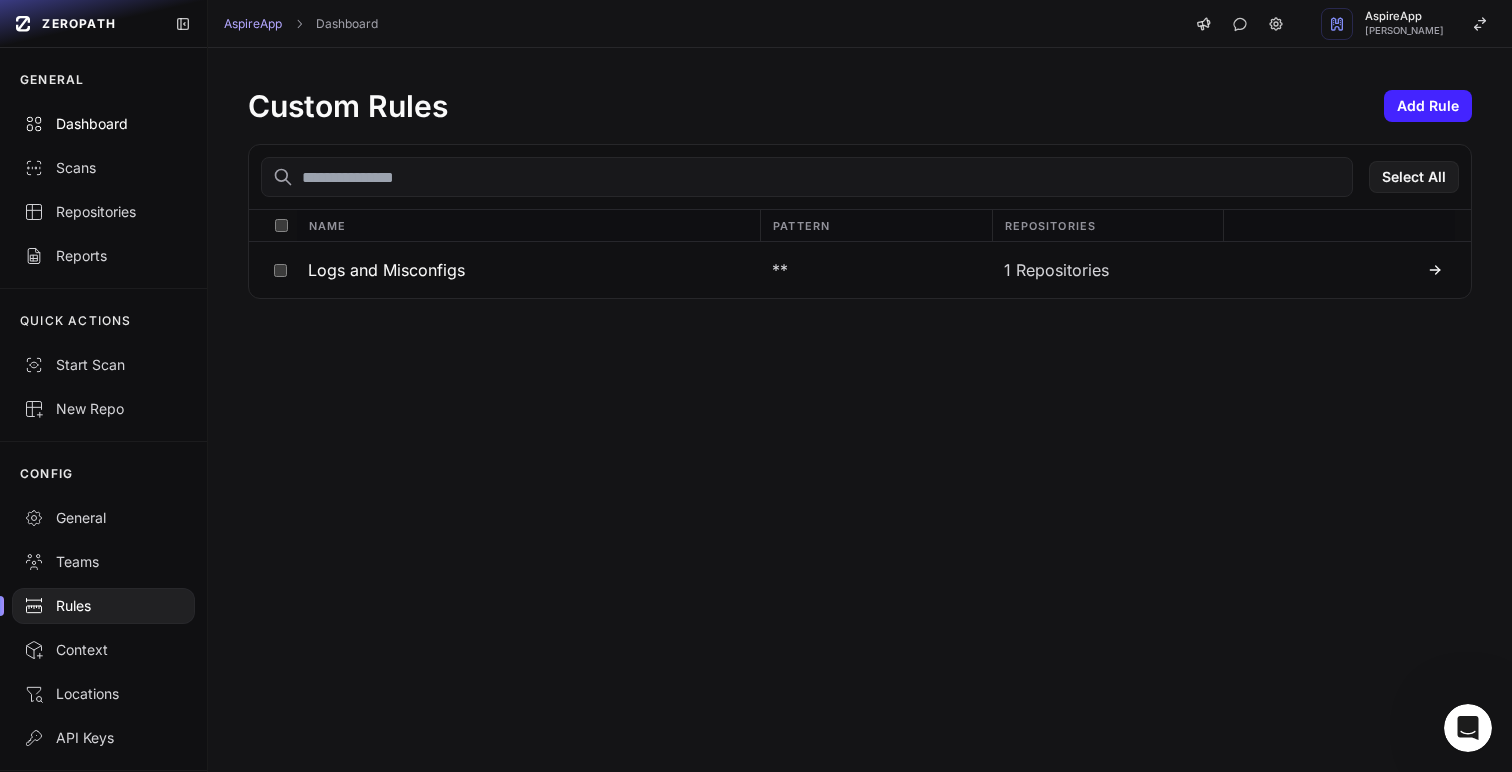 click on "Dashboard" at bounding box center (103, 124) 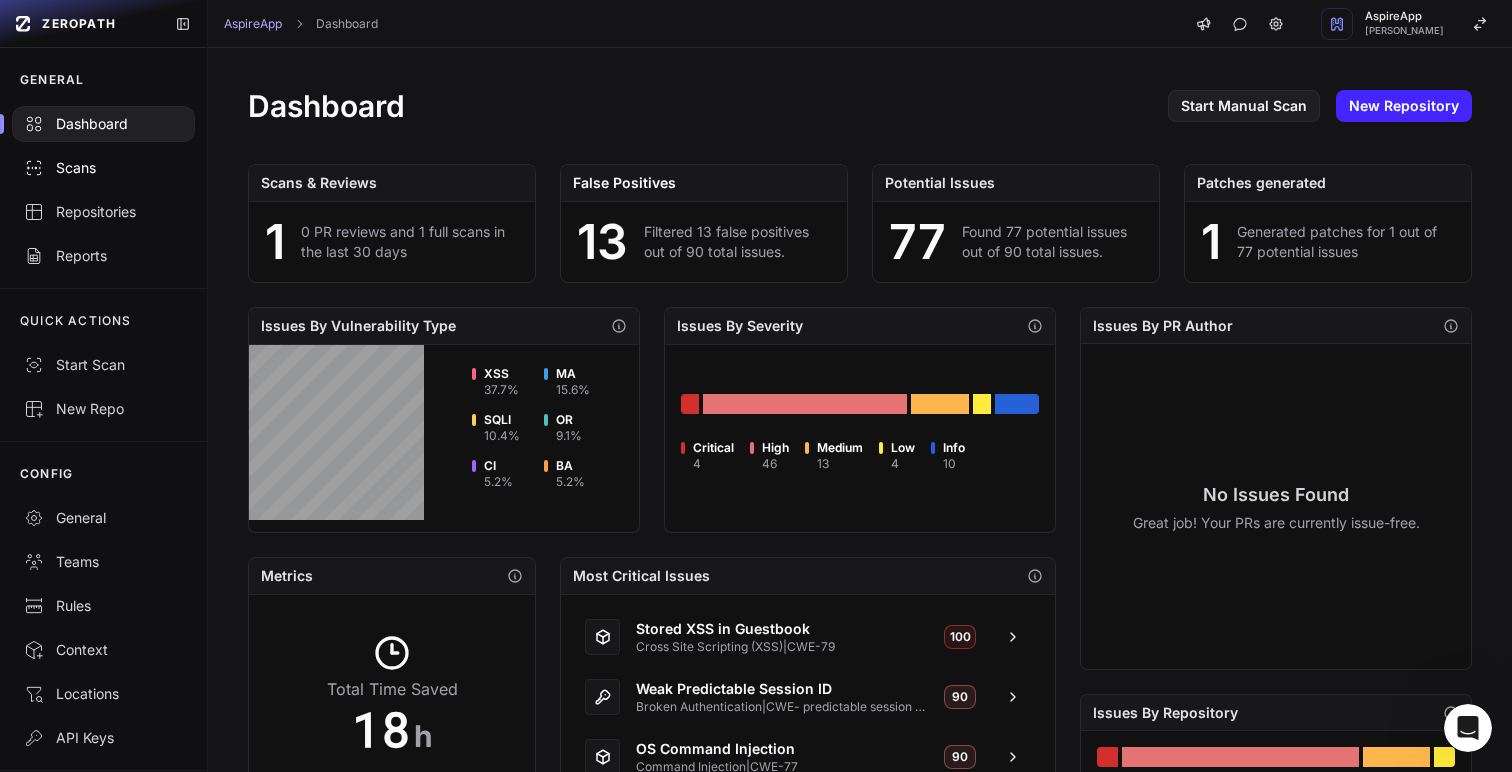 click on "Scans" at bounding box center (103, 168) 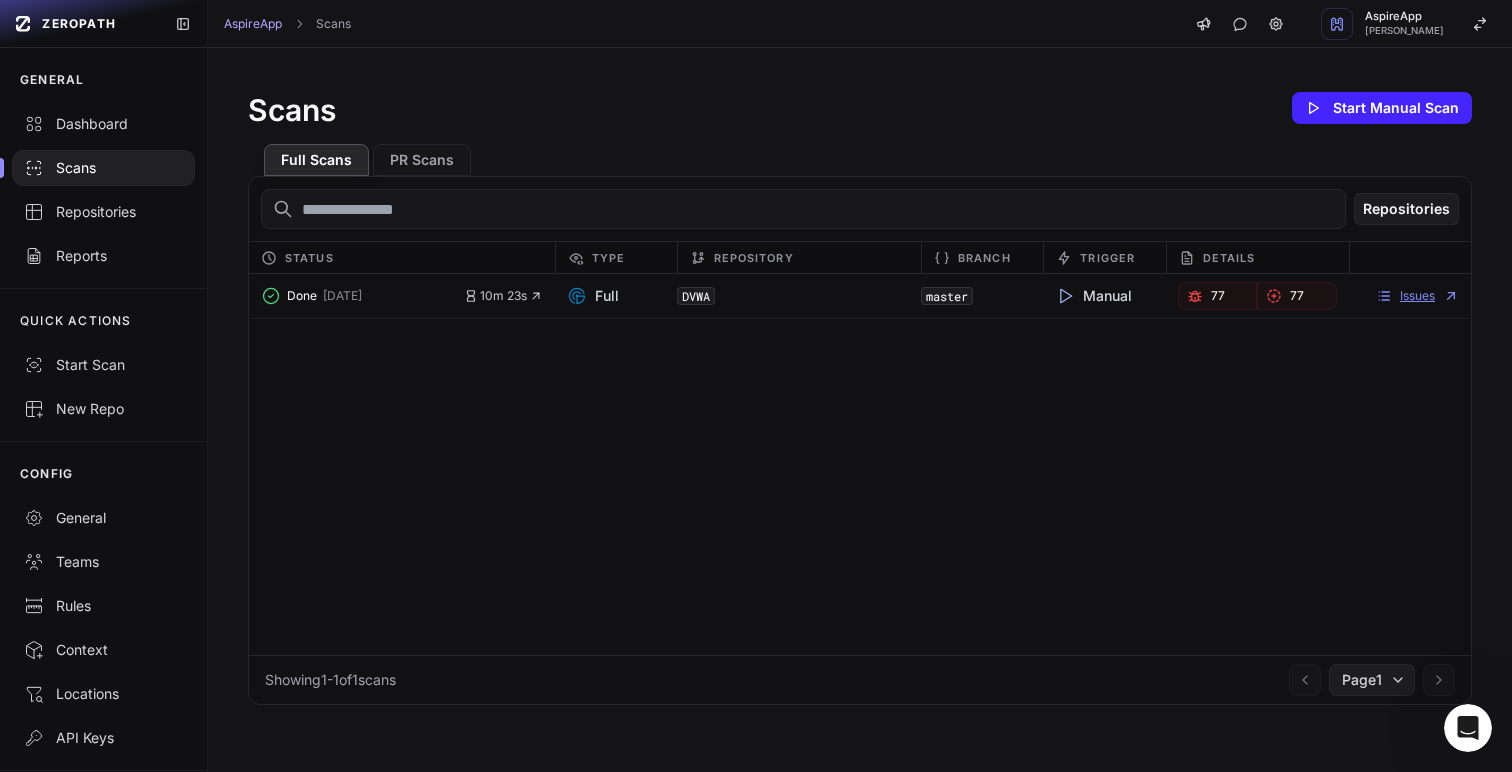click on "Issues" at bounding box center (1417, 296) 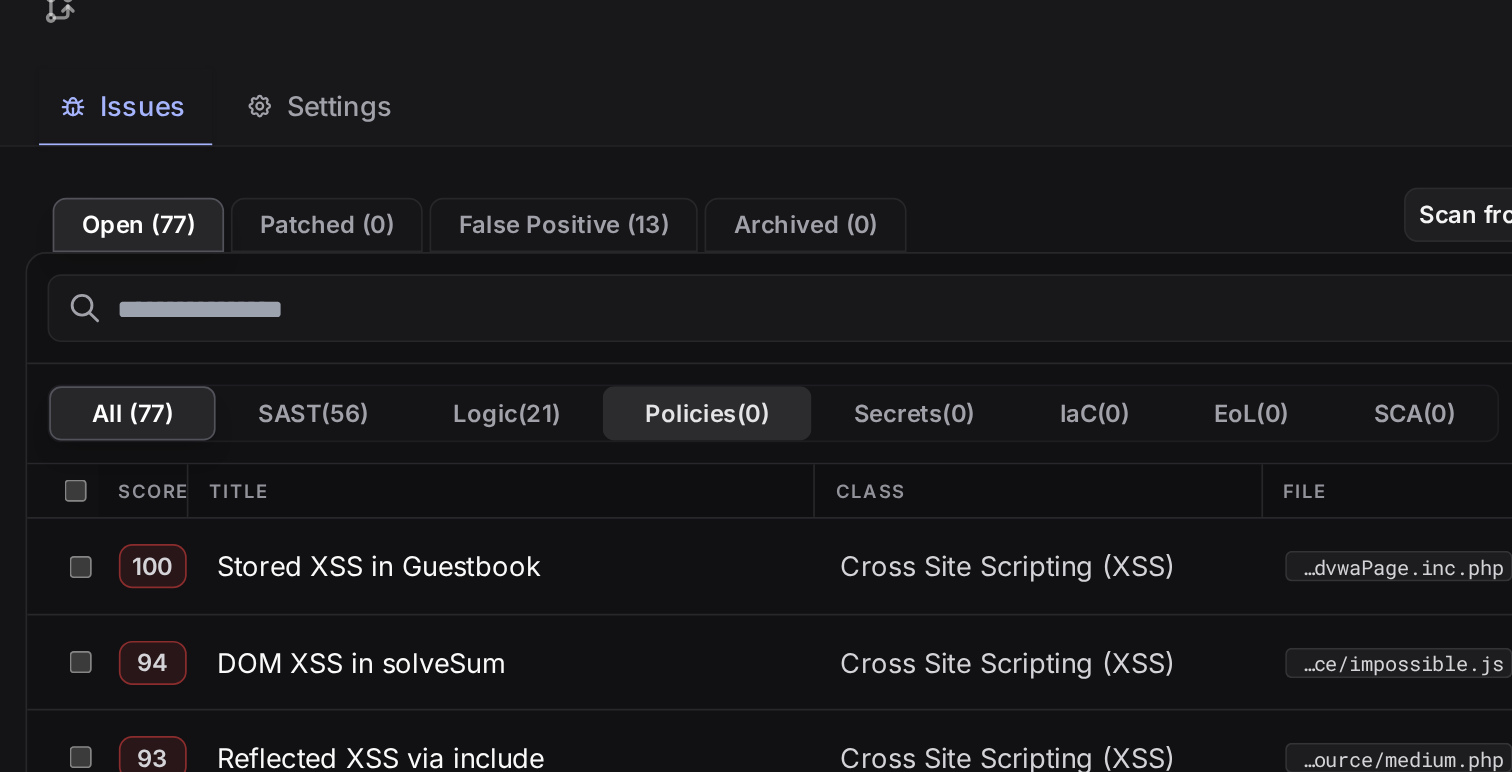 click on "Policies  ( 0 )" at bounding box center (625, 427) 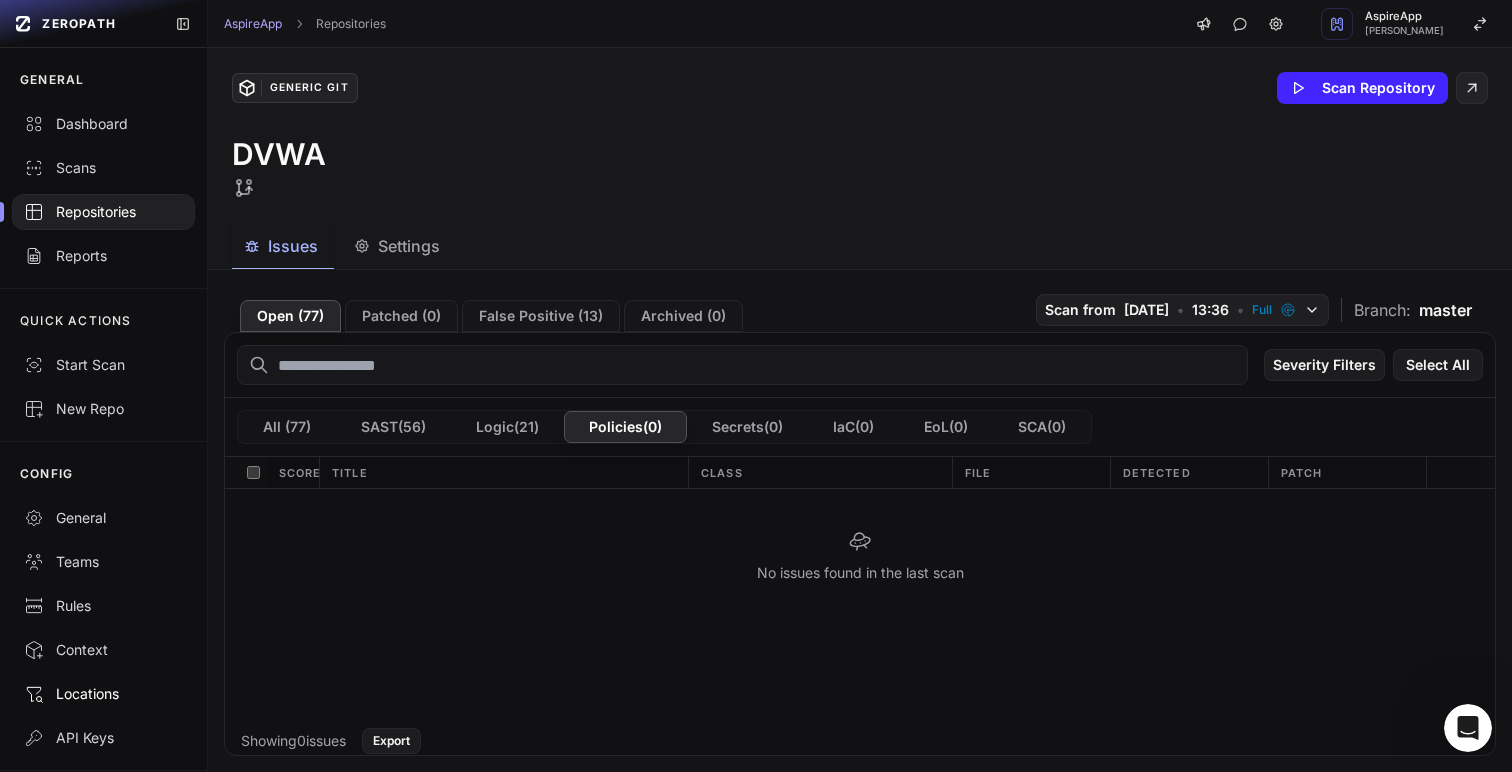 scroll, scrollTop: 63, scrollLeft: 0, axis: vertical 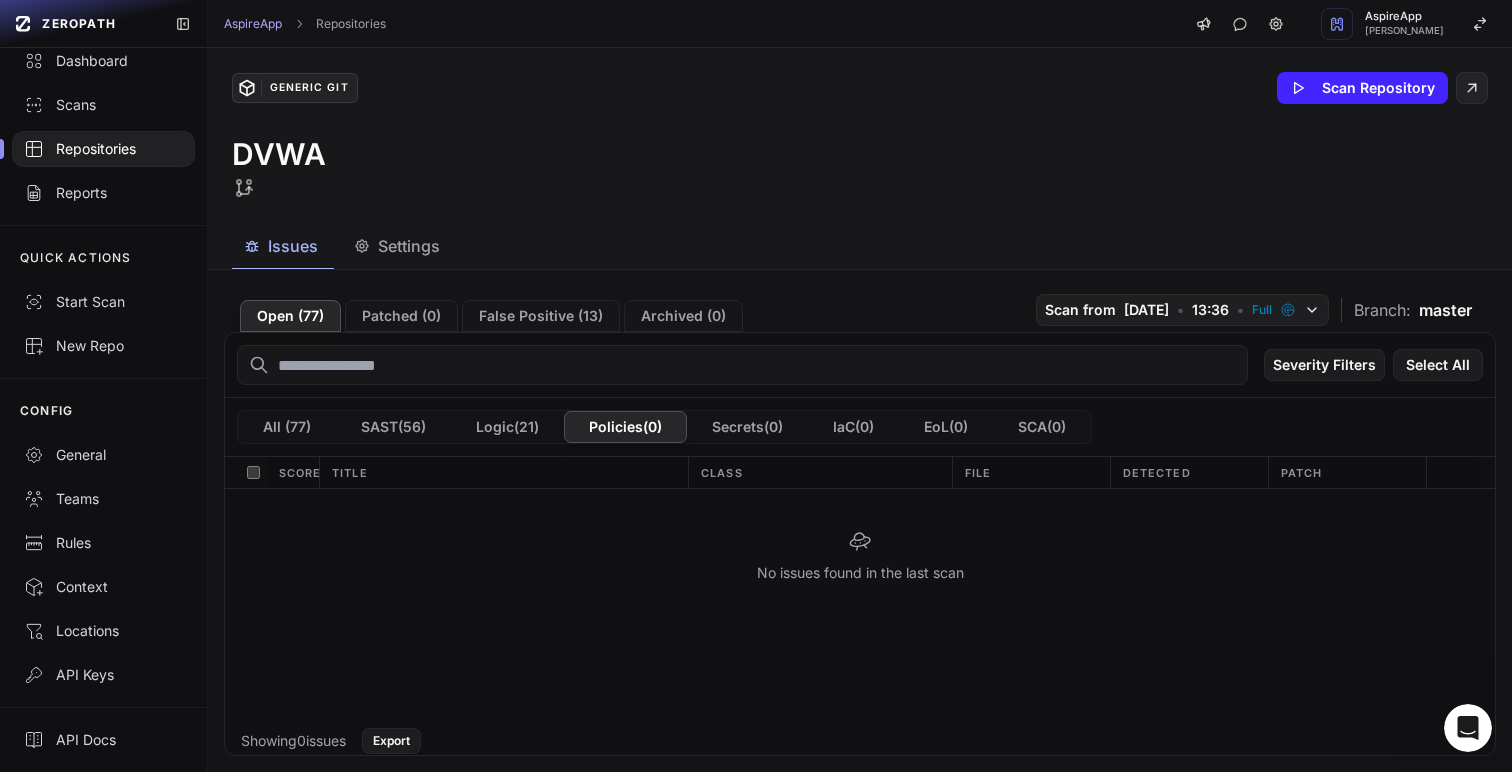 click on "master" at bounding box center (1445, 310) 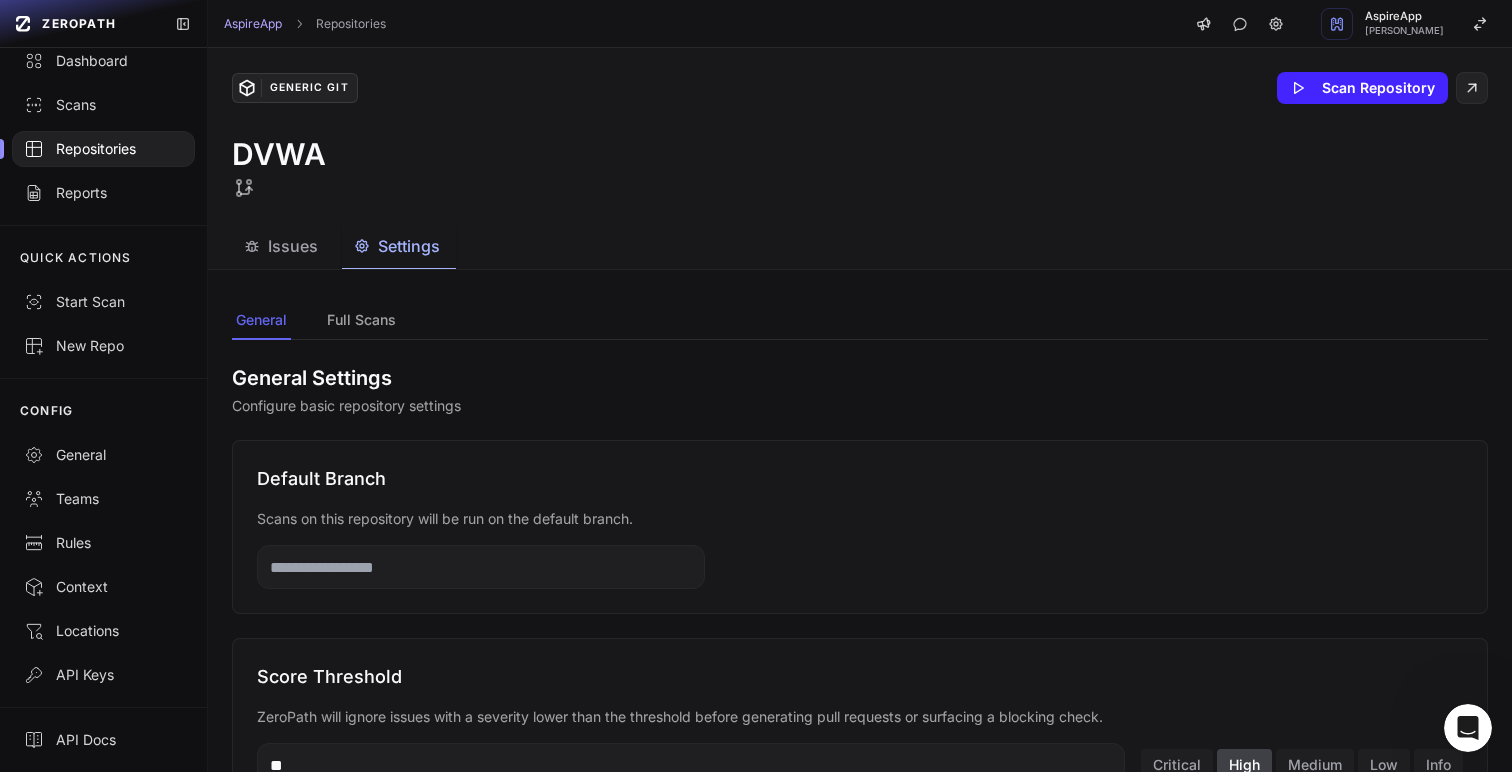 click on "Settings" at bounding box center (409, 246) 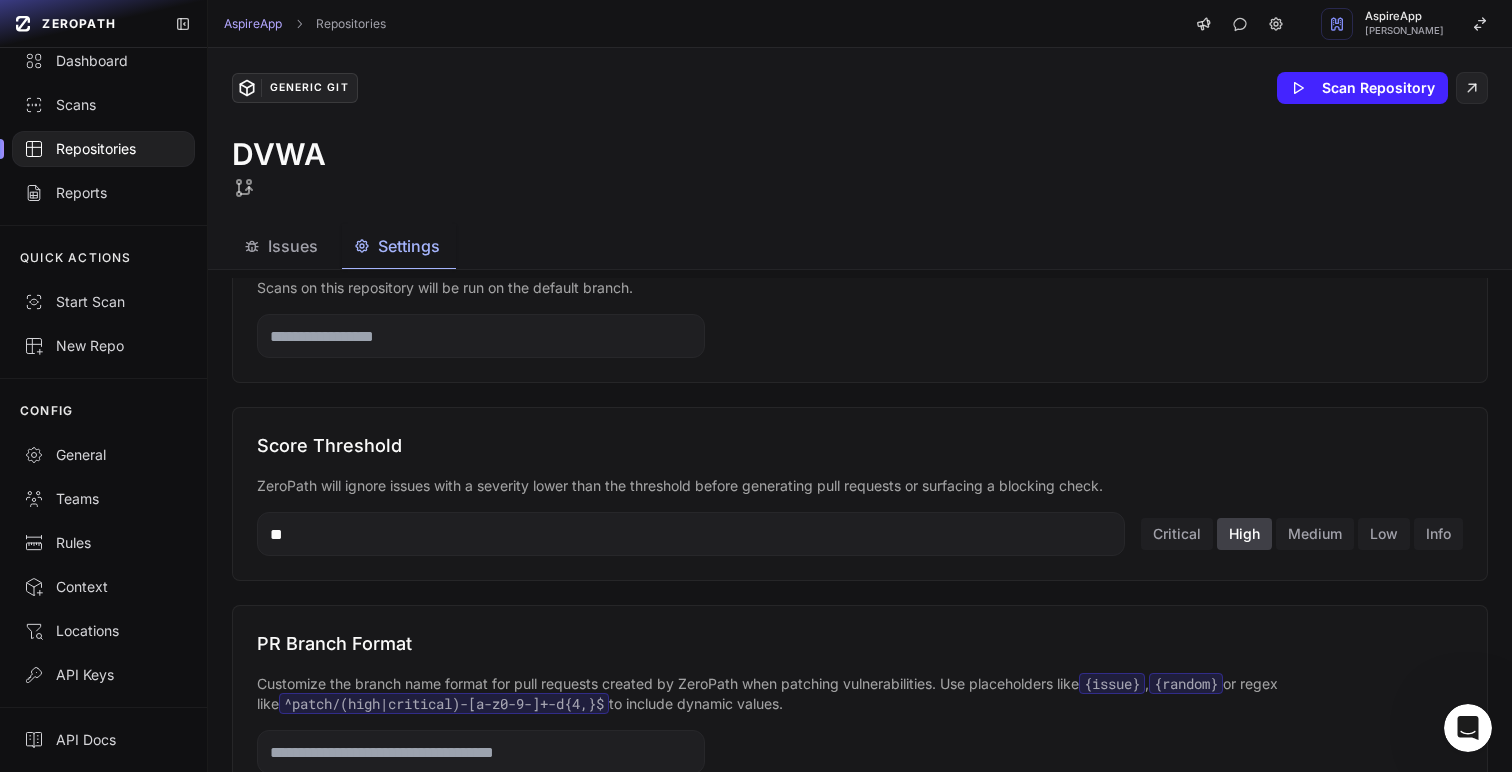 scroll, scrollTop: 248, scrollLeft: 0, axis: vertical 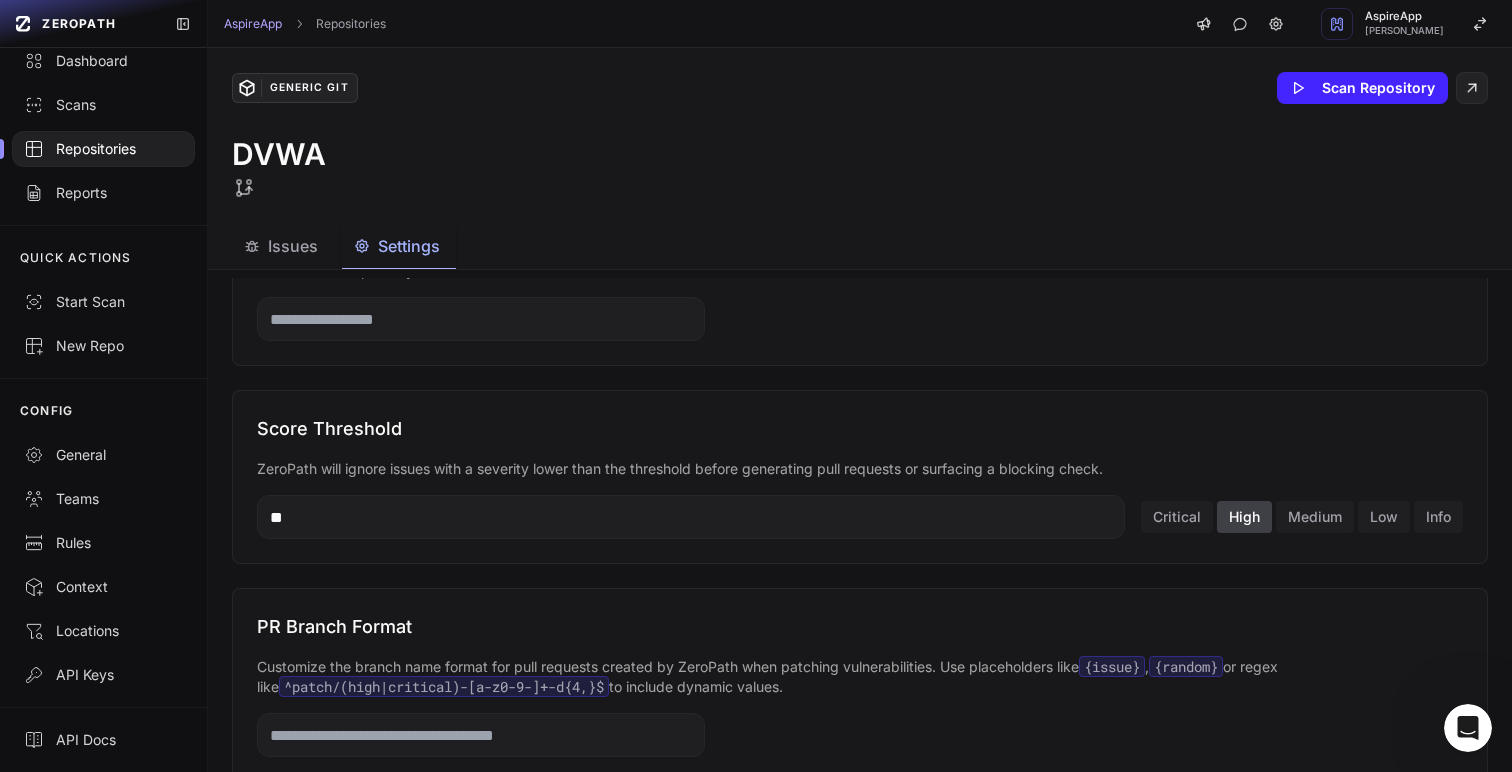 click on "Default Branch   Scans on this repository will be run on the default branch." at bounding box center (860, 279) 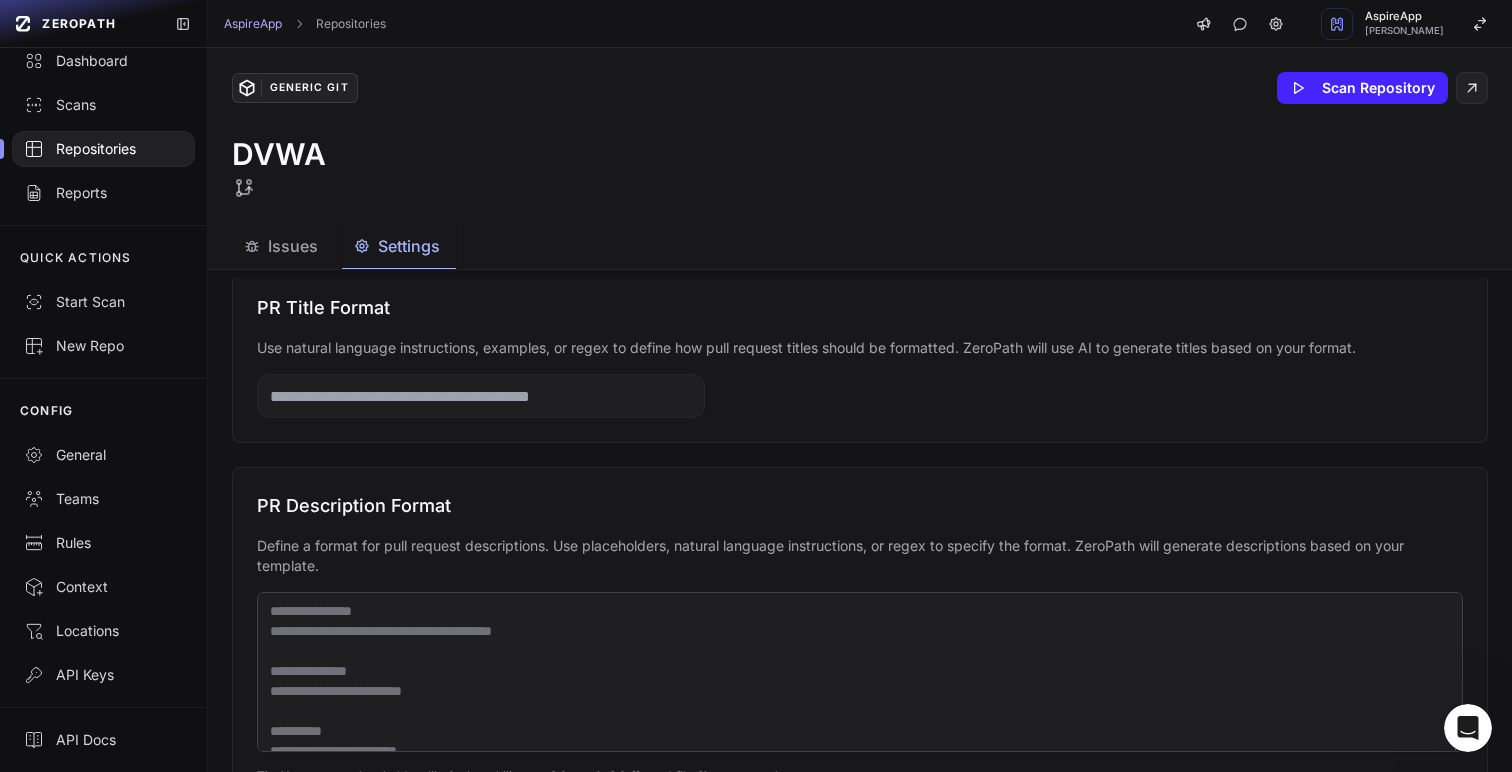 scroll, scrollTop: 1422, scrollLeft: 0, axis: vertical 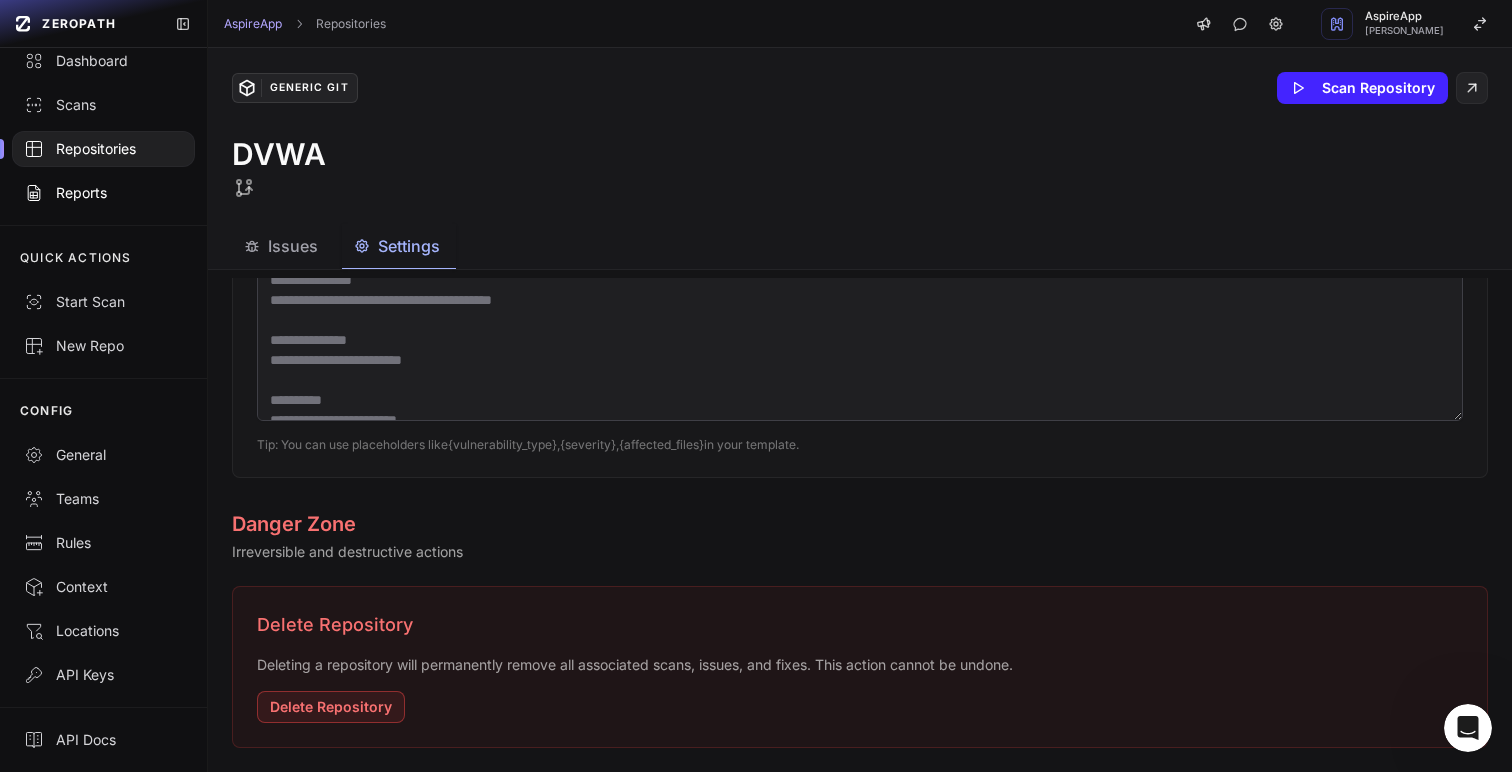 click on "Reports" at bounding box center (103, 193) 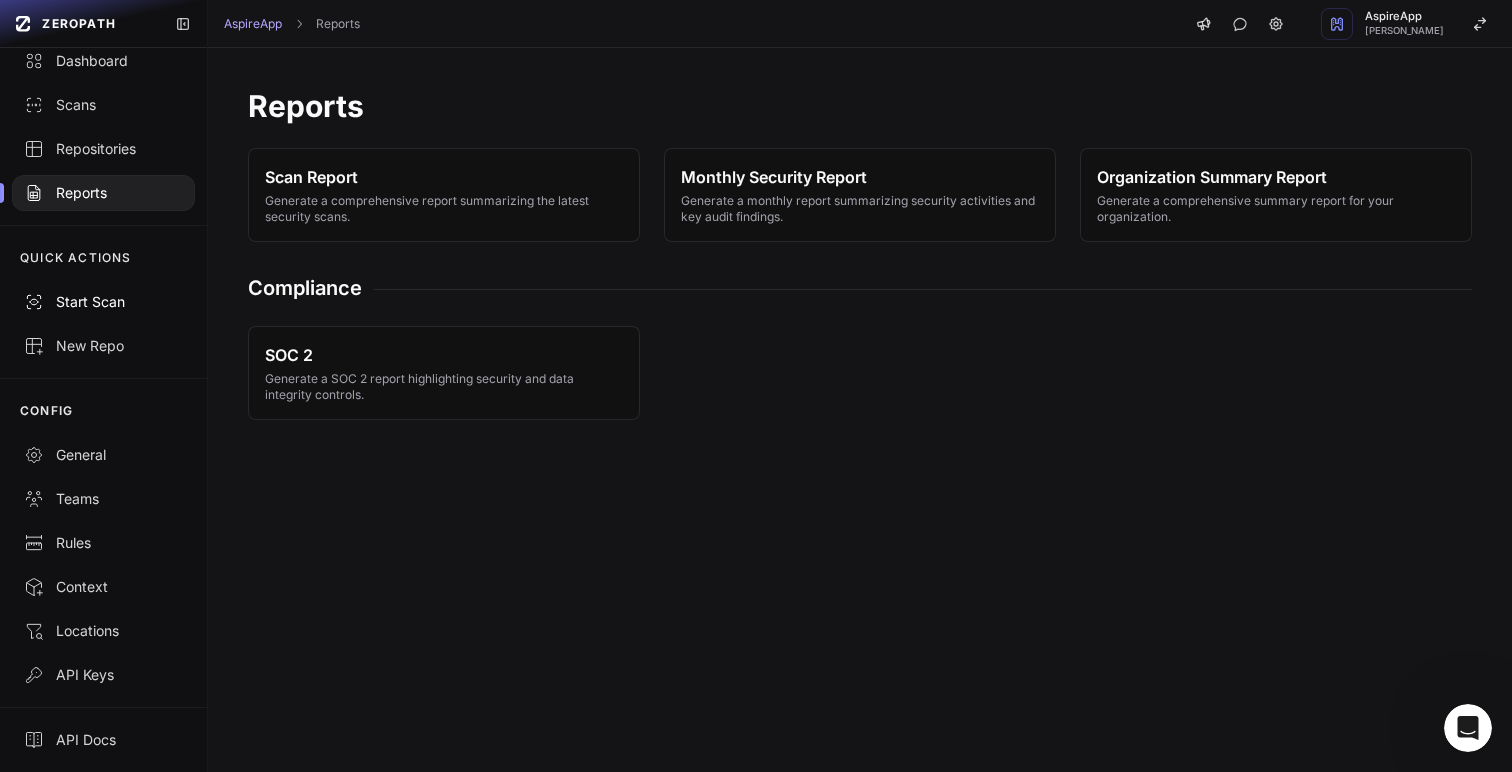 click on "Start Scan" at bounding box center (103, 302) 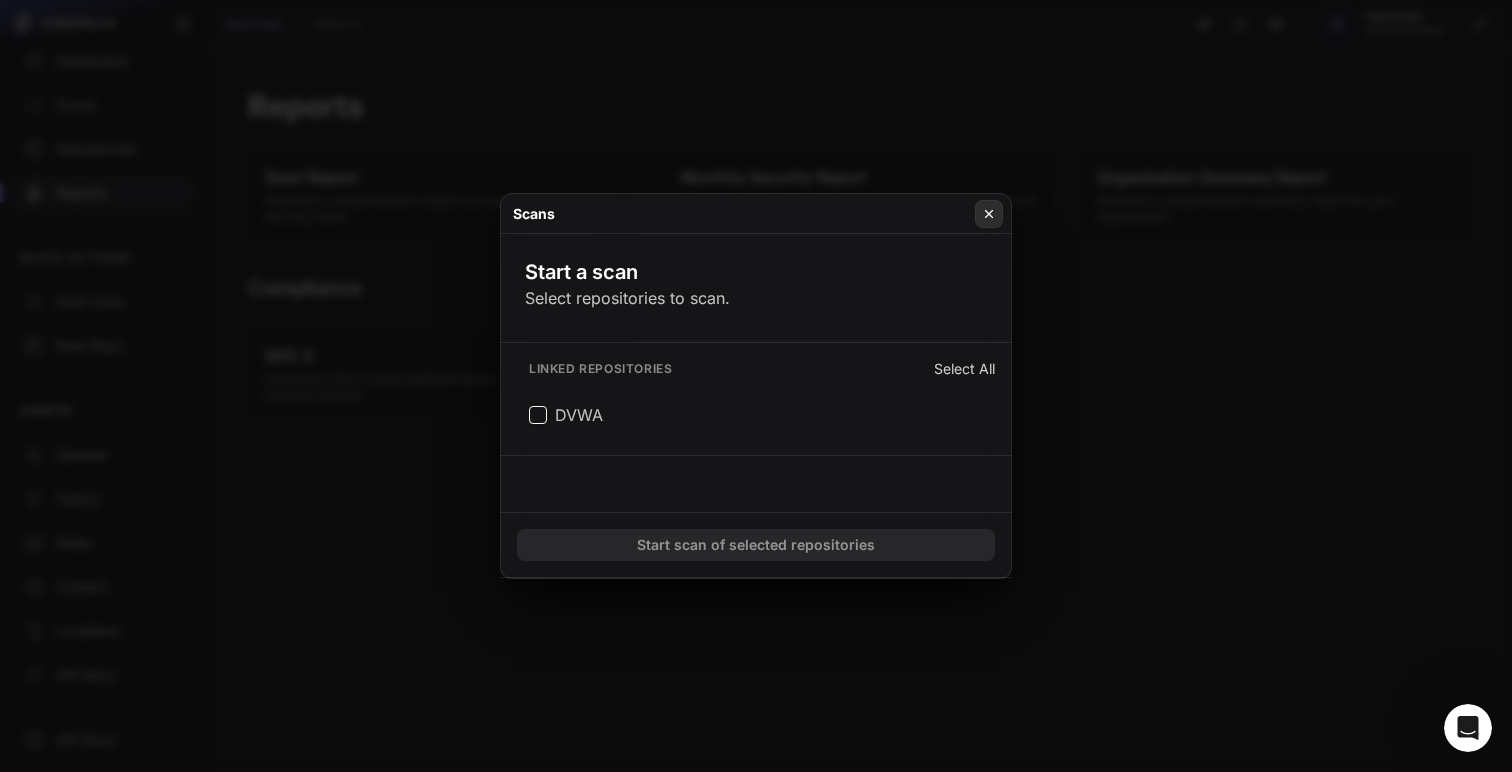click at bounding box center (989, 214) 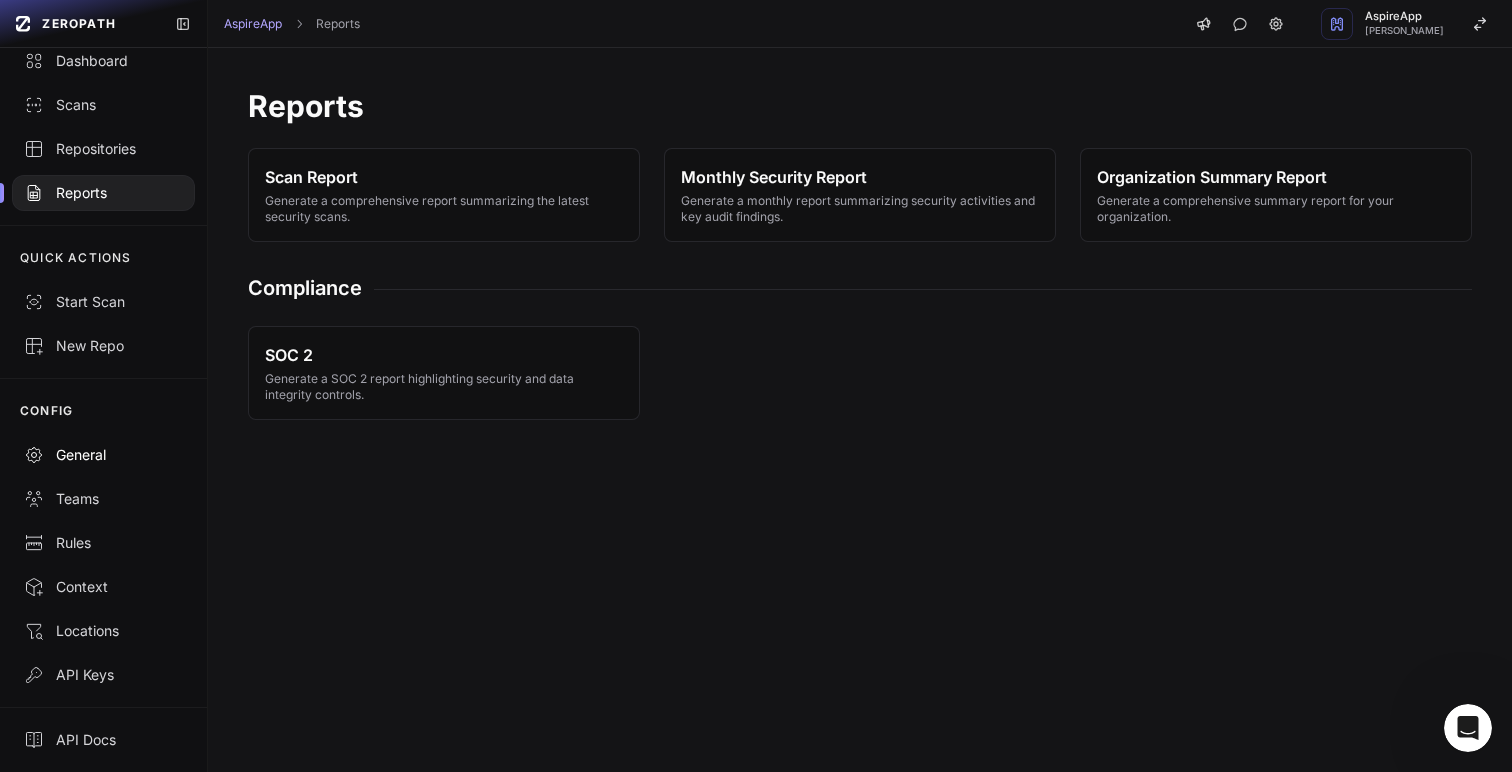 click on "General" at bounding box center (103, 455) 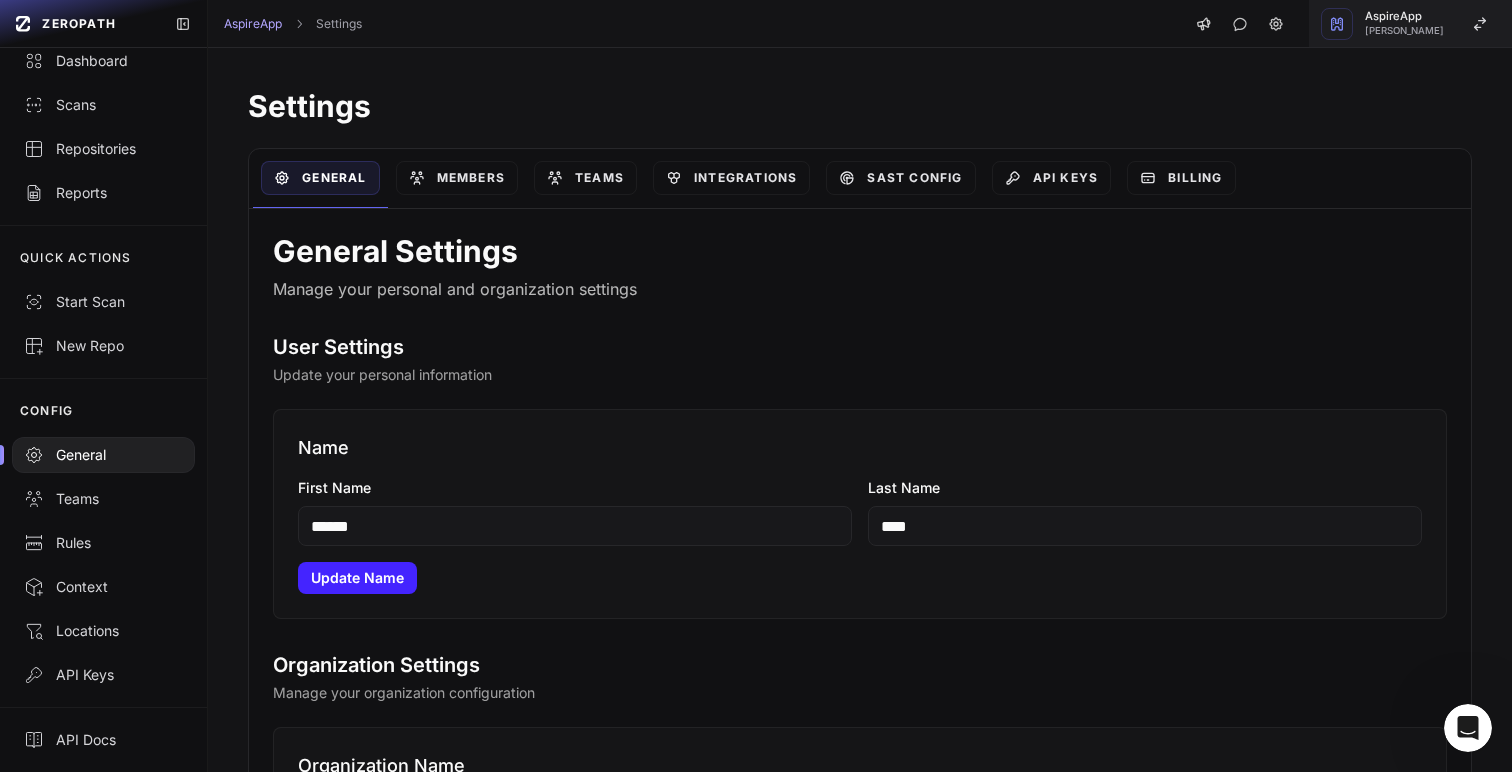 click on "[PERSON_NAME]" at bounding box center (1404, 31) 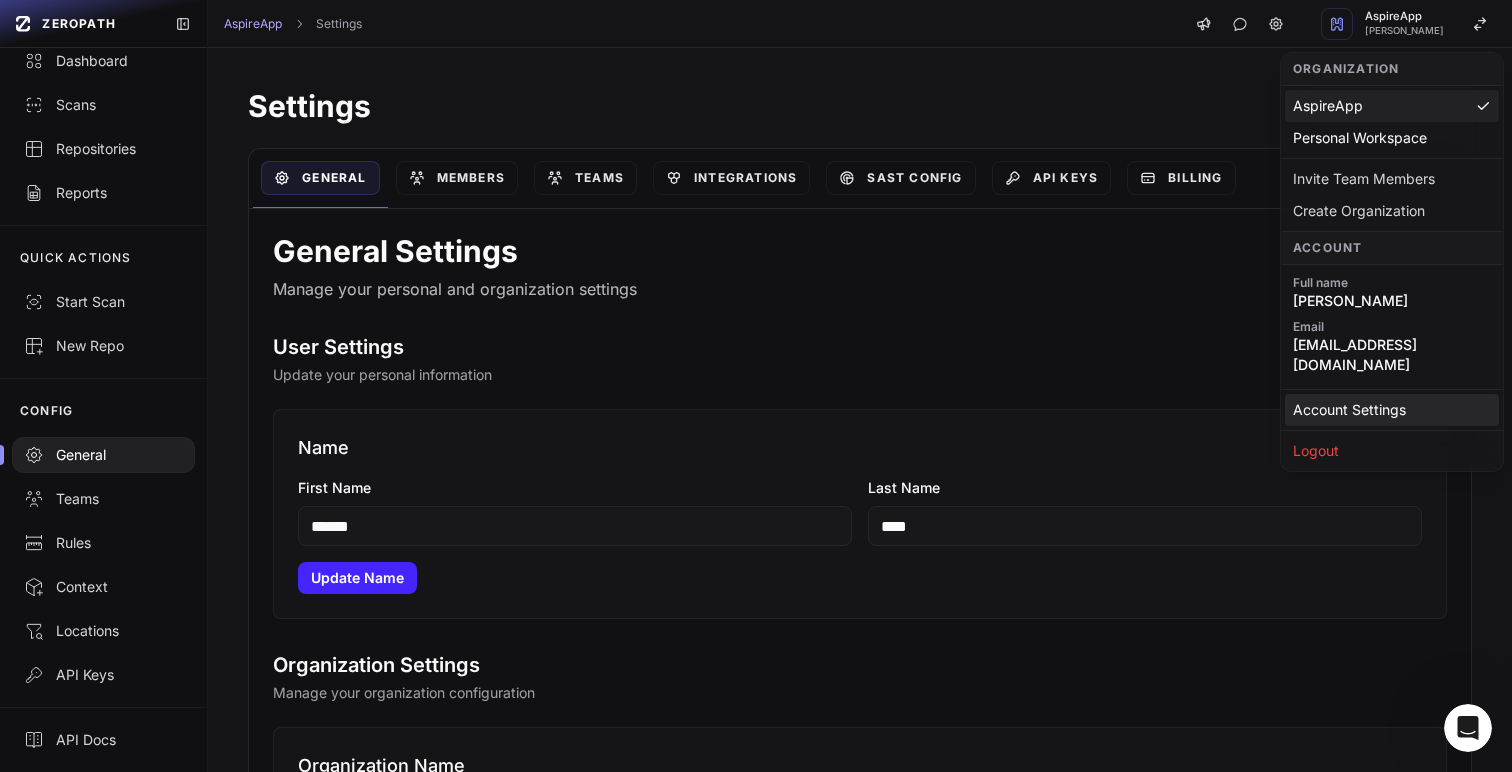 click on "Account Settings" at bounding box center (1392, 410) 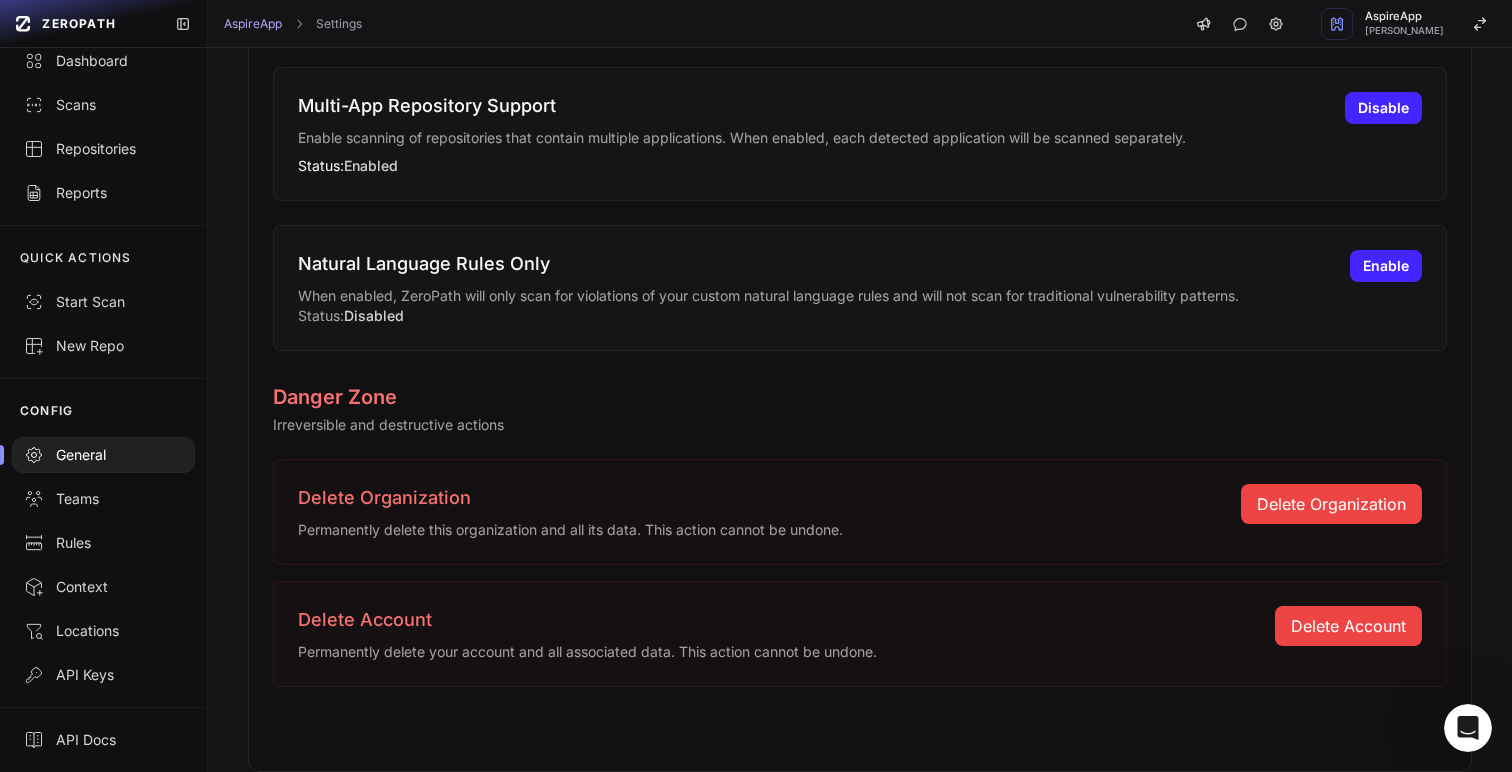 scroll, scrollTop: 0, scrollLeft: 0, axis: both 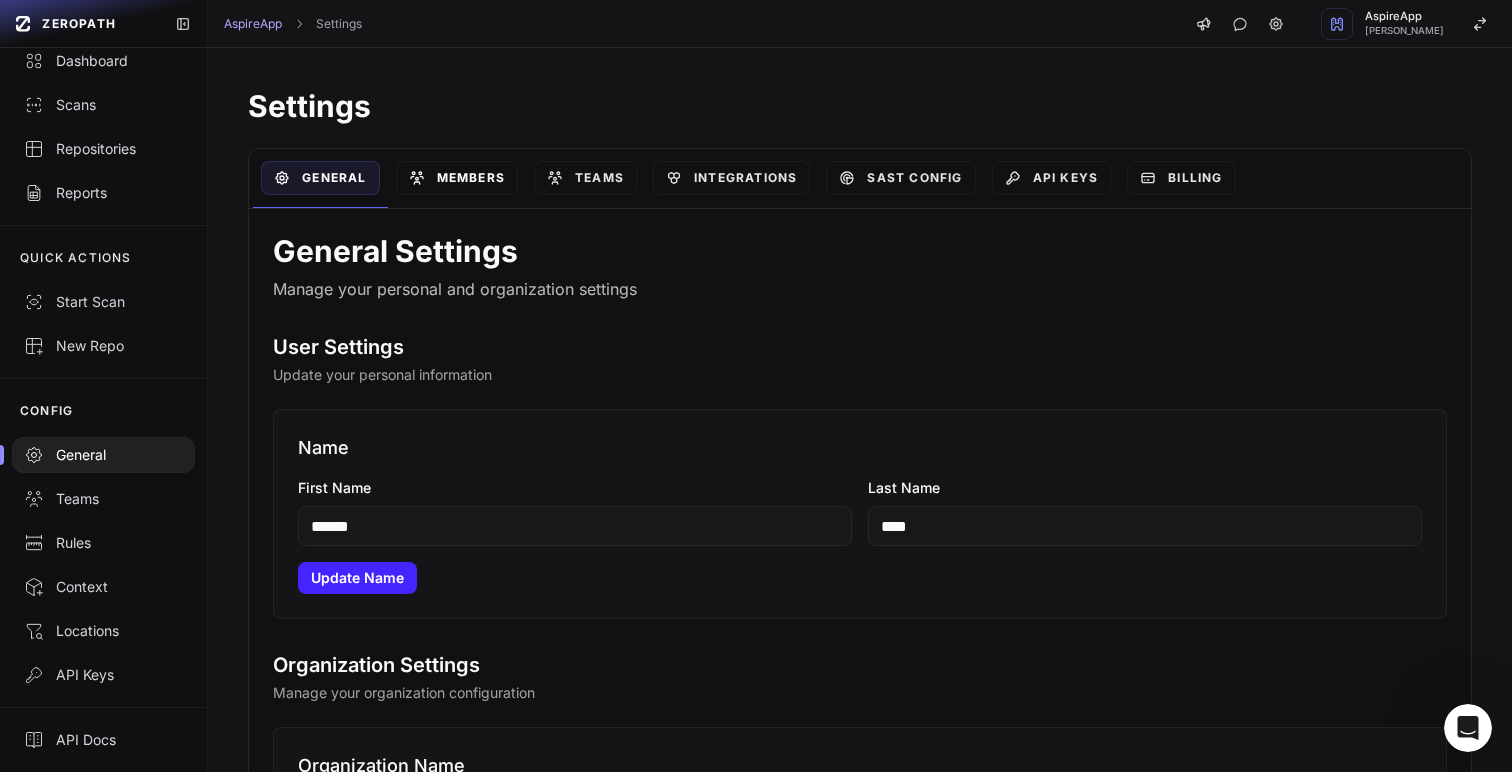 click on "Members" at bounding box center [457, 178] 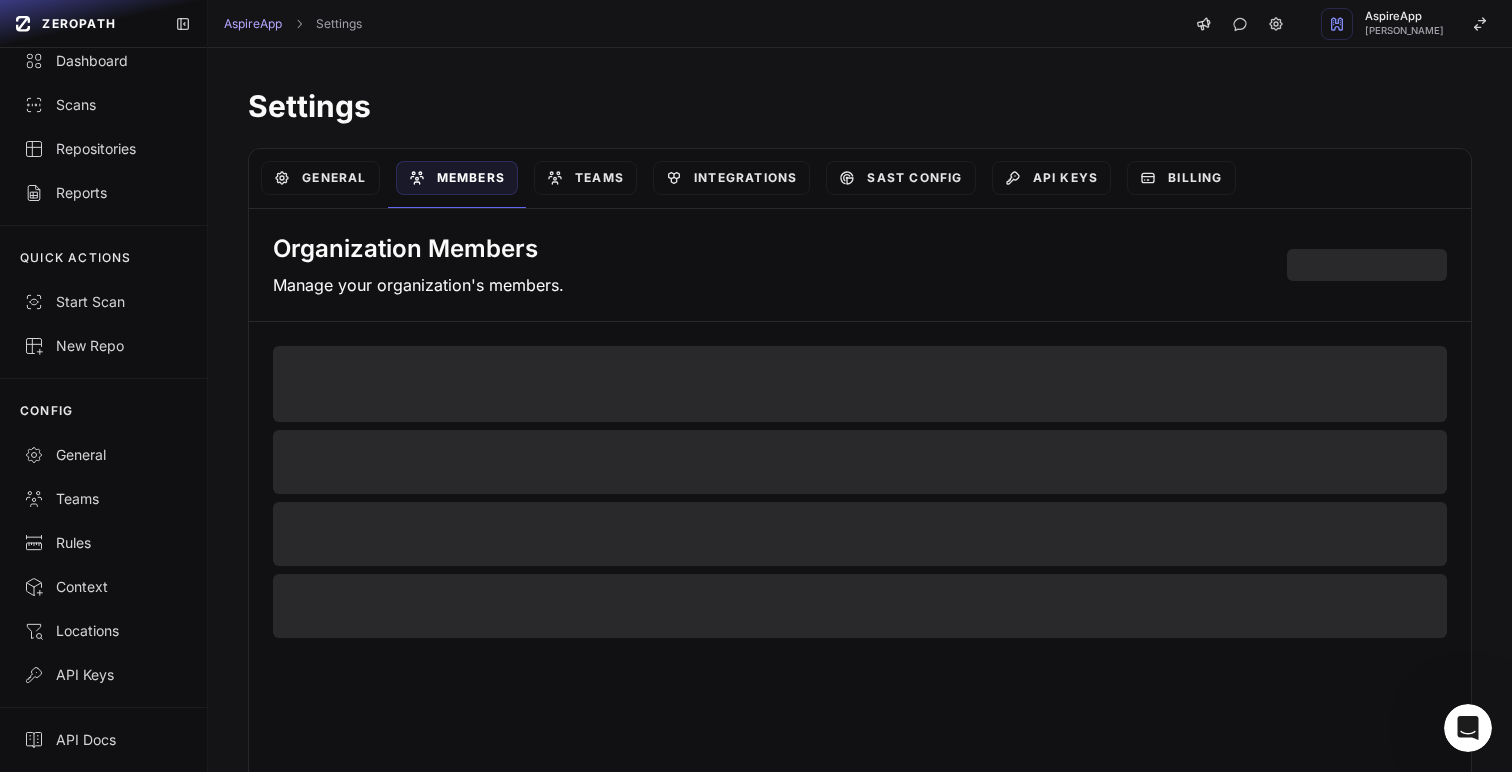 select on "*****" 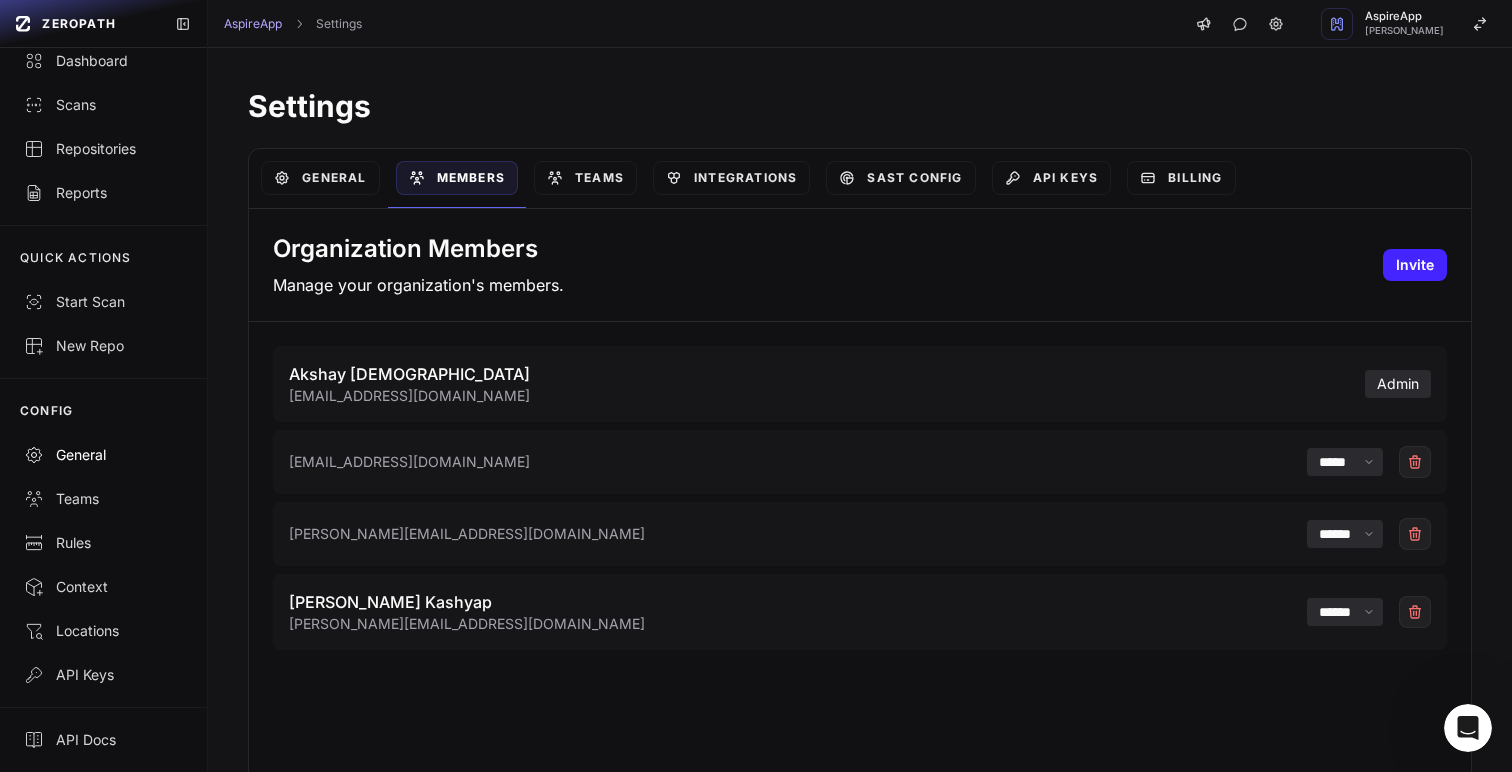 scroll, scrollTop: 0, scrollLeft: 0, axis: both 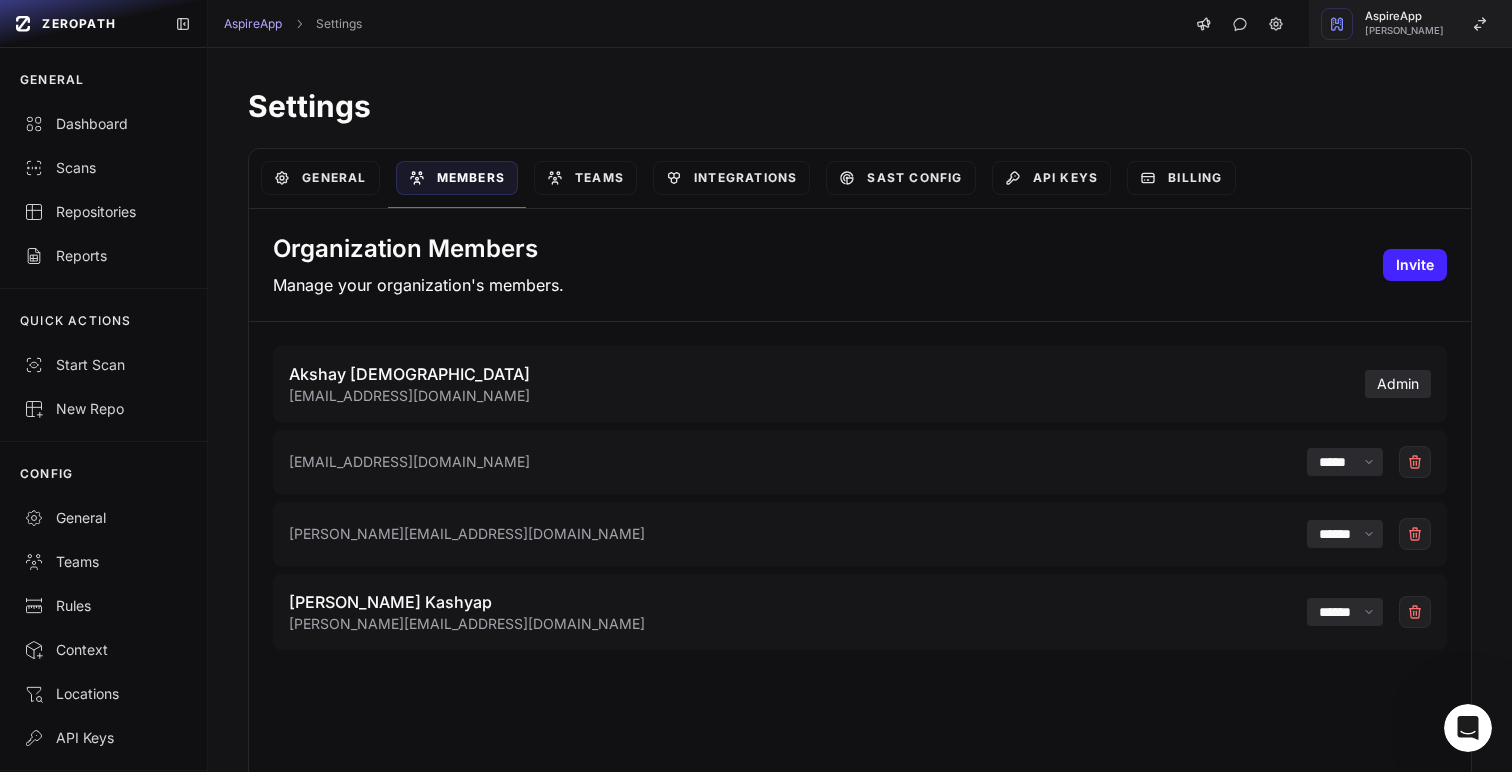 click on "[PERSON_NAME]" at bounding box center [1404, 31] 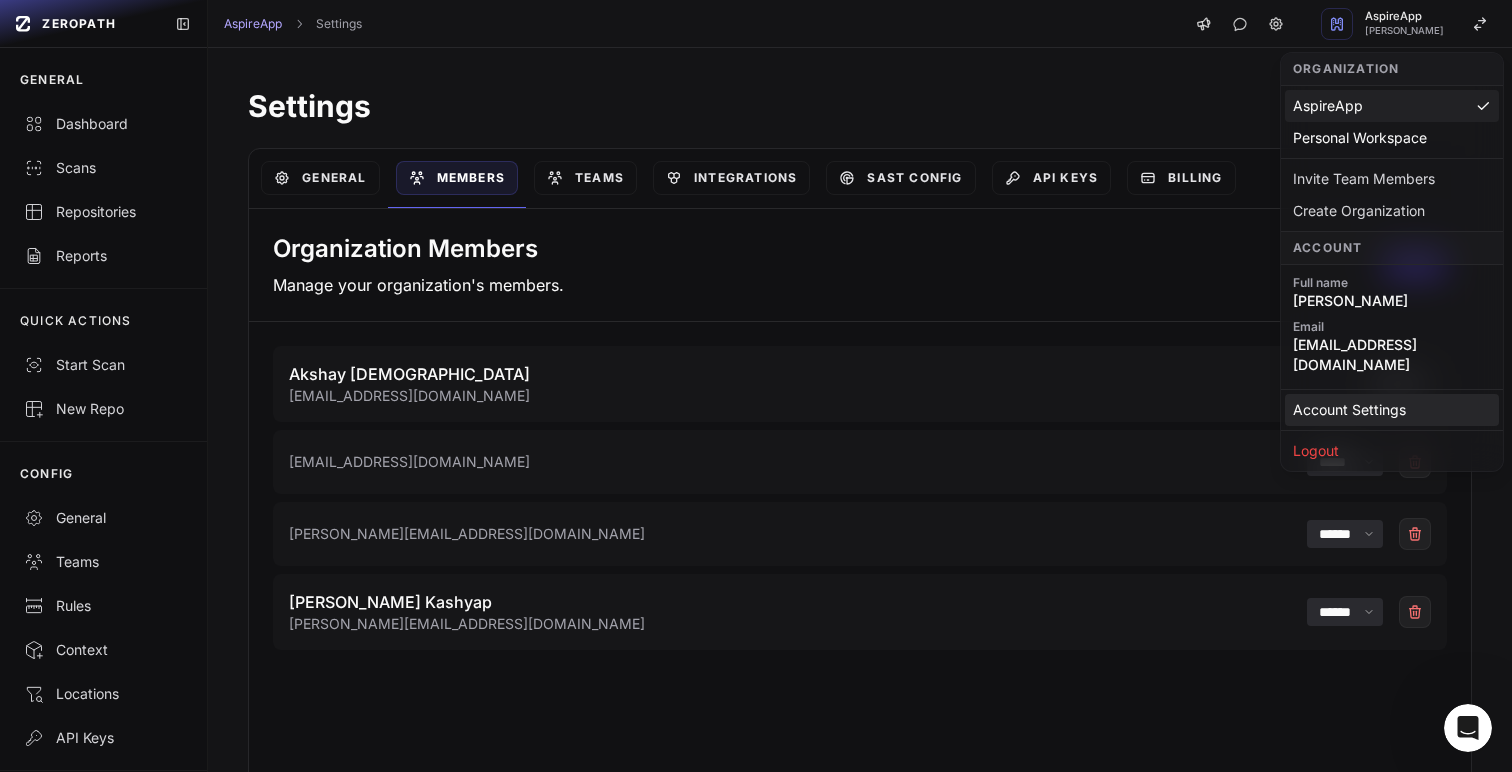click on "Account Settings" at bounding box center [1392, 410] 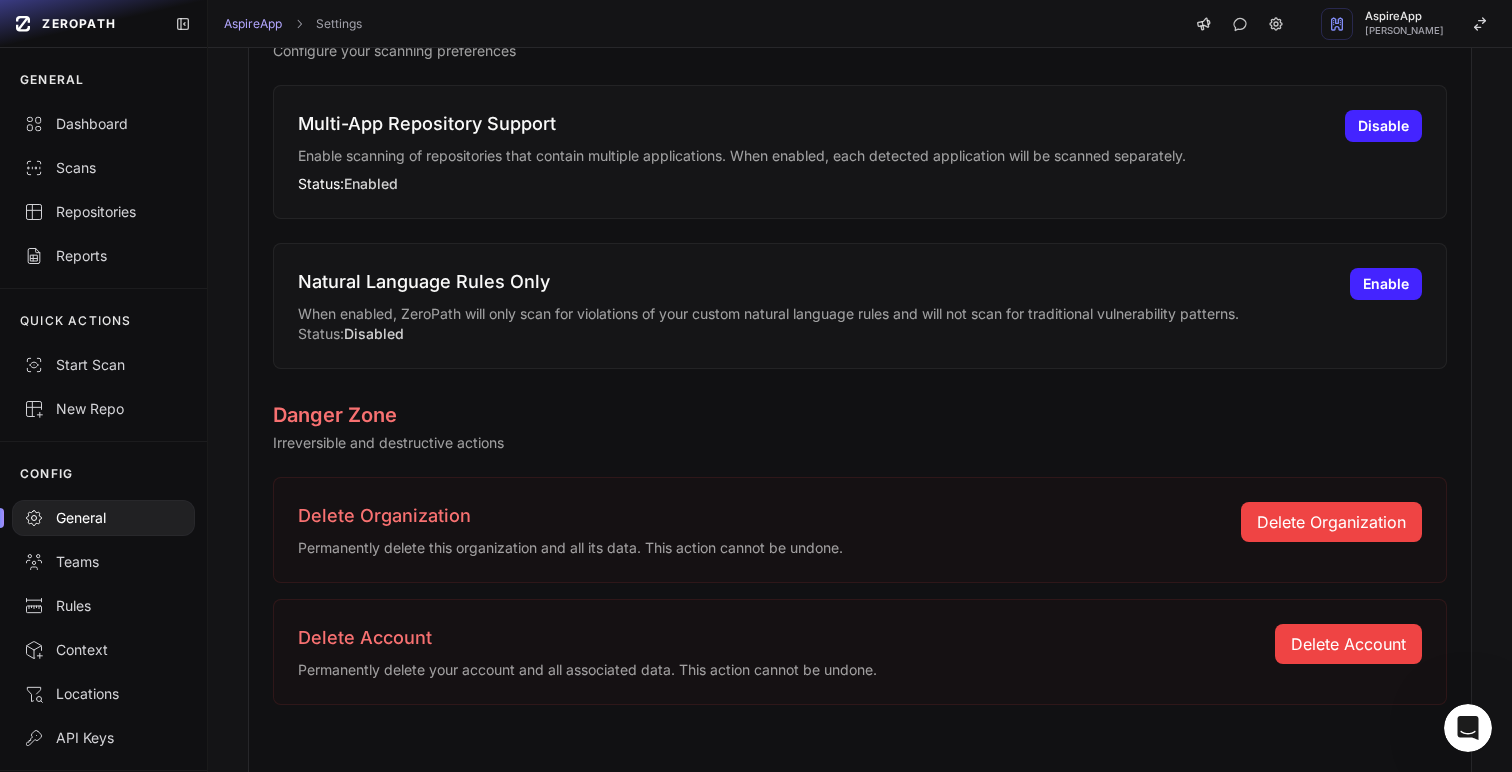 scroll, scrollTop: 1708, scrollLeft: 0, axis: vertical 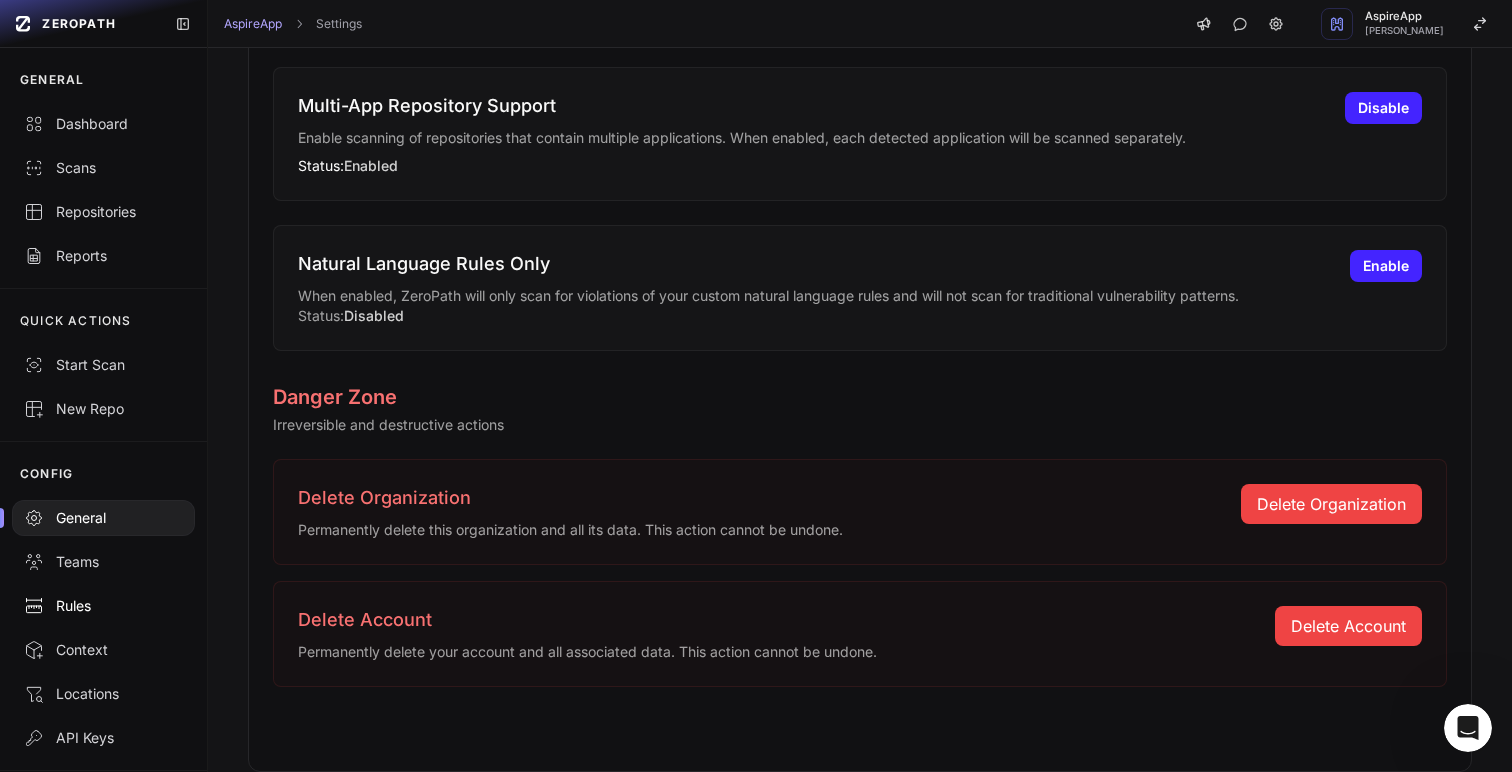 click on "Rules" at bounding box center (103, 606) 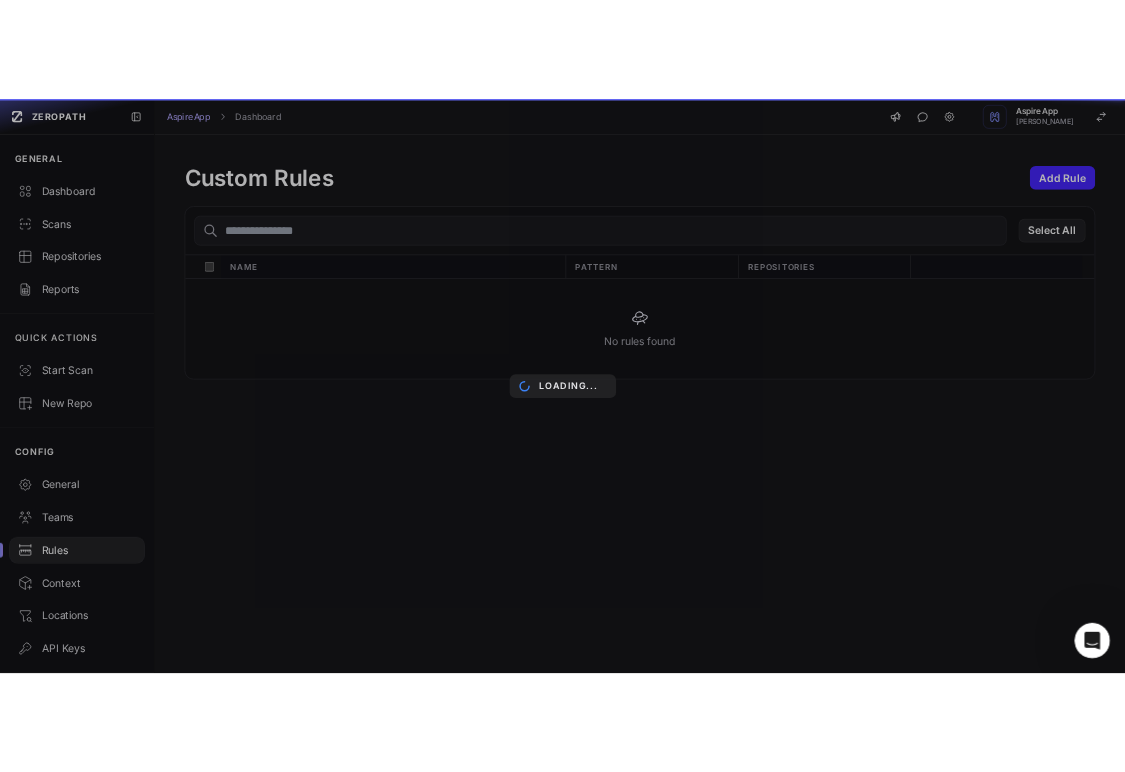 scroll, scrollTop: 0, scrollLeft: 0, axis: both 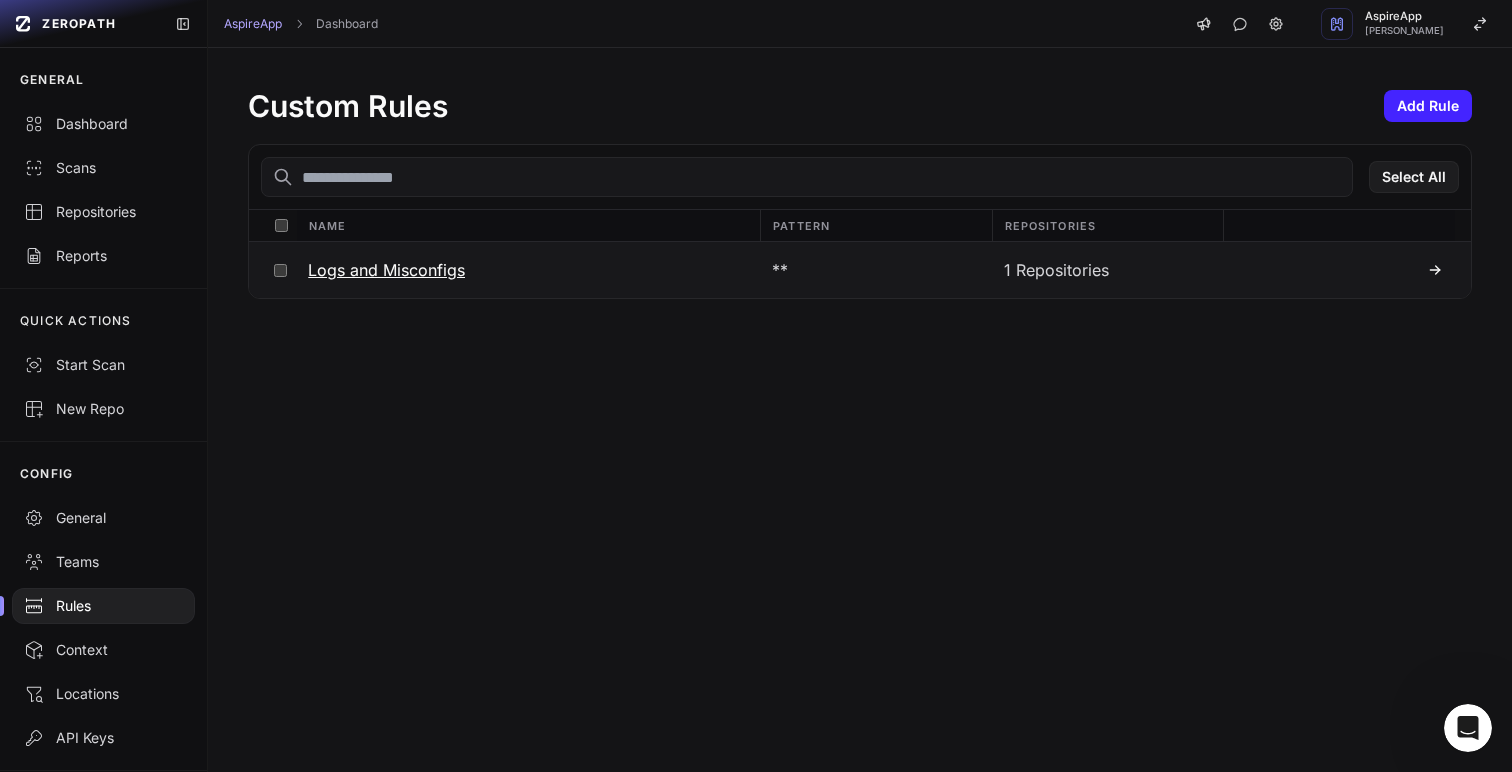 click on "Logs and Misconfigs" at bounding box center [527, 270] 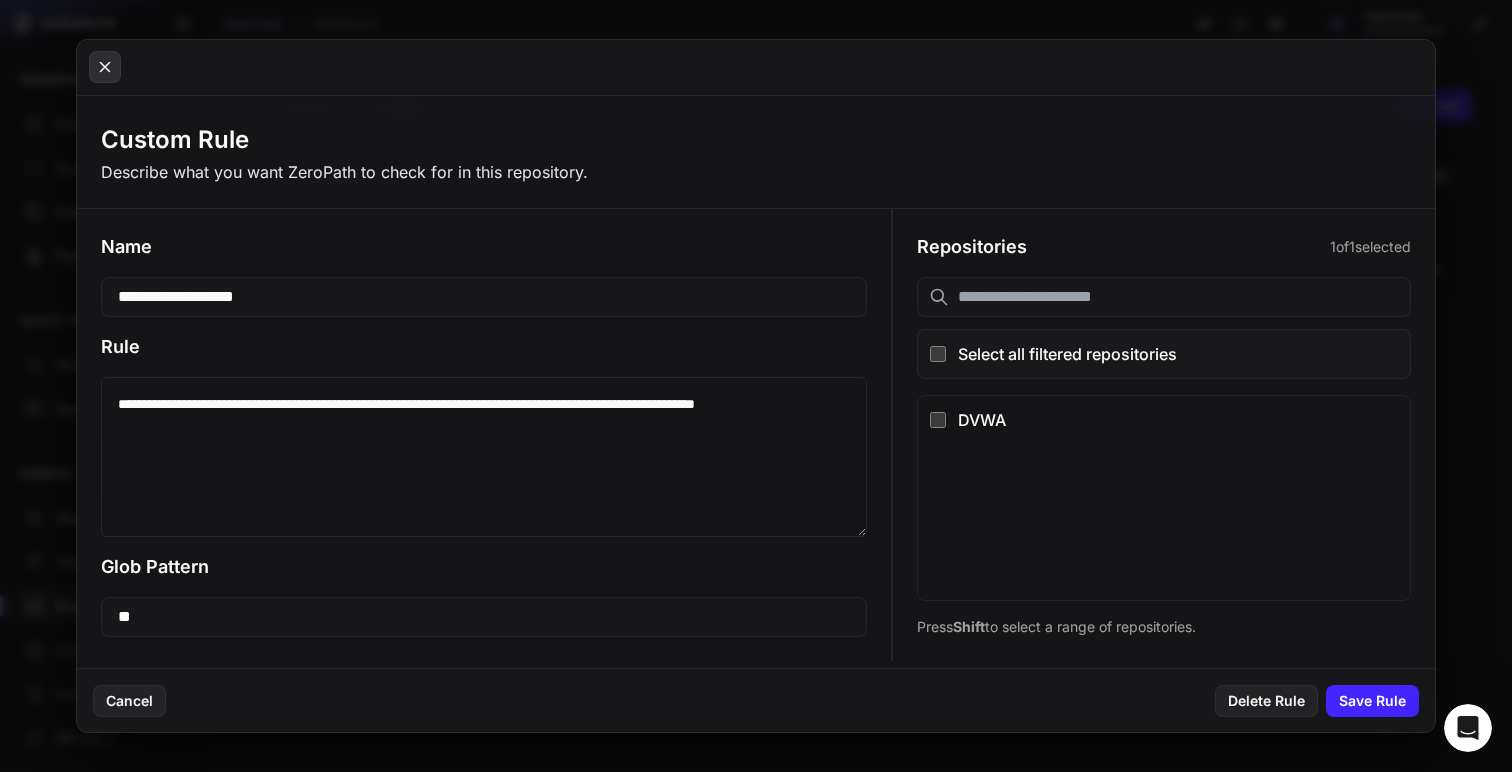 click 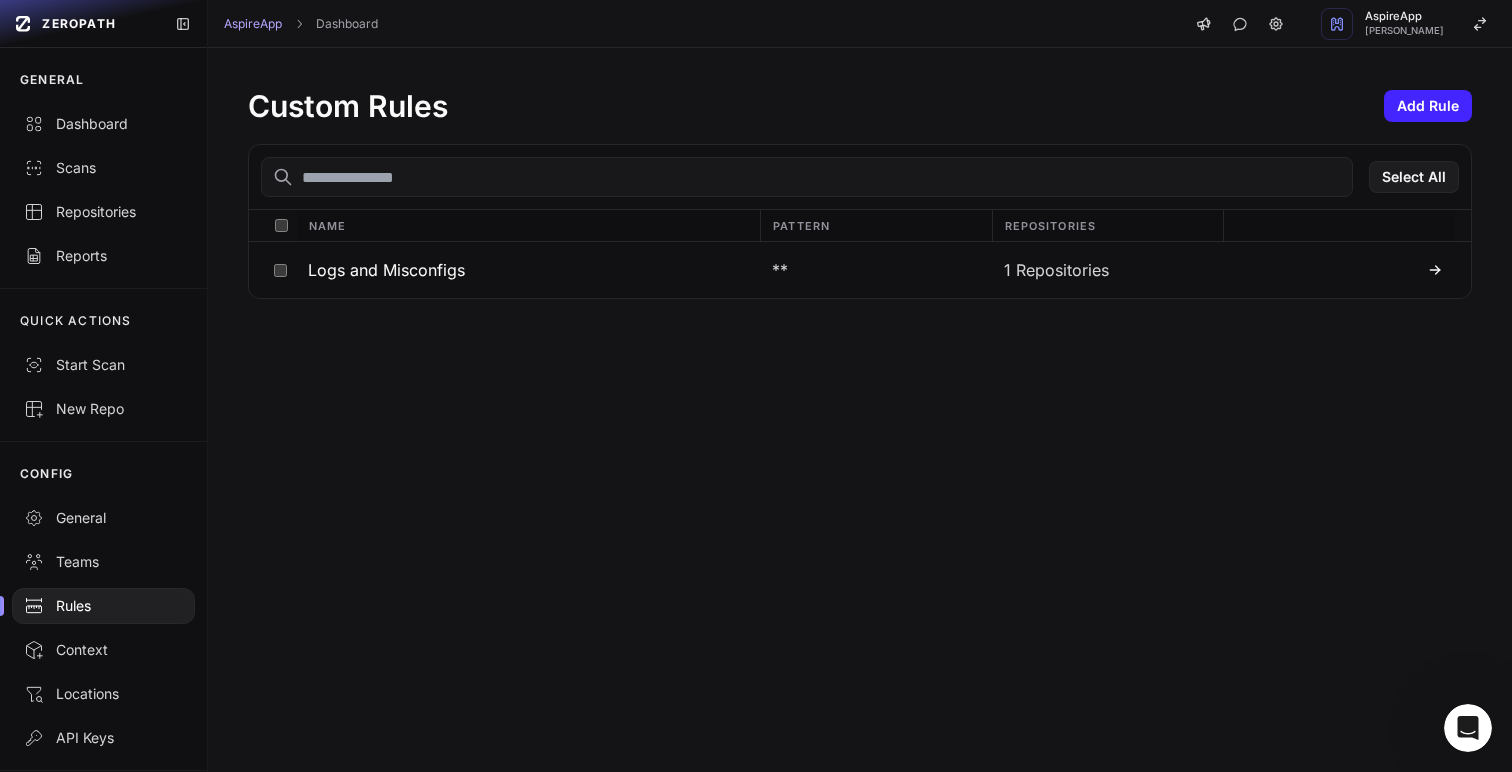 click on "Custom Rules   Add Rule         Select All         Name   Pattern   Repositories           Logs and Misconfigs   **   1 Repositories" at bounding box center (860, 410) 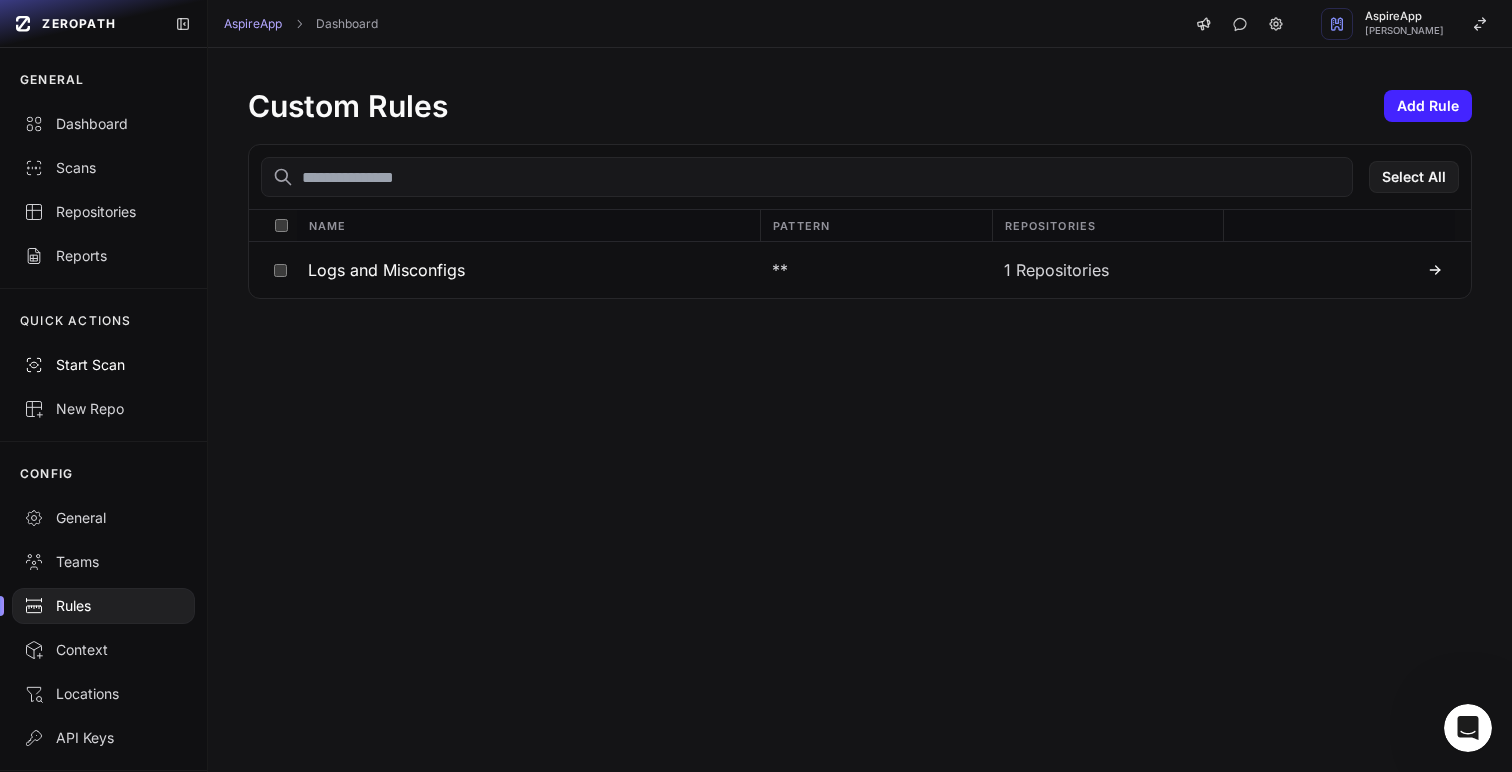 click on "Start Scan" at bounding box center (103, 365) 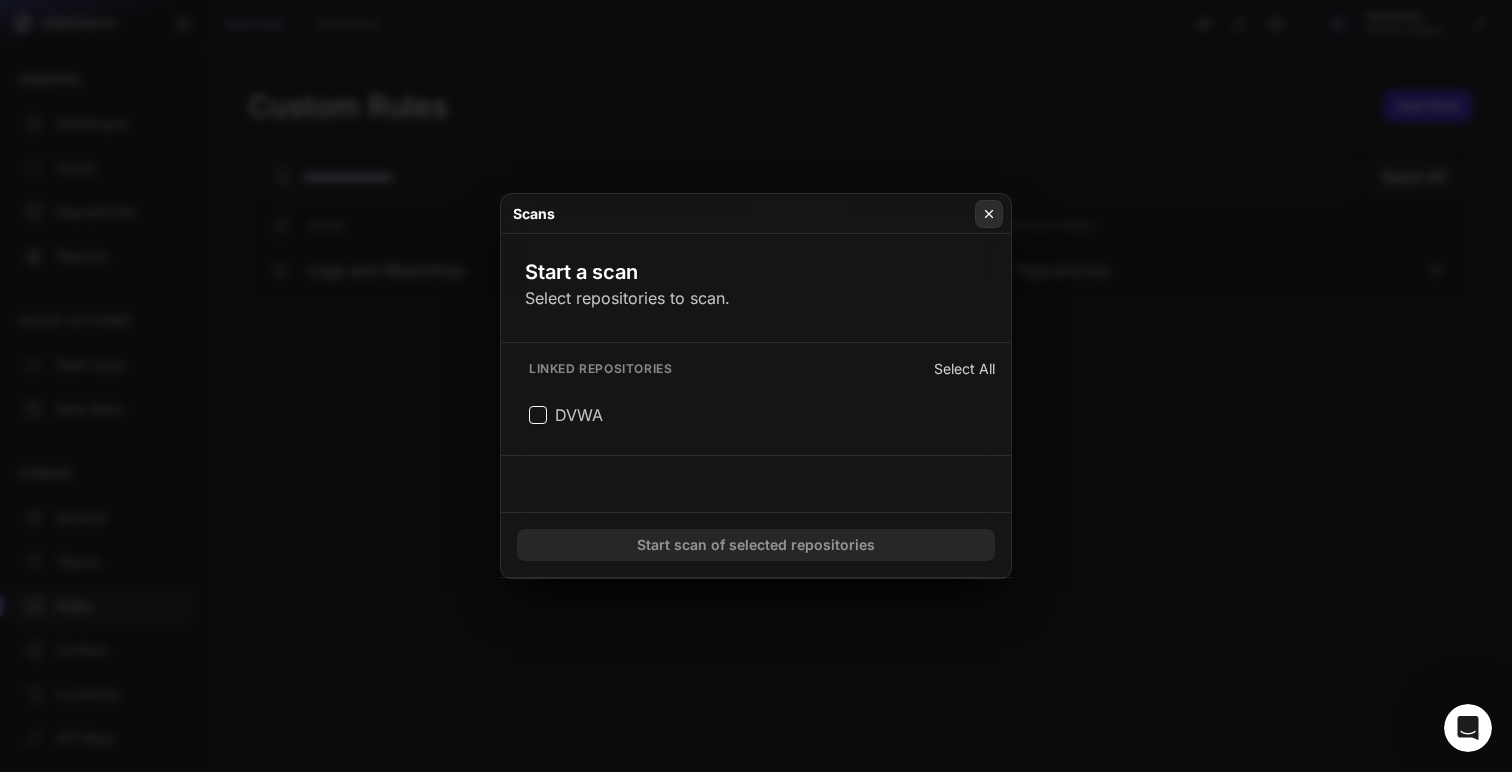 click at bounding box center (989, 214) 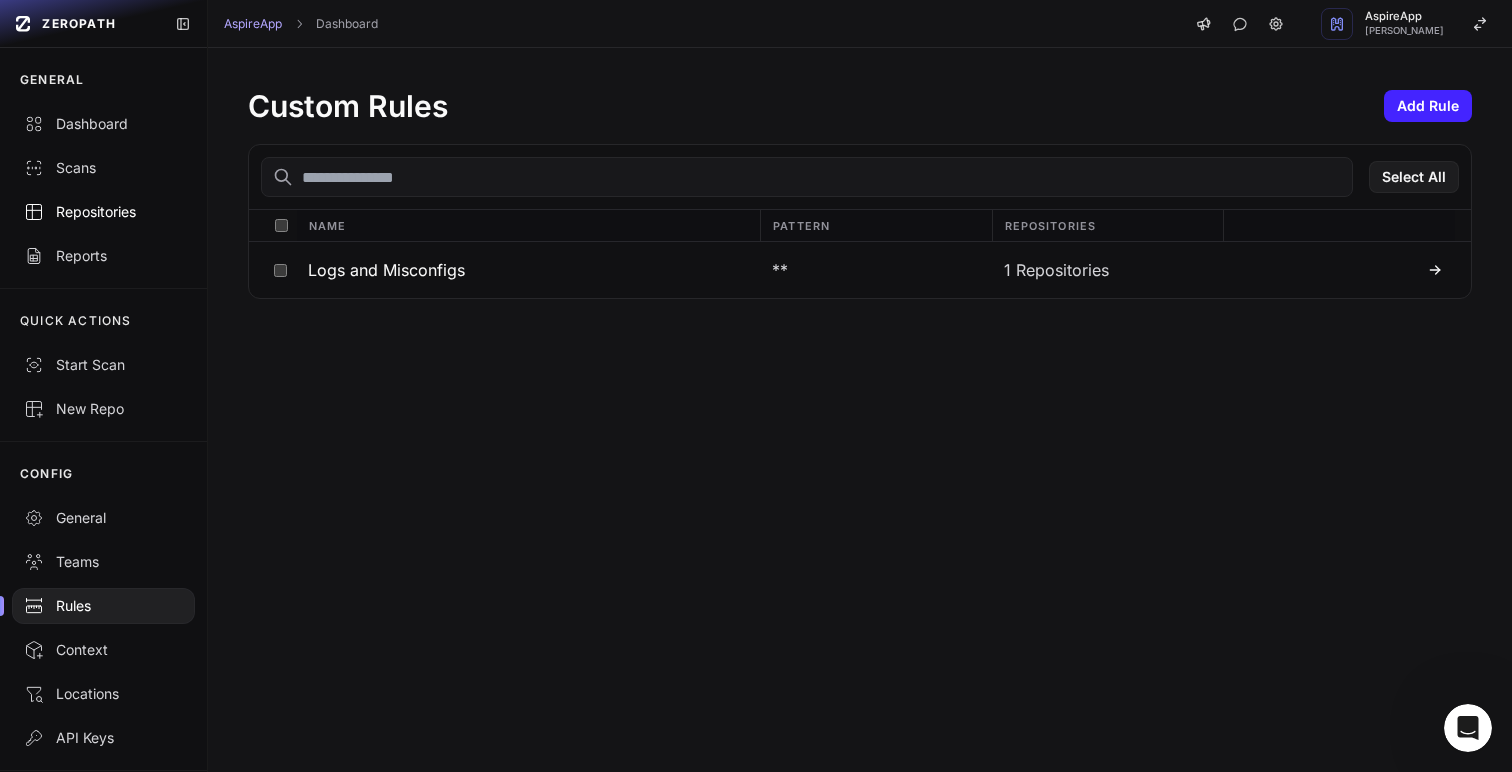 click on "Repositories" at bounding box center [103, 212] 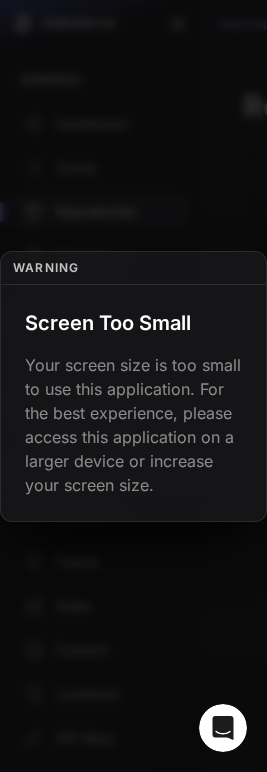 drag, startPoint x: 266, startPoint y: 201, endPoint x: 297, endPoint y: 197, distance: 31.257 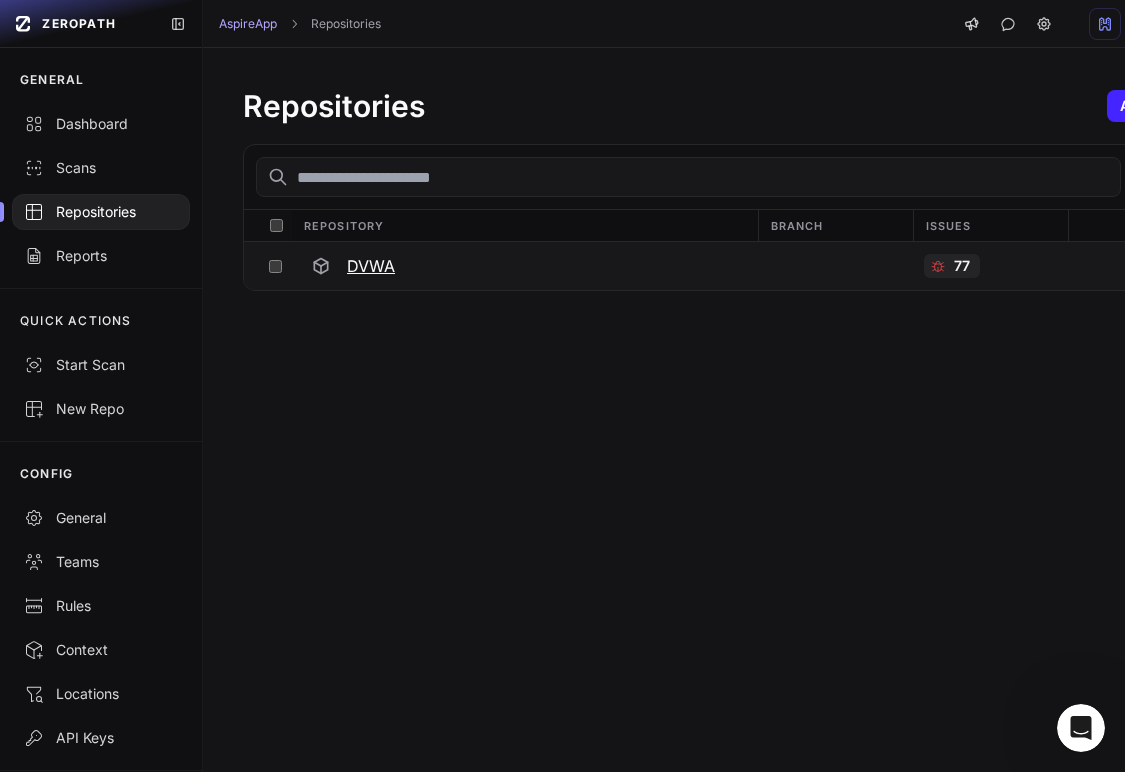 click on "DVWA" at bounding box center [524, 266] 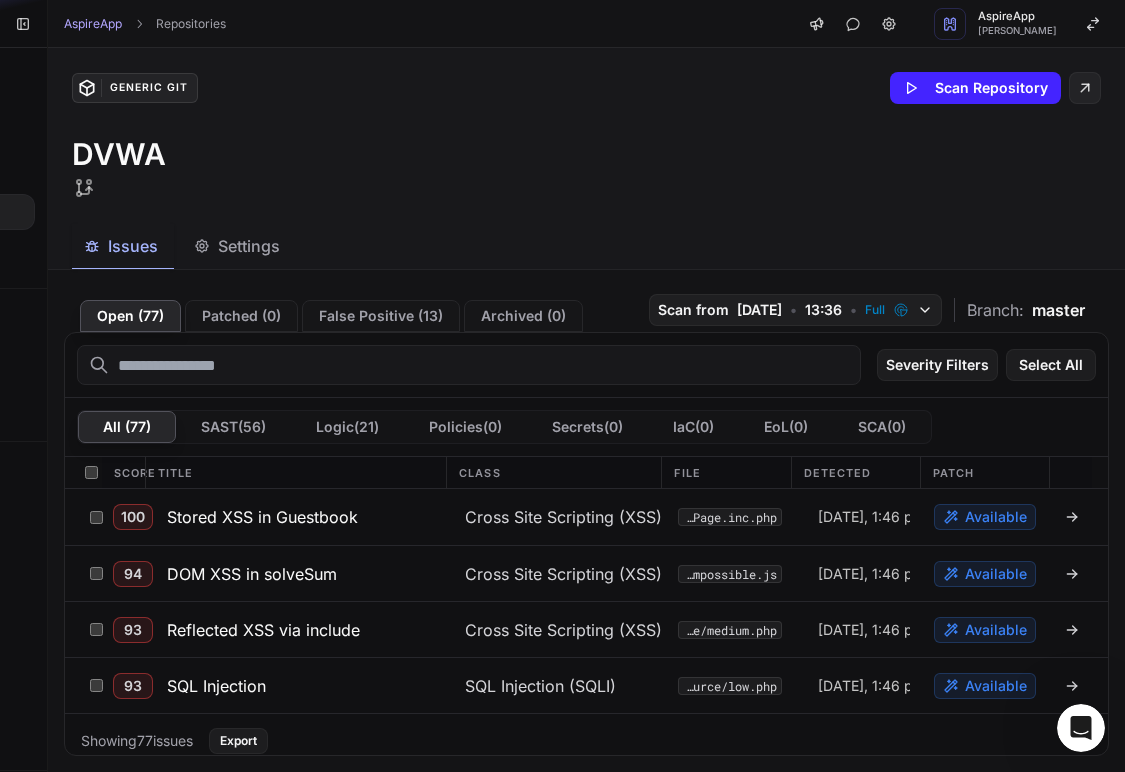 scroll, scrollTop: 0, scrollLeft: 0, axis: both 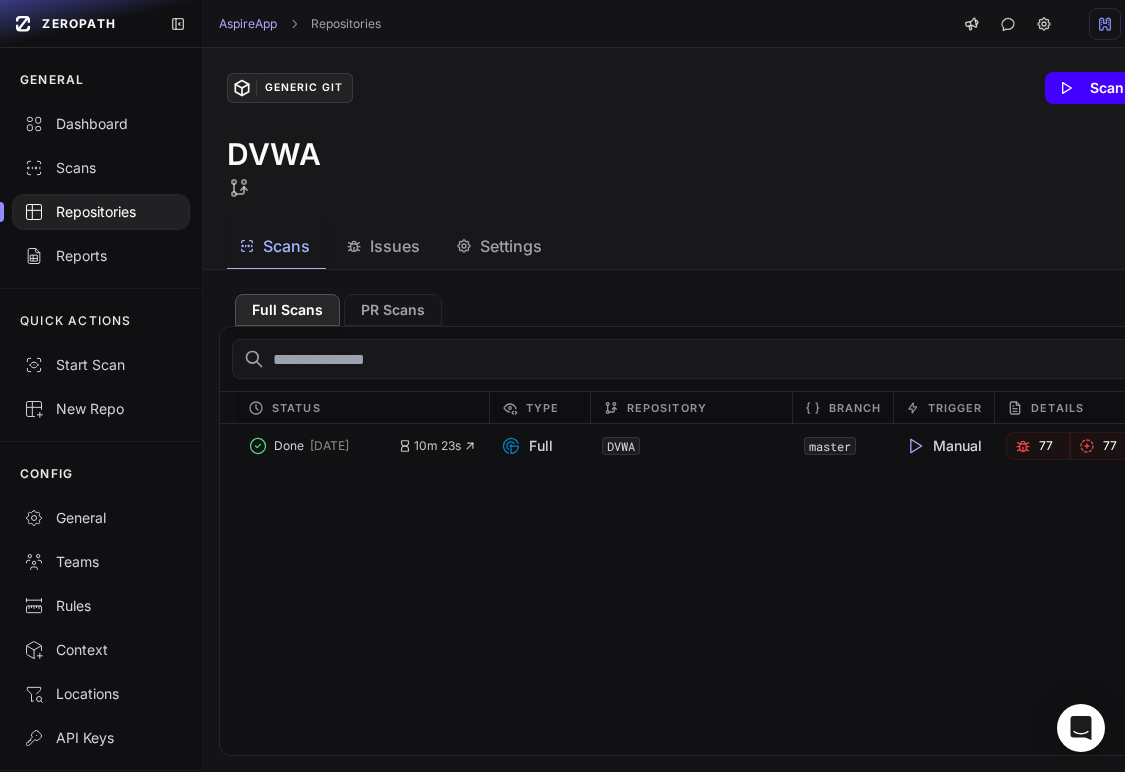 click on "Scan Repository" at bounding box center (1130, 88) 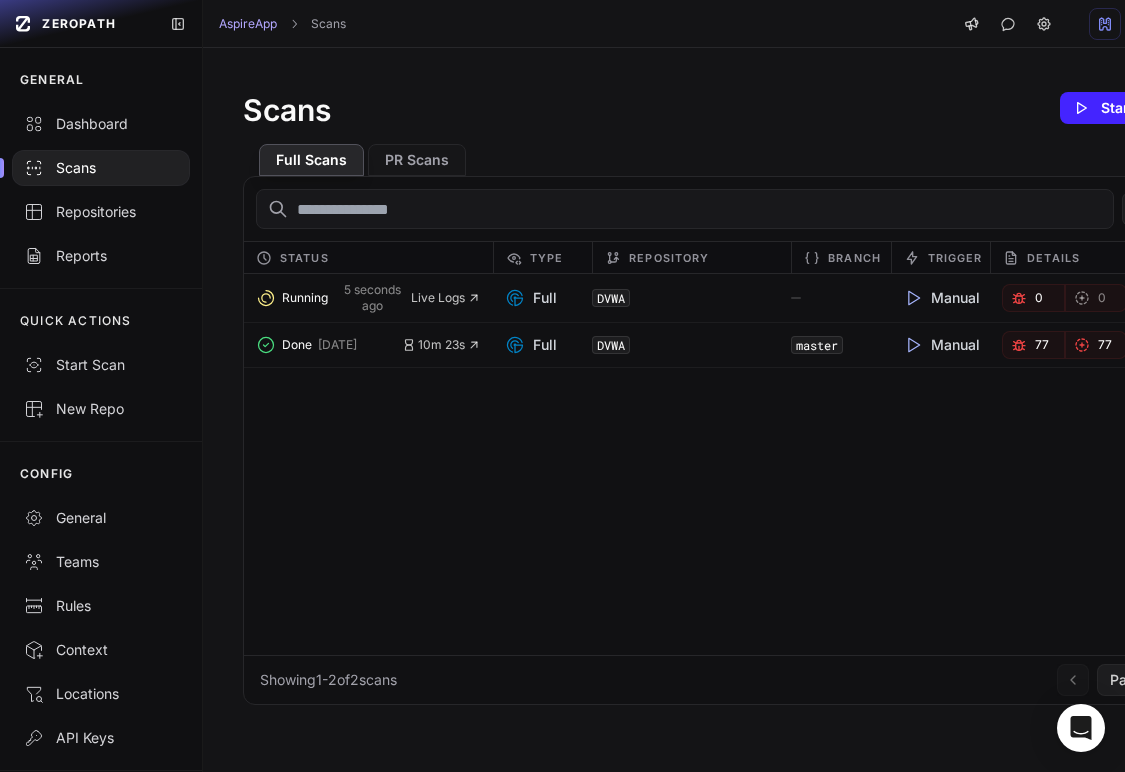 click on "Running   5 seconds ago     Live Logs         Full   DVWA       Manual     0       0
Issues        Done   yesterday       10m 23s         Full   DVWA   master     Manual     77       77
Issues" 